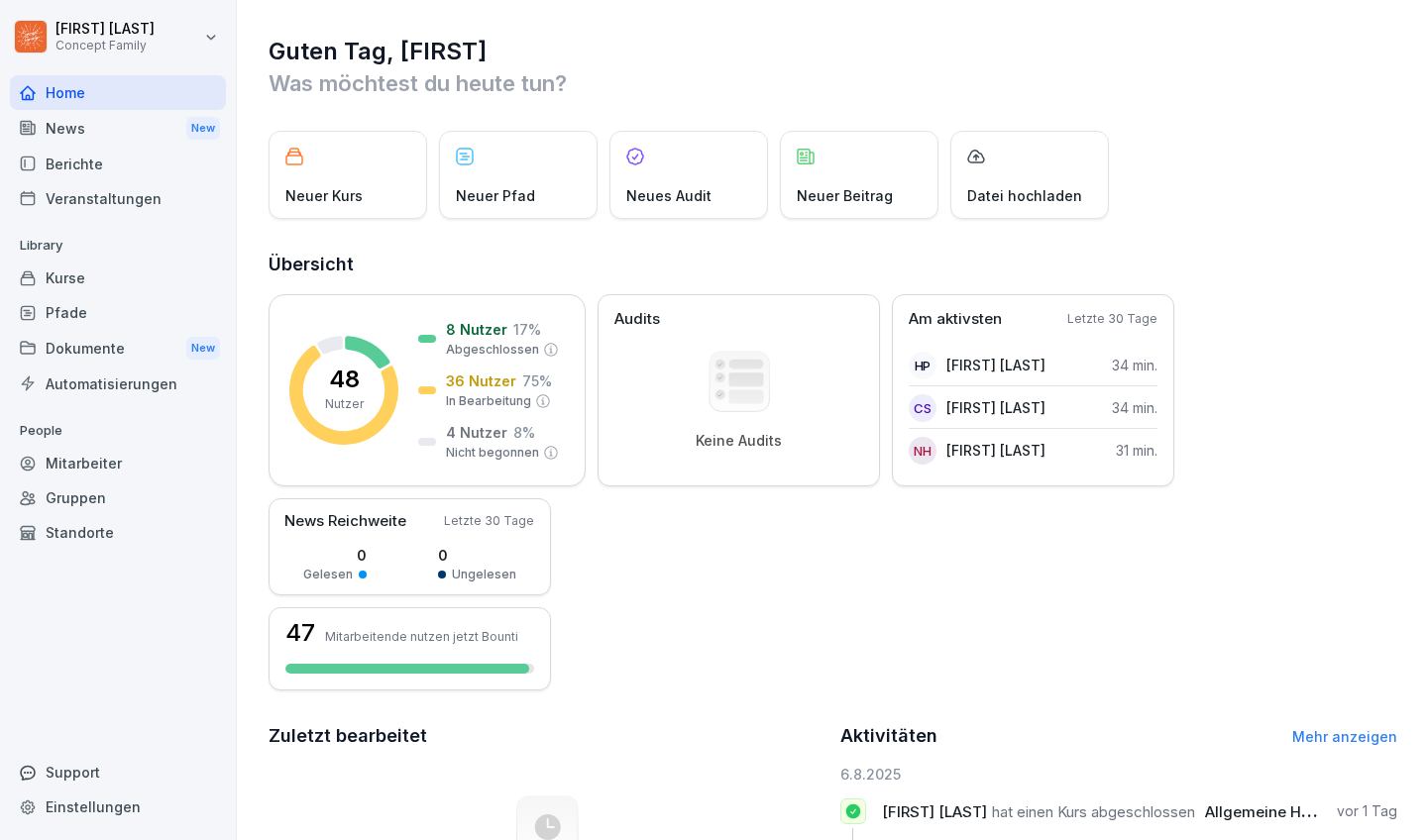 scroll, scrollTop: 0, scrollLeft: 0, axis: both 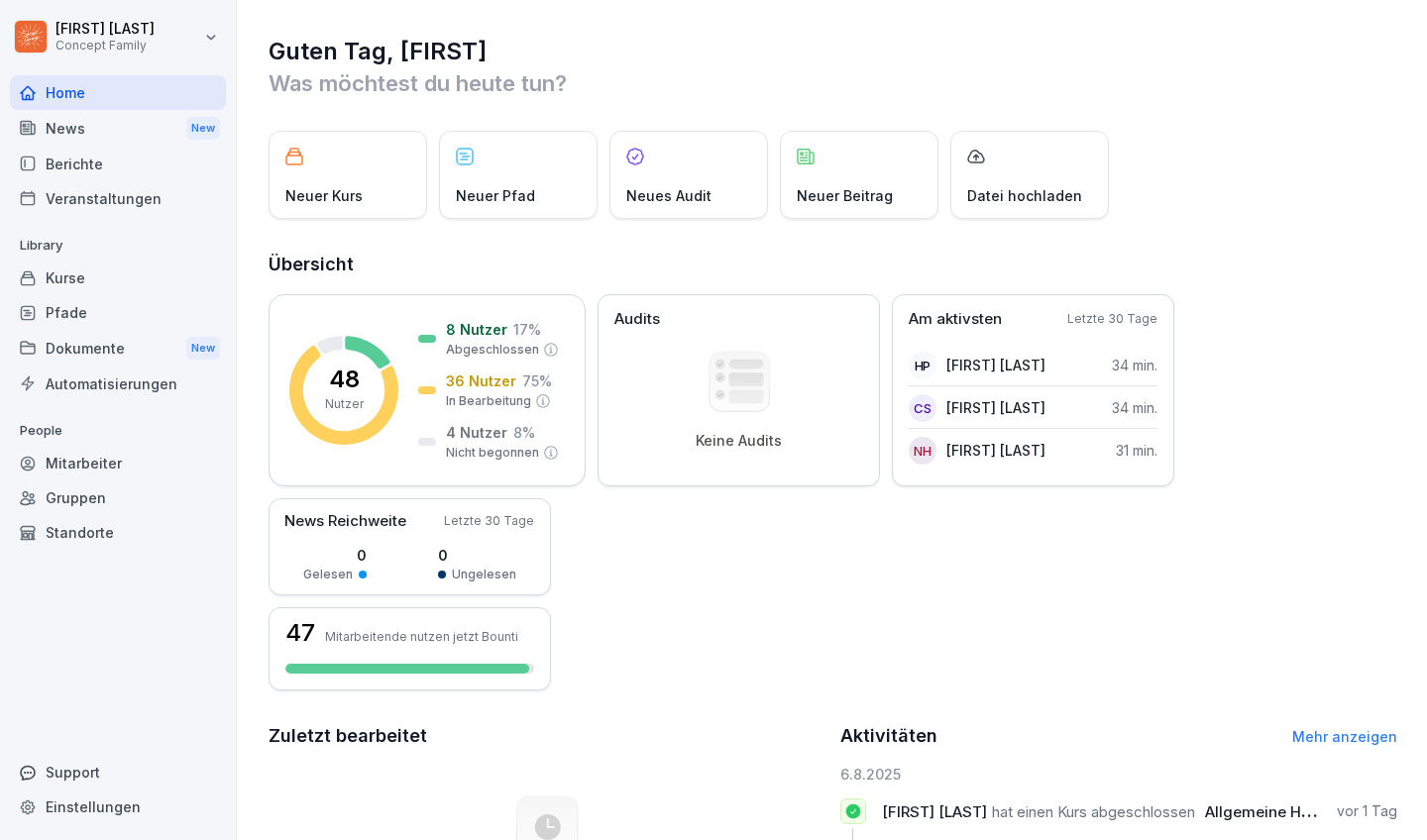 click on "Kurse" at bounding box center (118, 277) 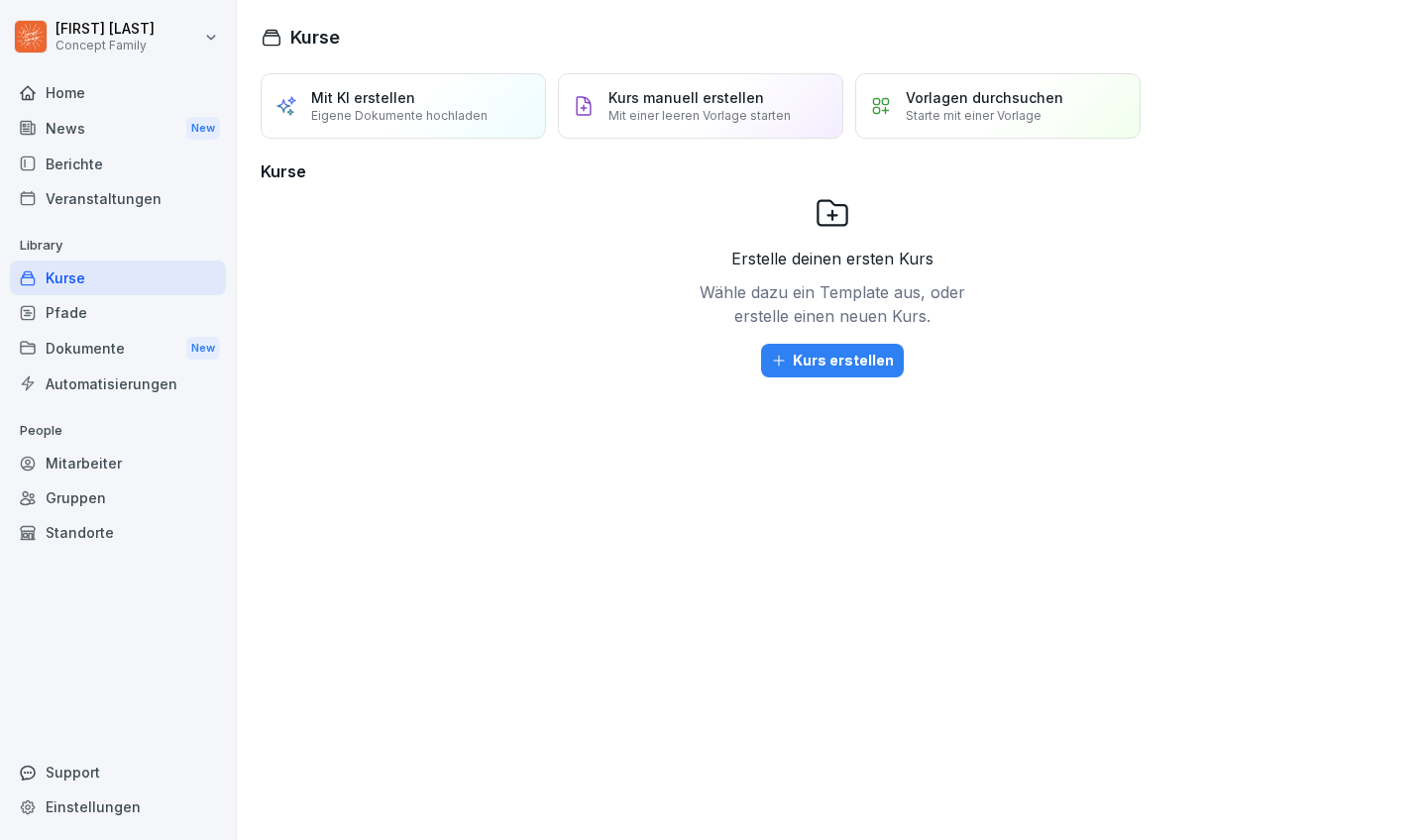 click on "News New" at bounding box center (118, 128) 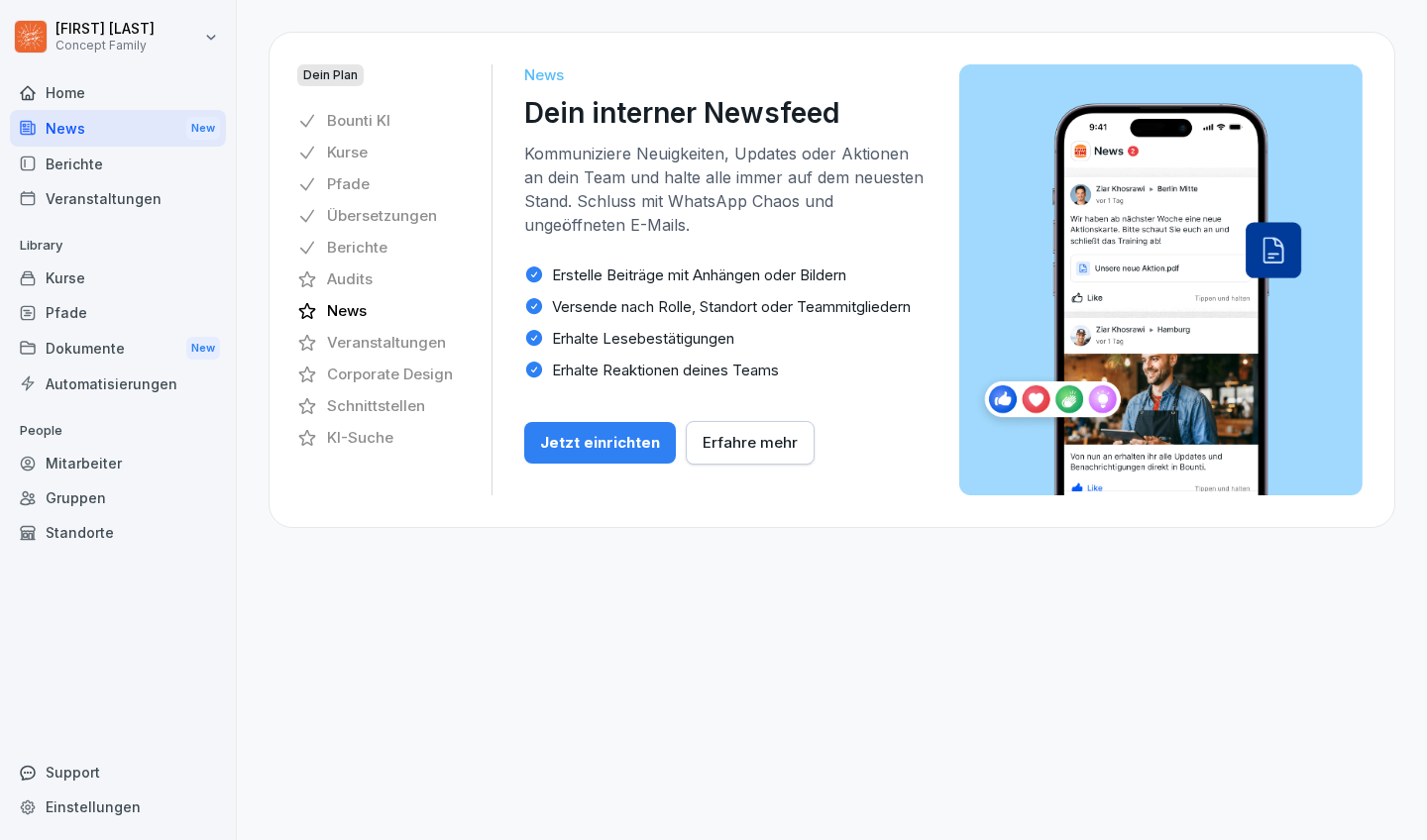 click on "Berichte" at bounding box center [118, 163] 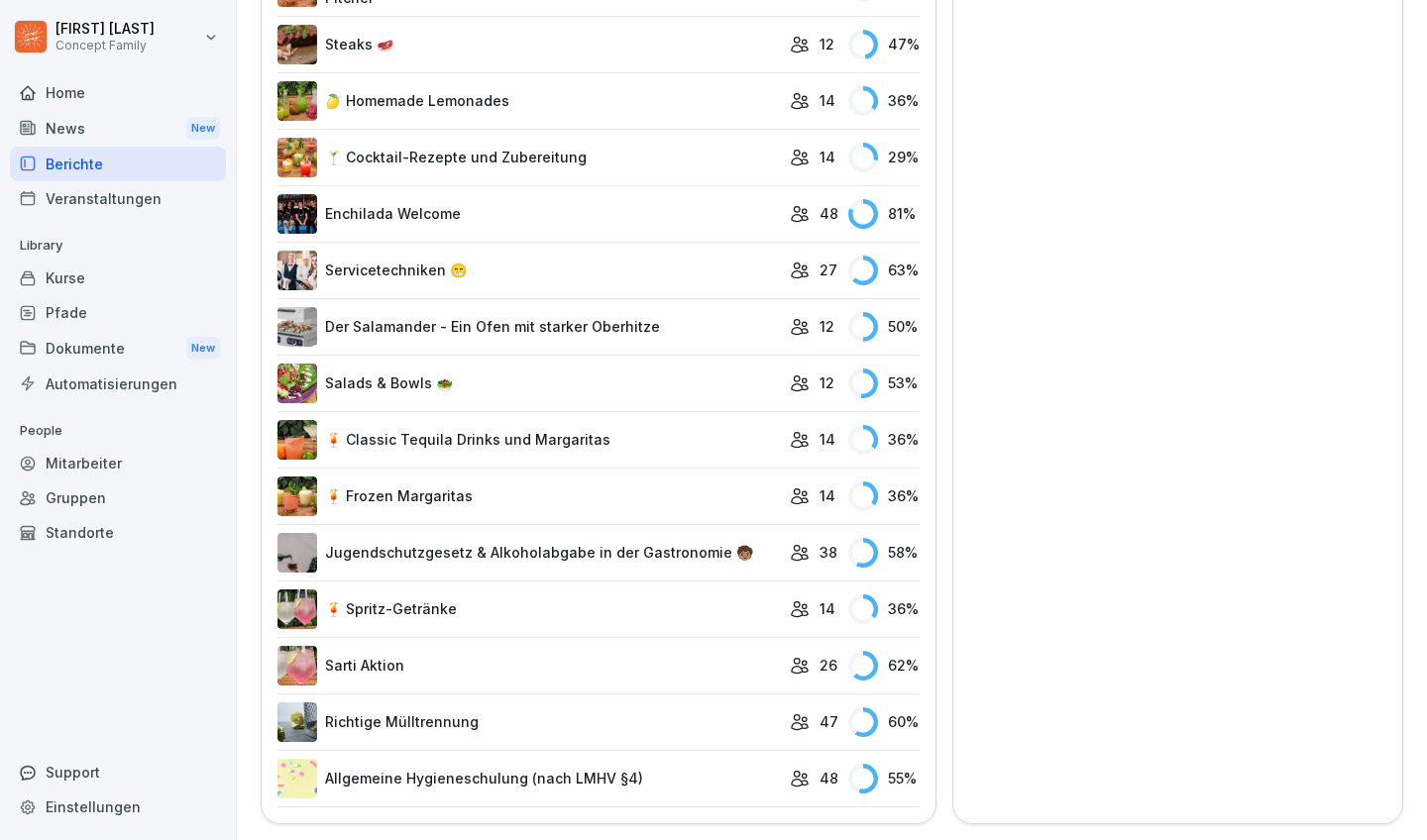 scroll, scrollTop: 2783, scrollLeft: 0, axis: vertical 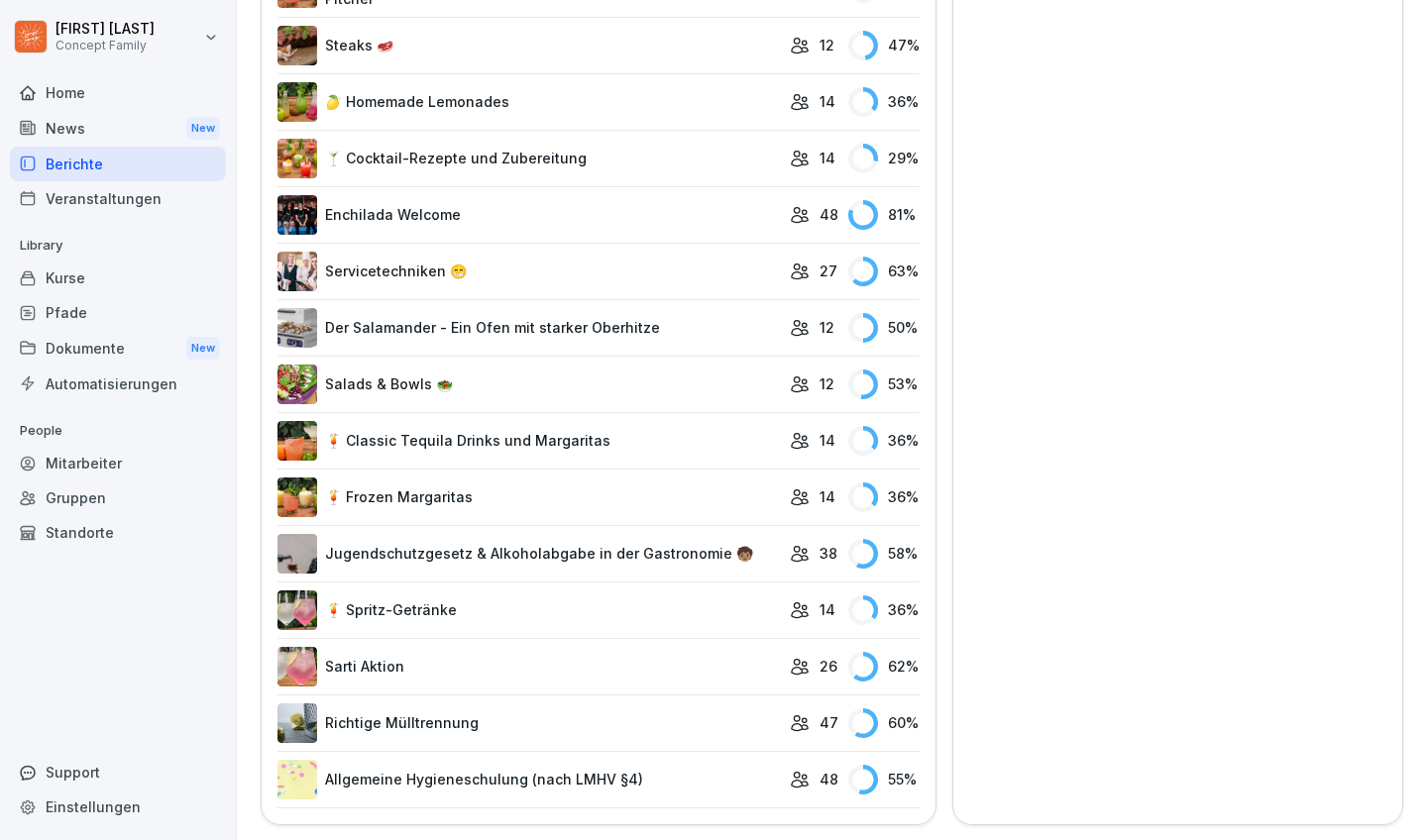 click on "🍹 Spritz-Getränke" at bounding box center [528, 610] 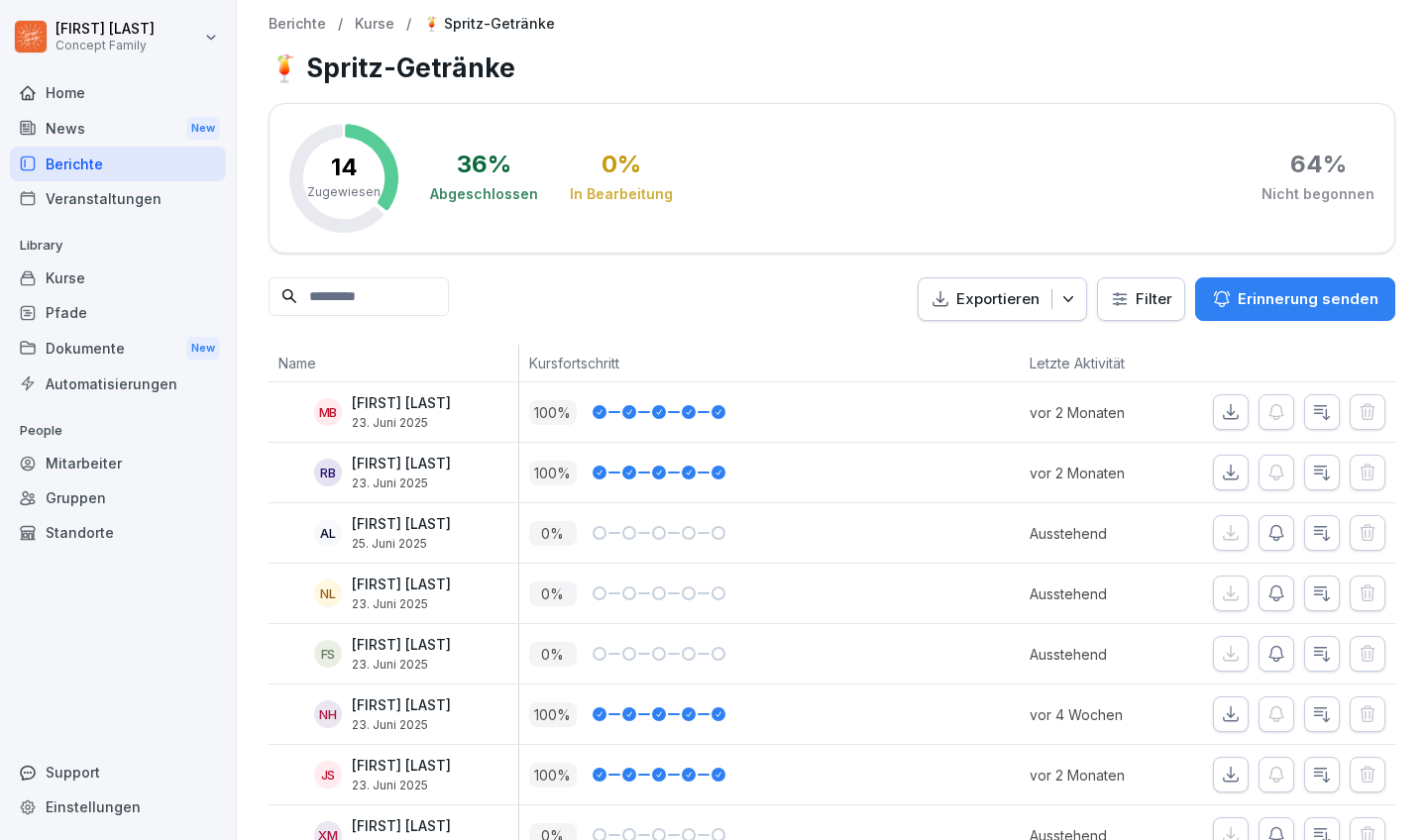 scroll, scrollTop: 0, scrollLeft: 0, axis: both 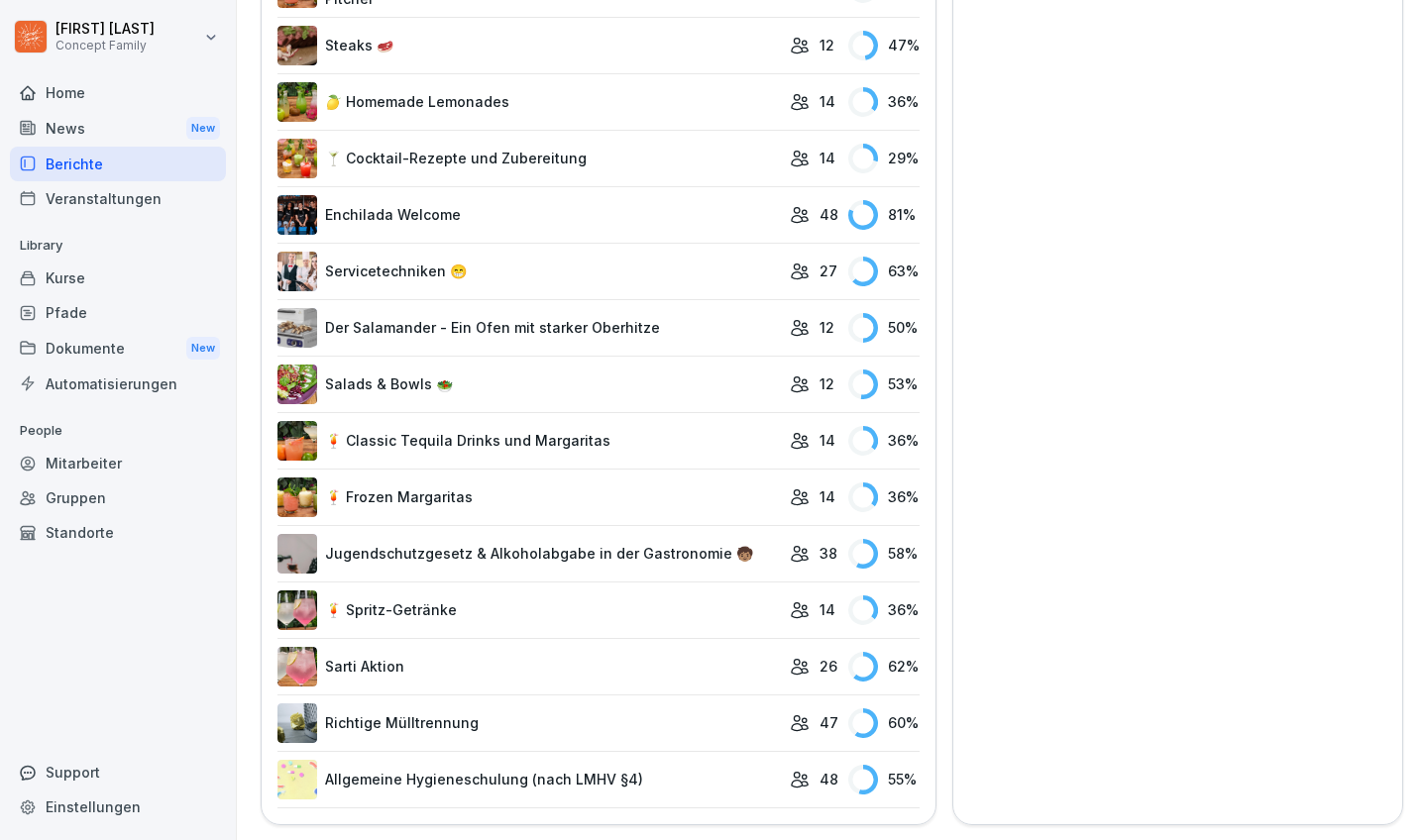 click on "Sarti Aktion" at bounding box center (528, 667) 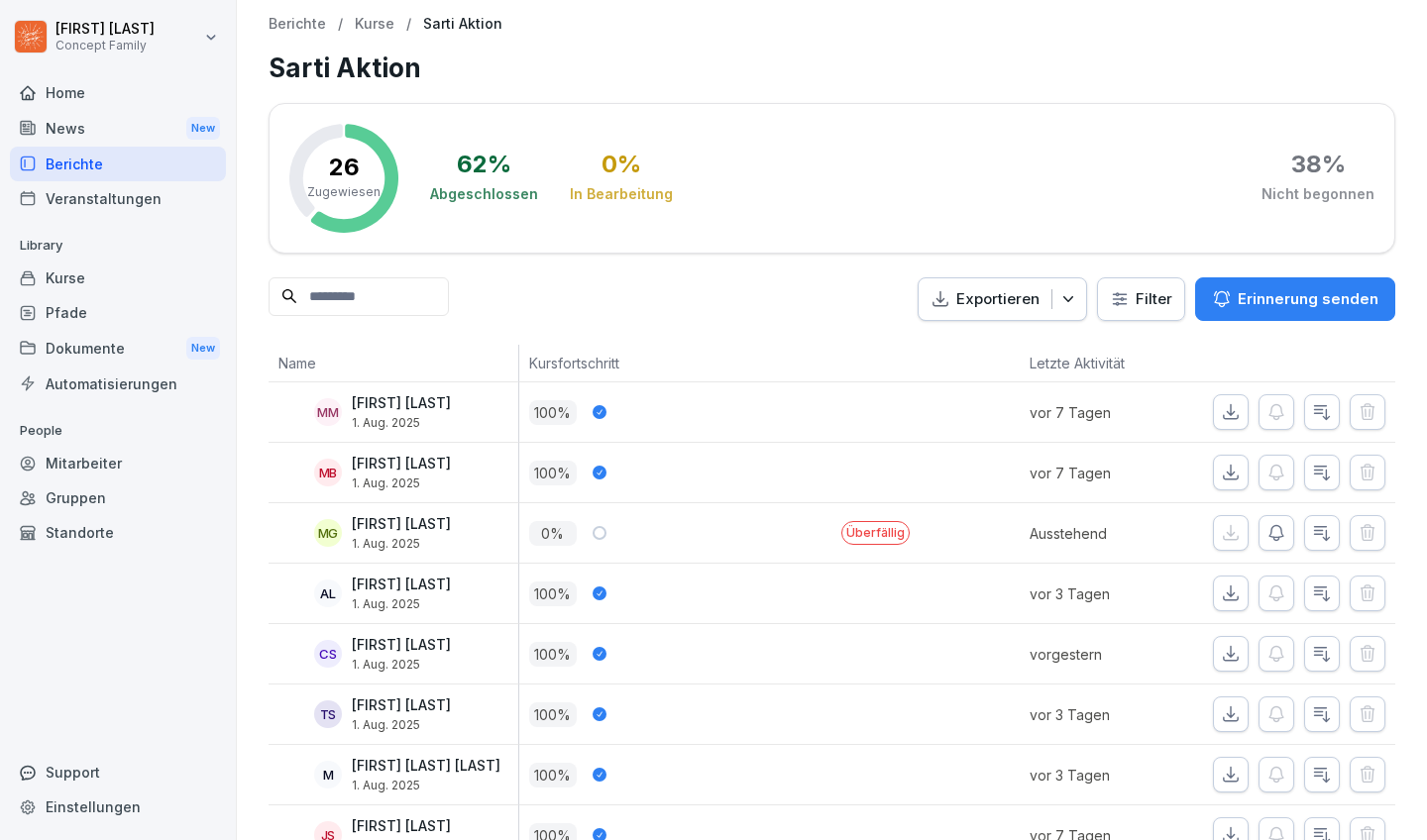 scroll, scrollTop: 0, scrollLeft: 0, axis: both 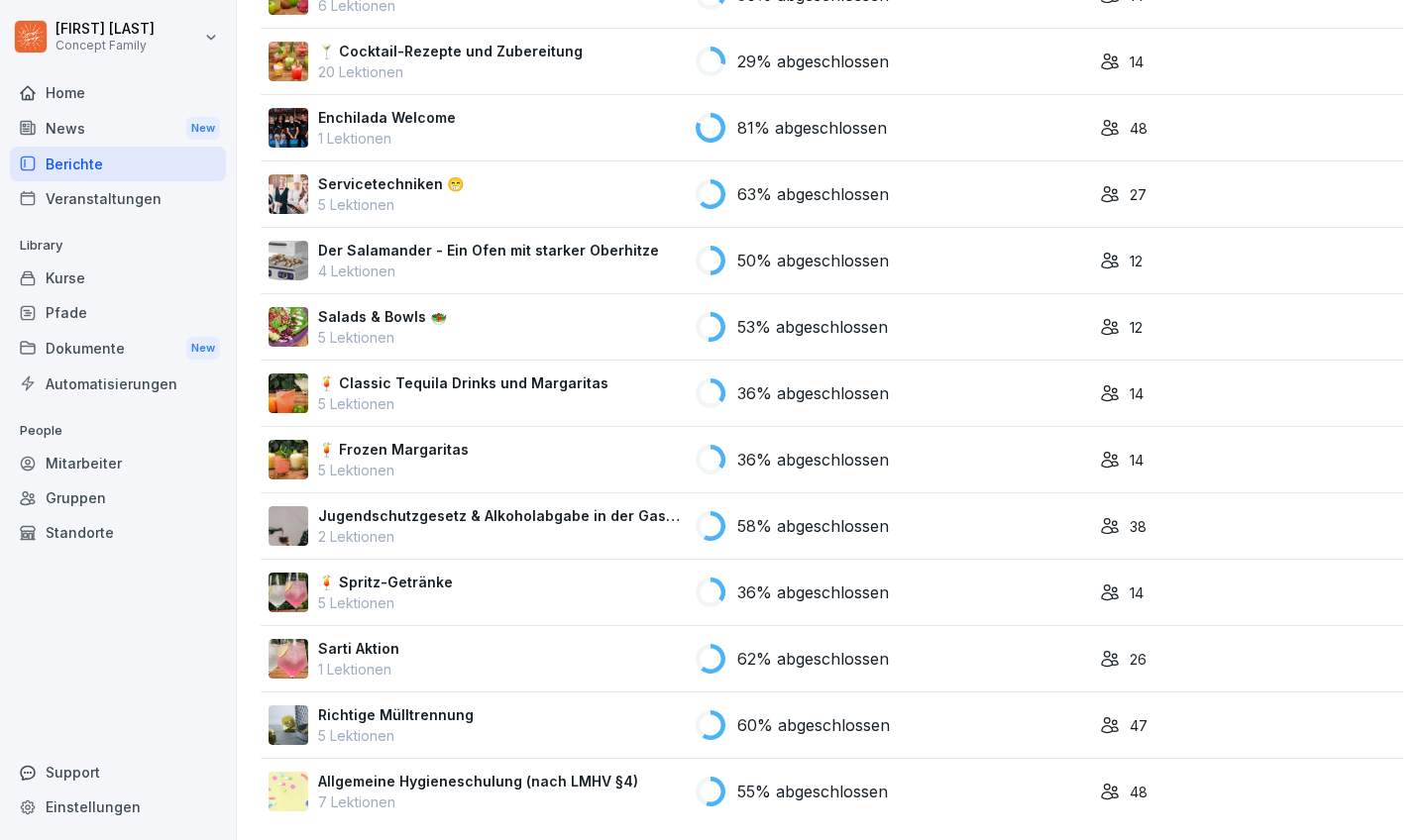 click on "Sarti Aktion  1 Lektionen" at bounding box center [474, 659] 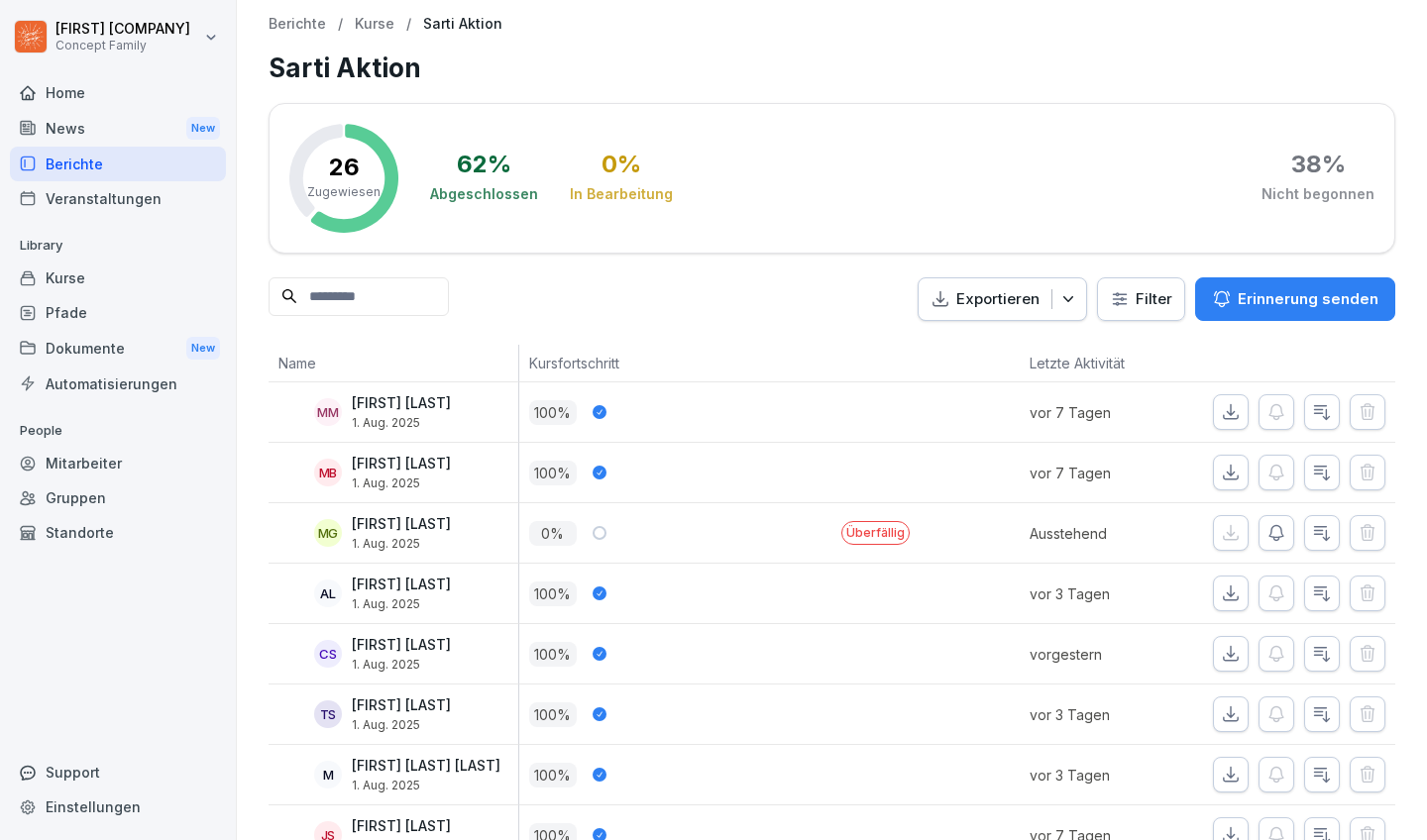 scroll, scrollTop: 0, scrollLeft: 0, axis: both 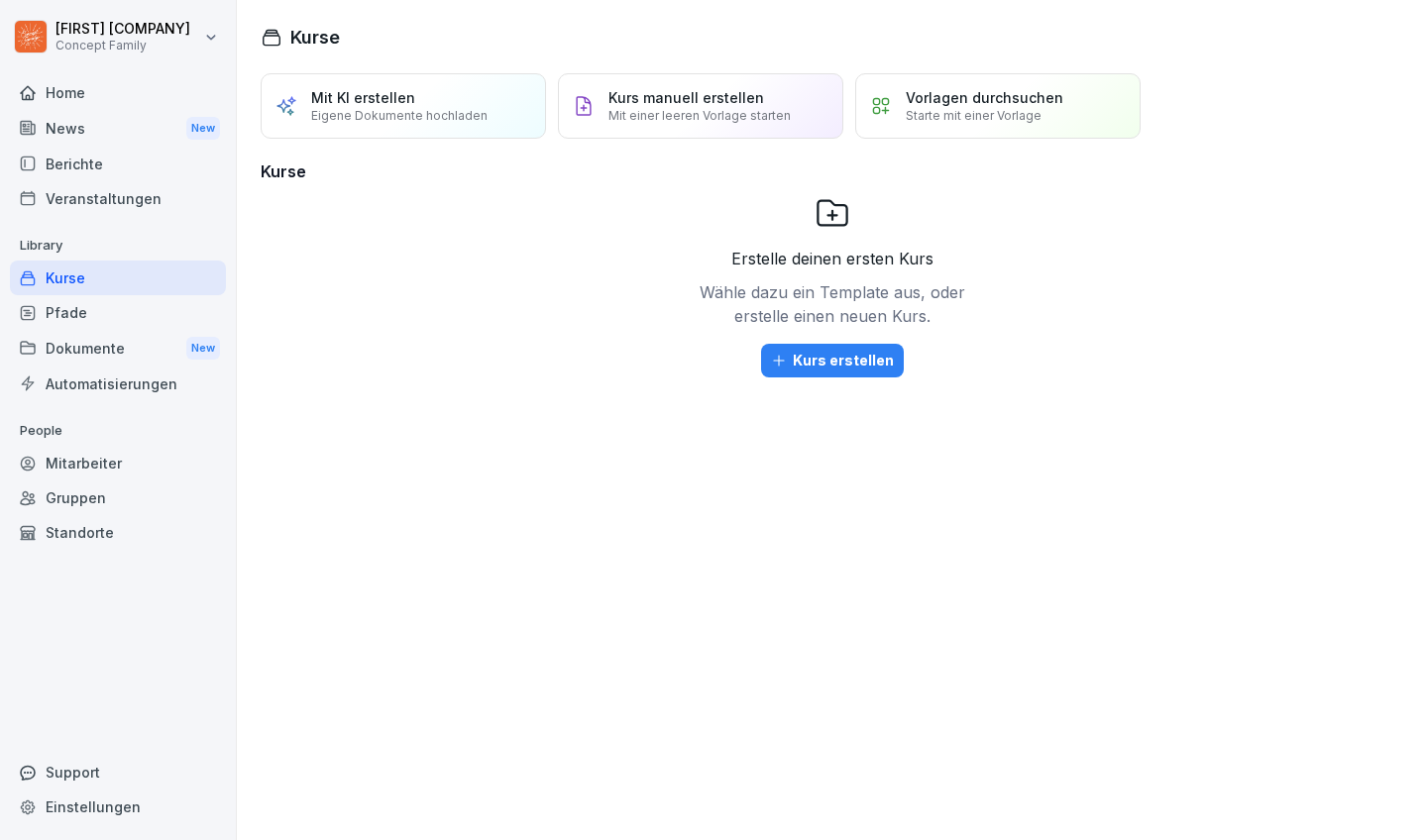 click on "Kurse" at bounding box center [118, 277] 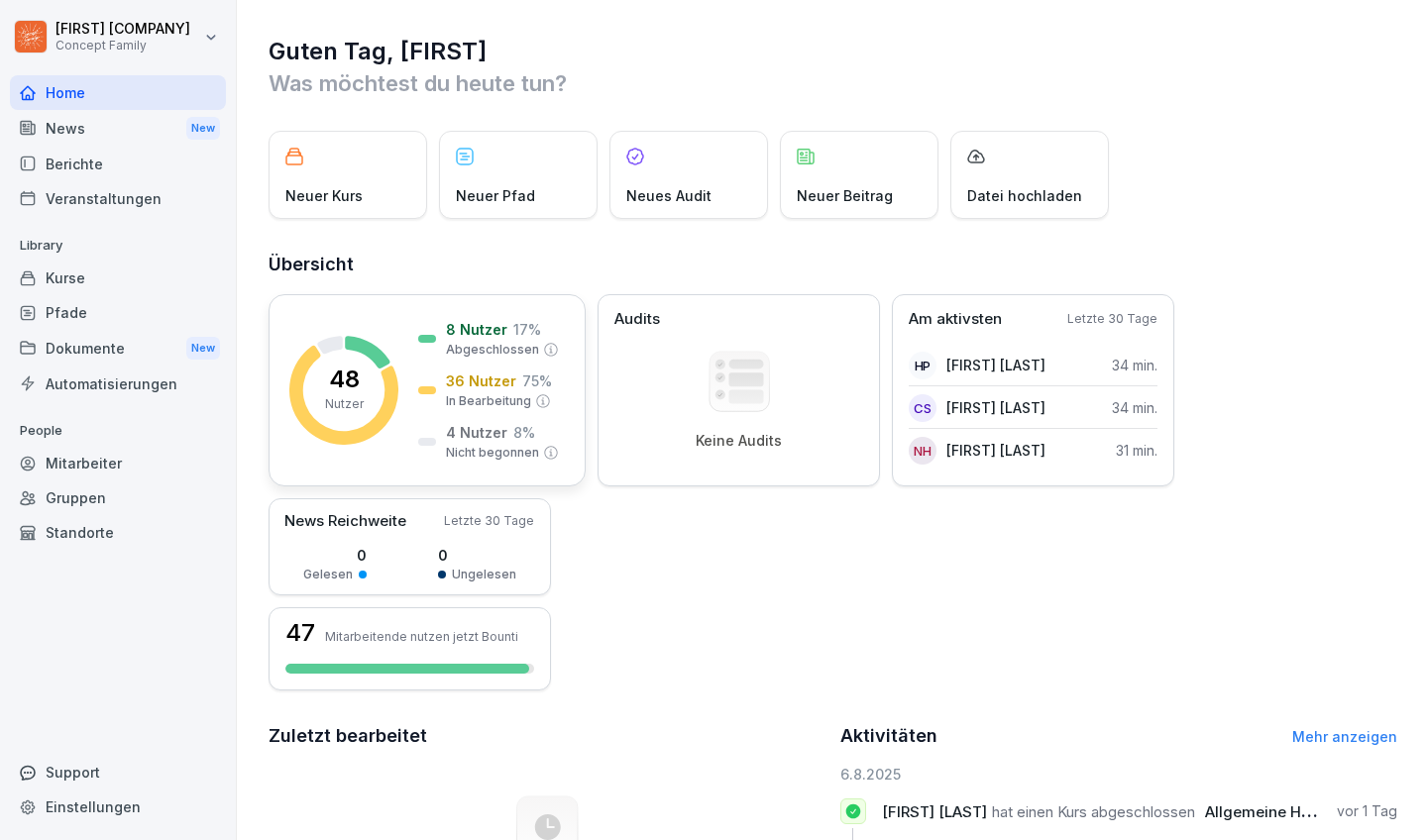 scroll, scrollTop: 0, scrollLeft: 0, axis: both 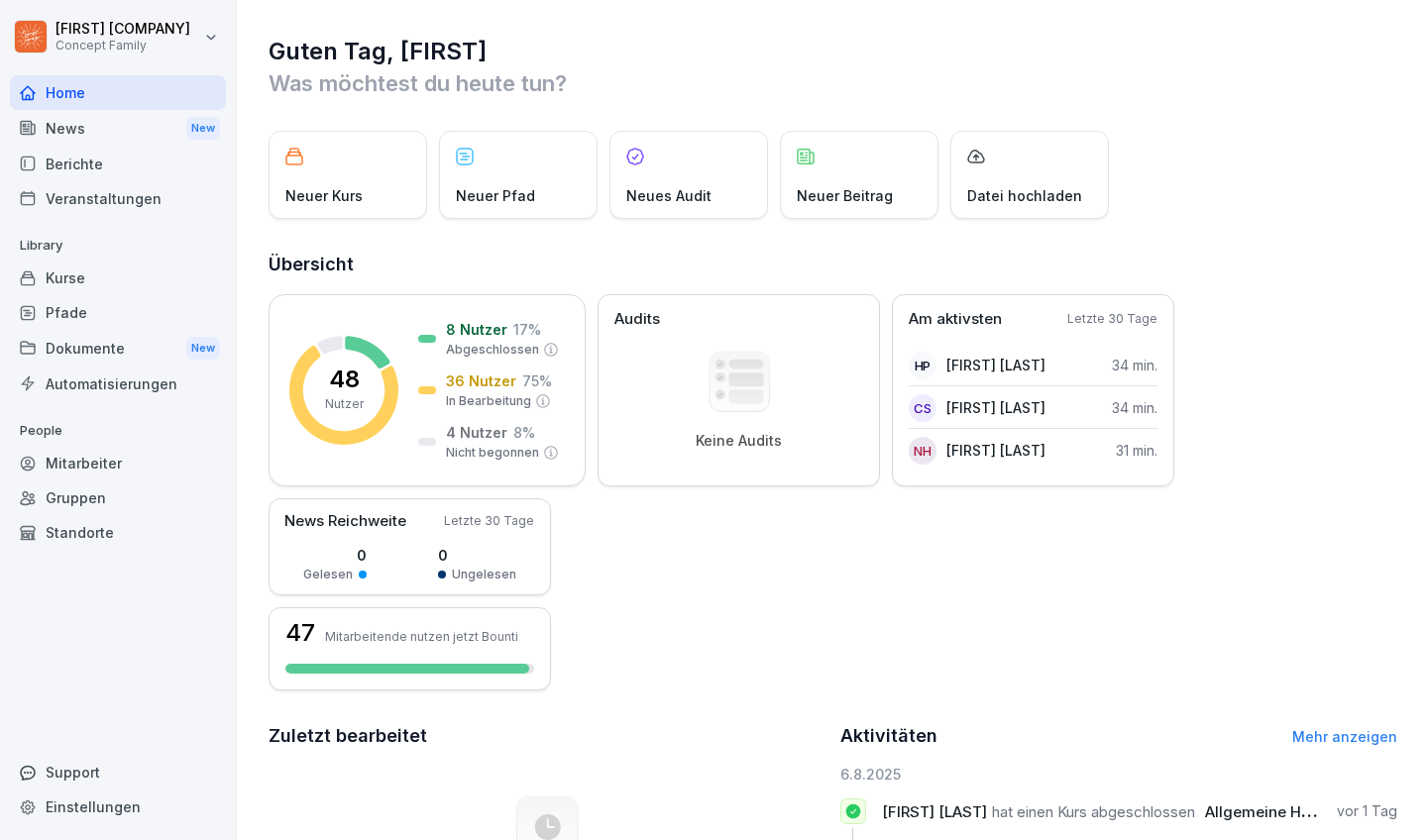 click on "Kurse" at bounding box center (118, 277) 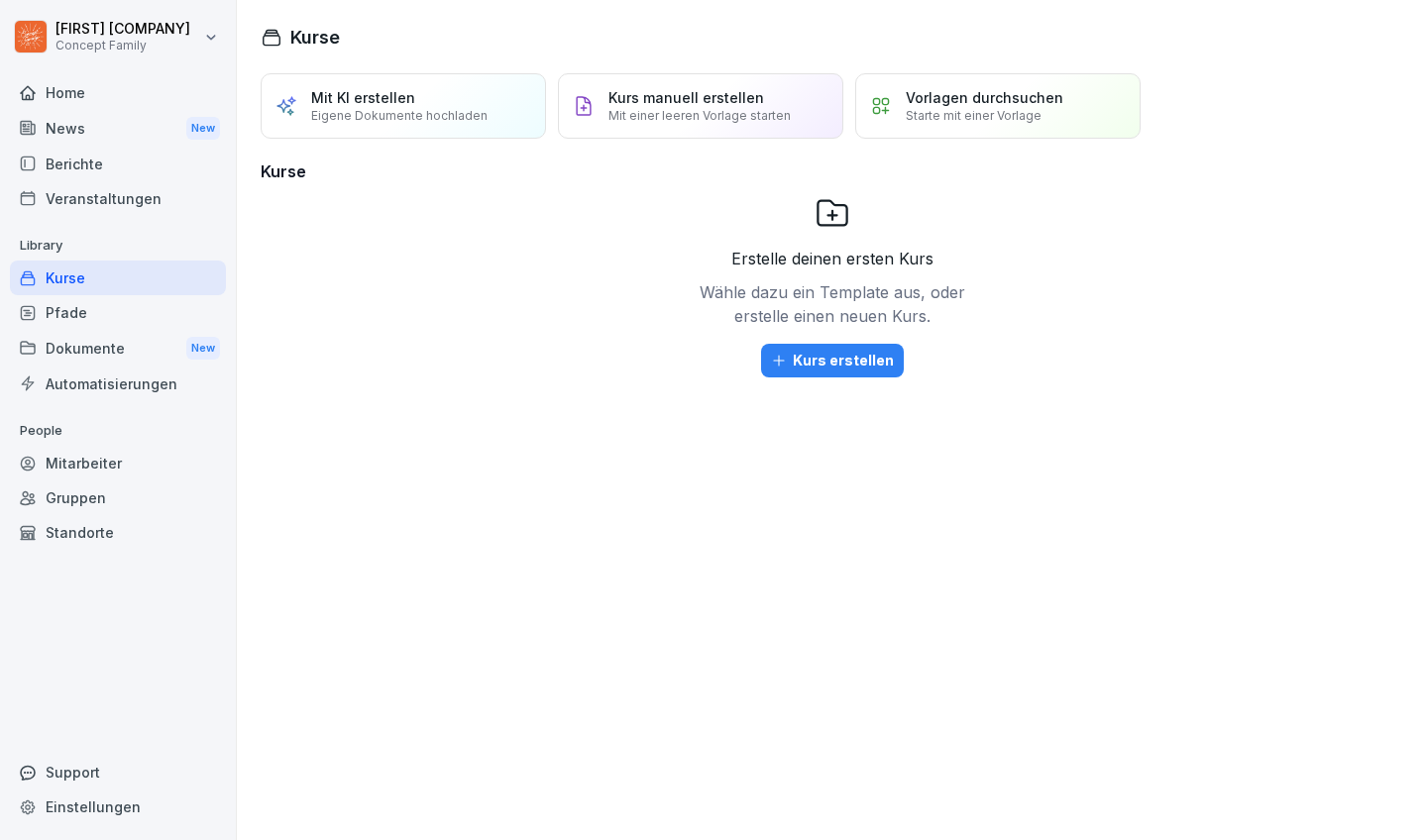 click on "Home News New Berichte Veranstaltungen Library Kurse Pfade Dokumente New Automatisierungen People Mitarbeiter Gruppen Standorte Support Einstellungen" at bounding box center (118, 447) 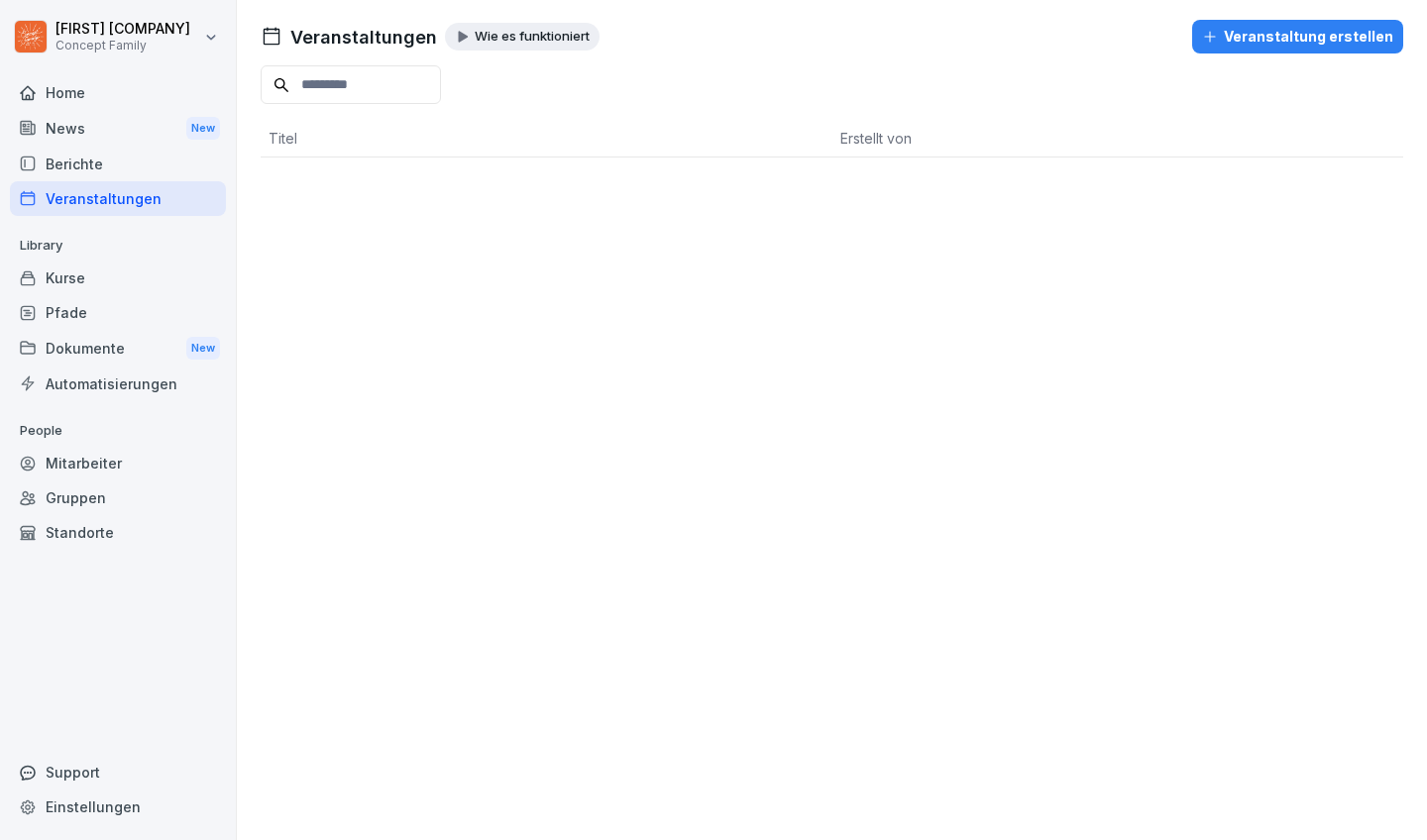 click on "Berichte" at bounding box center (118, 163) 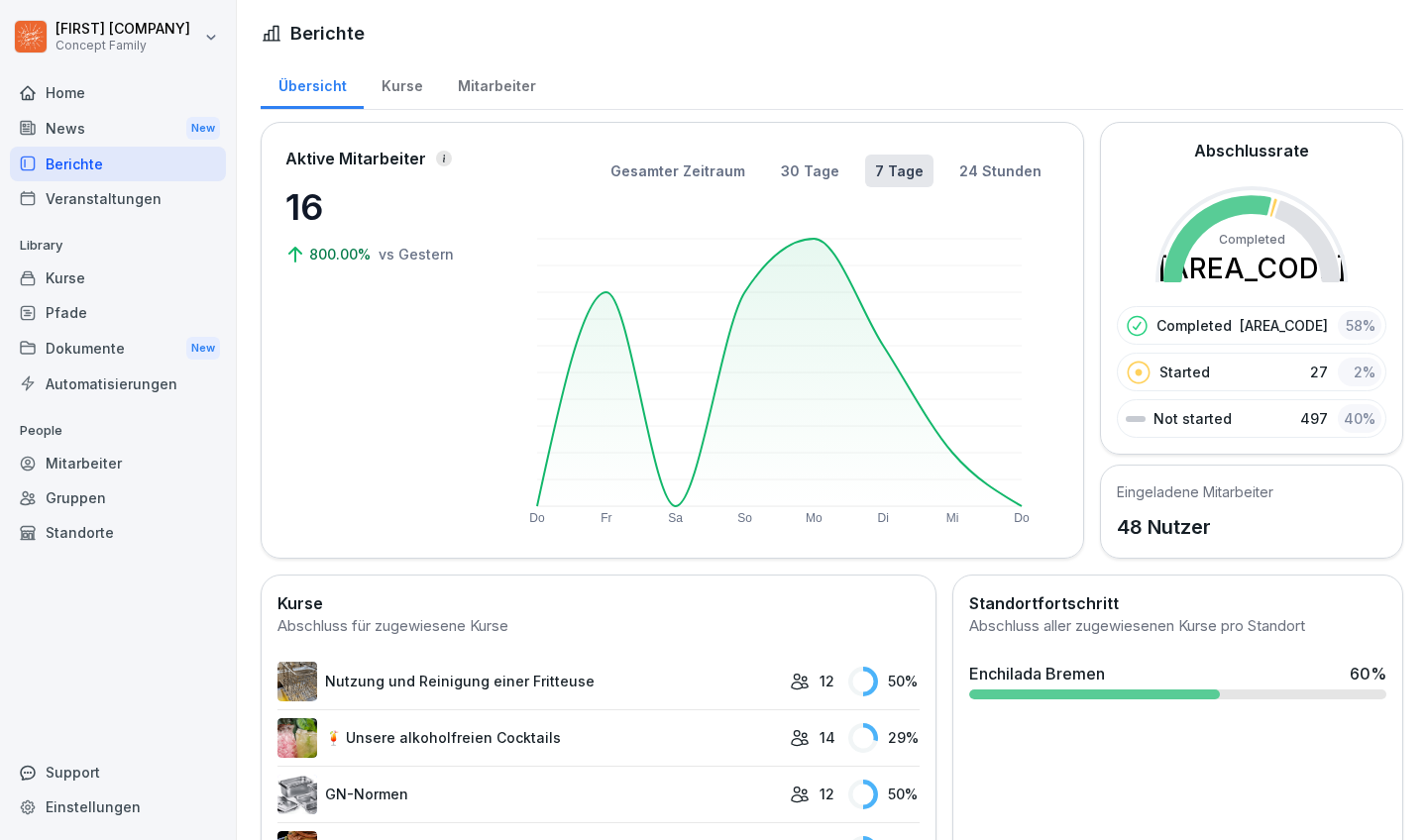 click on "Kurse" at bounding box center [401, 83] 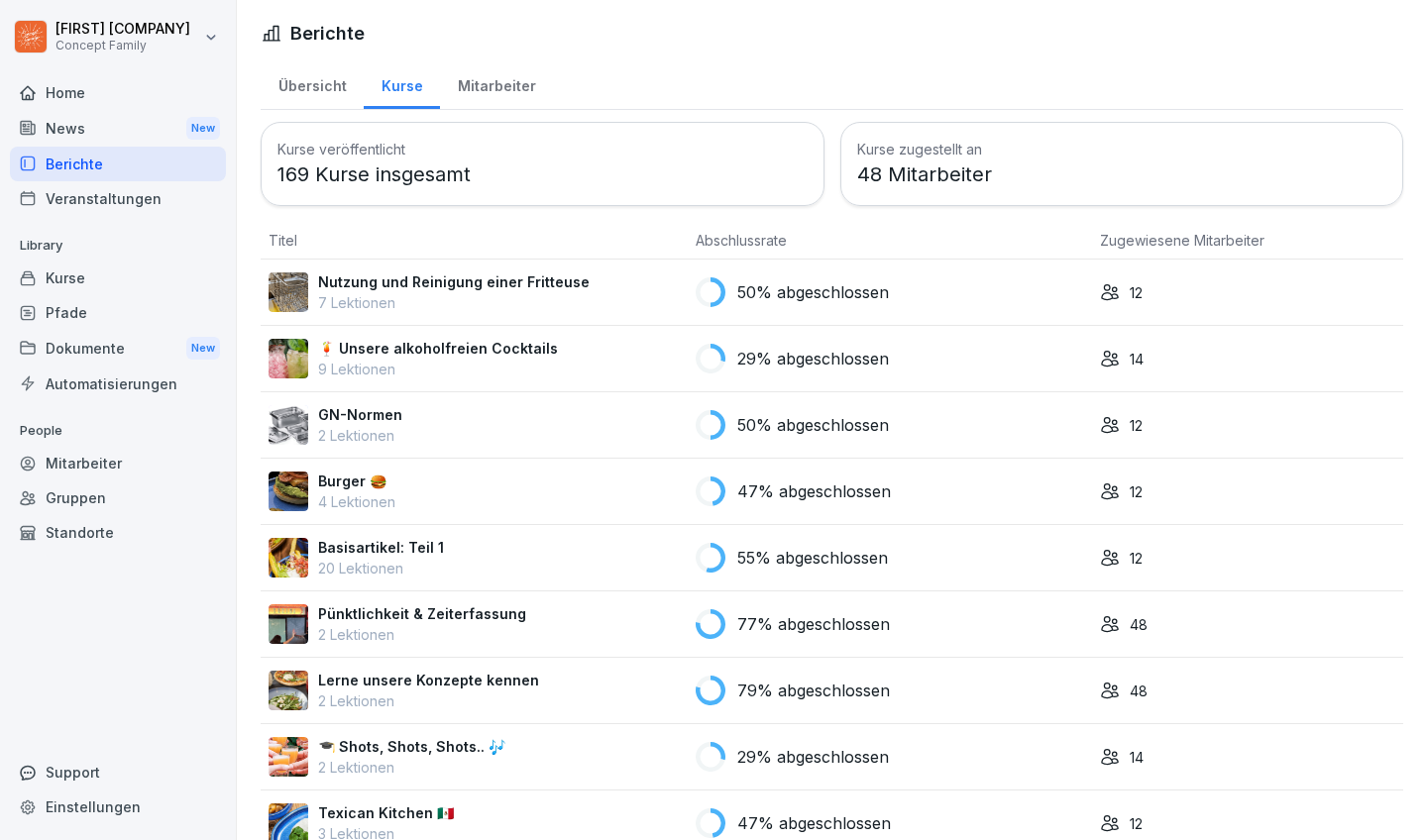 click on "12" at bounding box center [1248, 292] 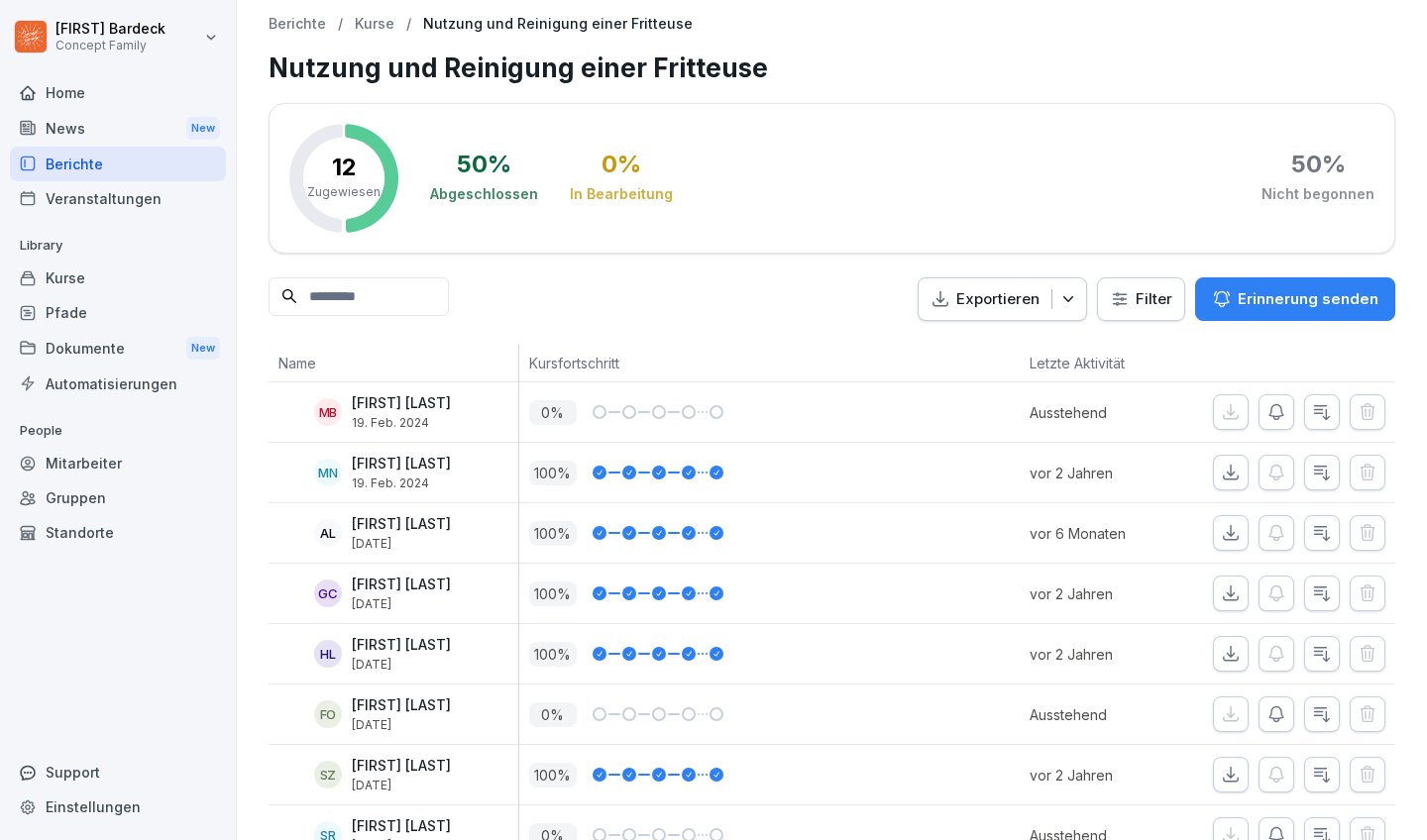 scroll, scrollTop: 0, scrollLeft: 0, axis: both 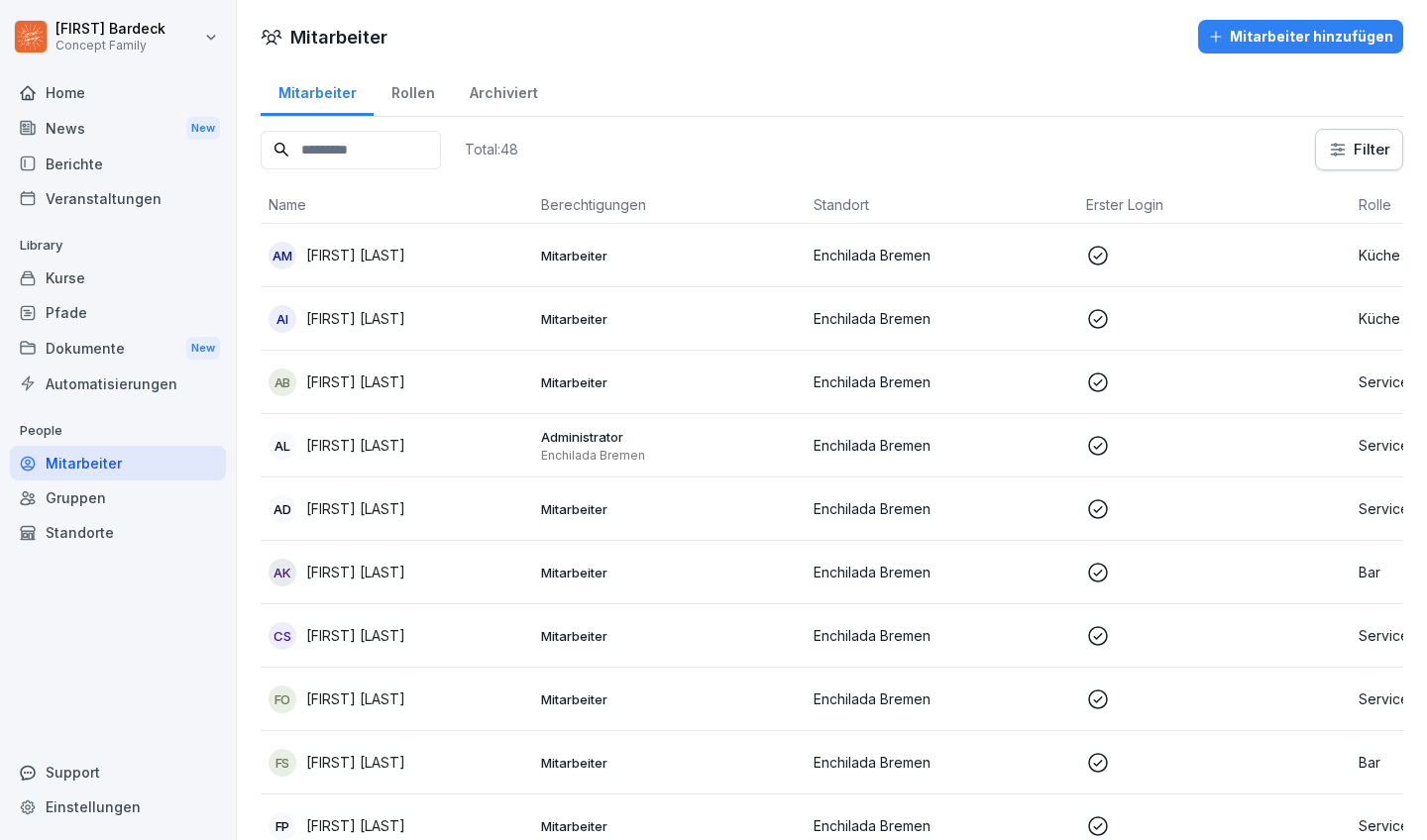 click at bounding box center (351, 150) 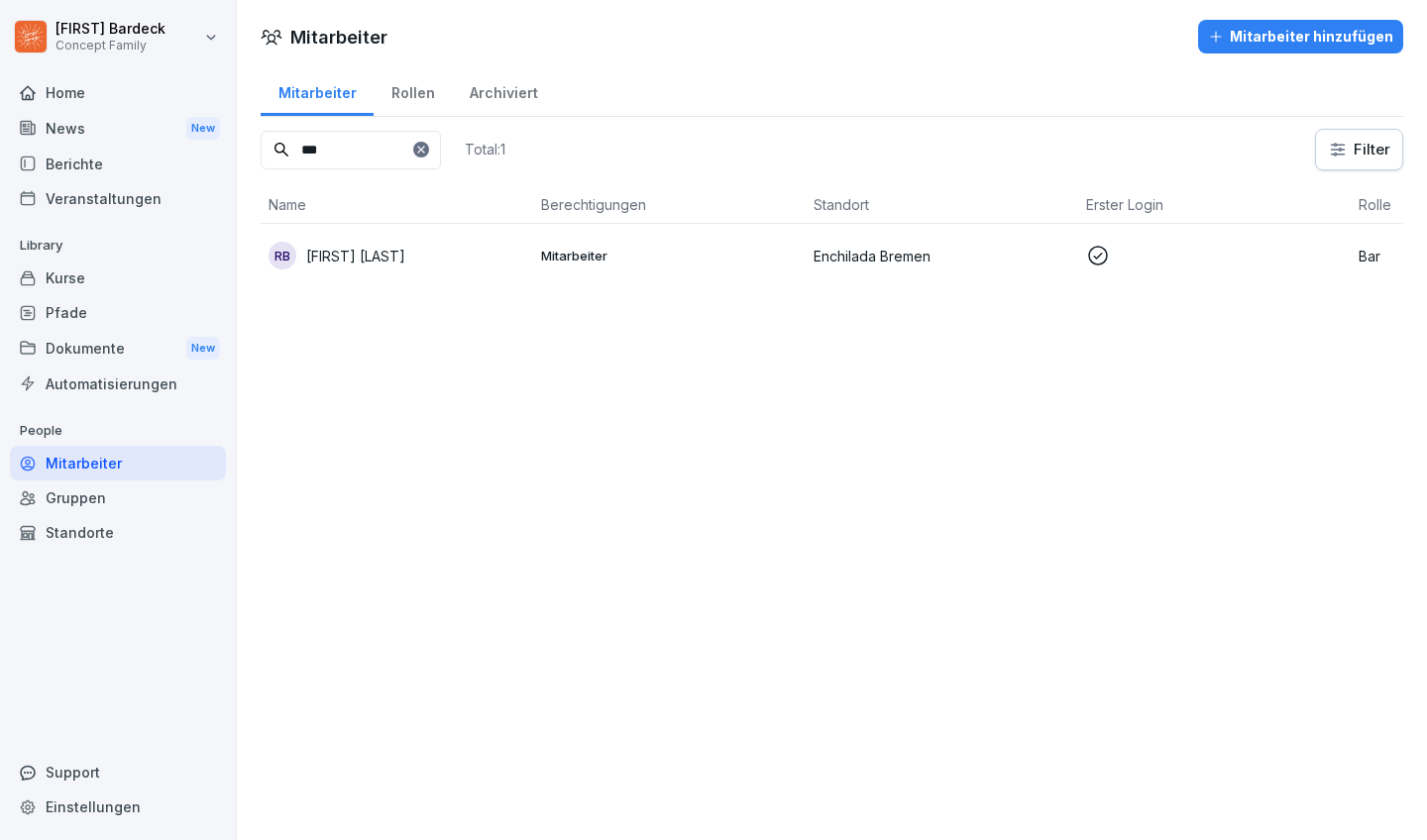type on "***" 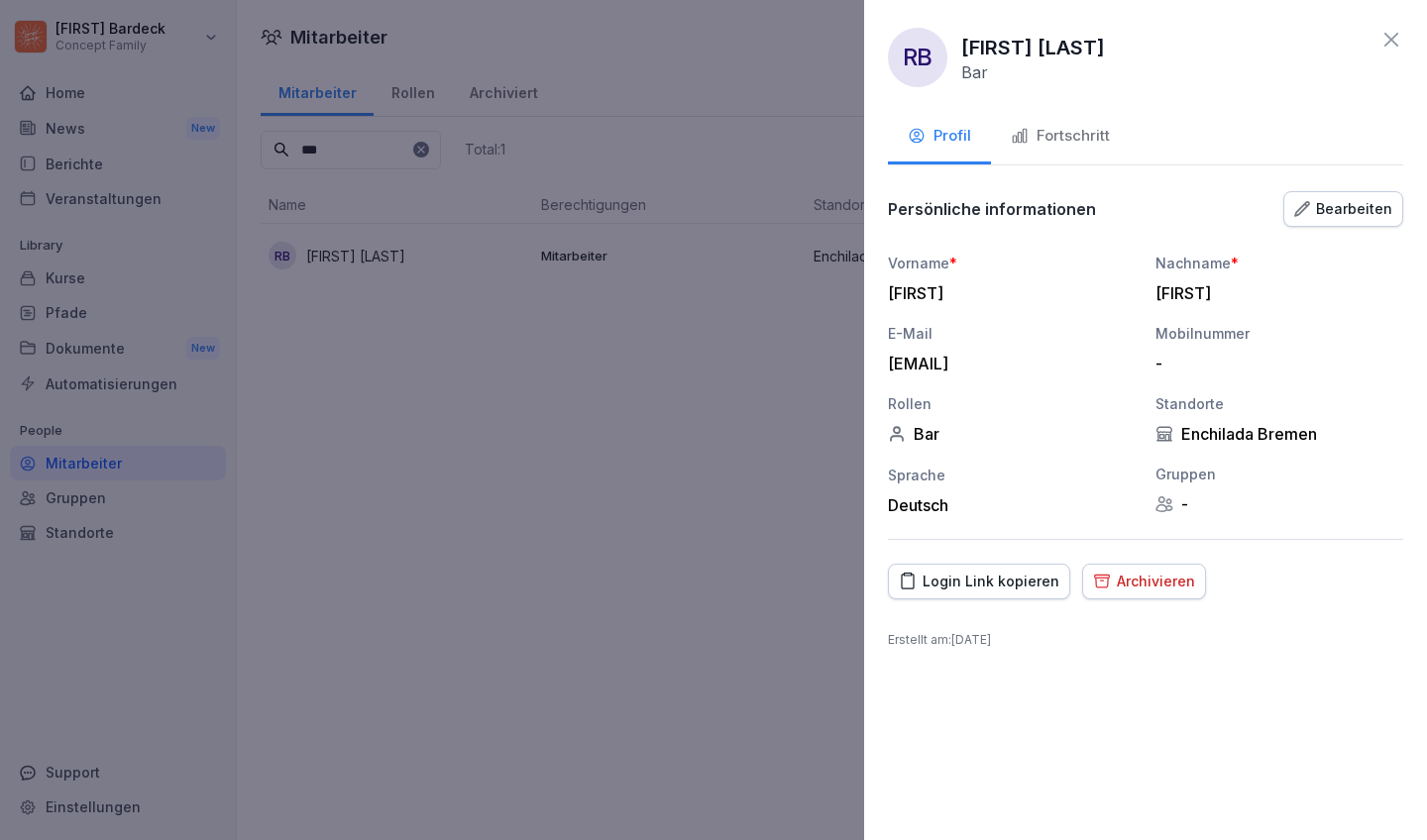 click on "Fortschritt" at bounding box center (1060, 138) 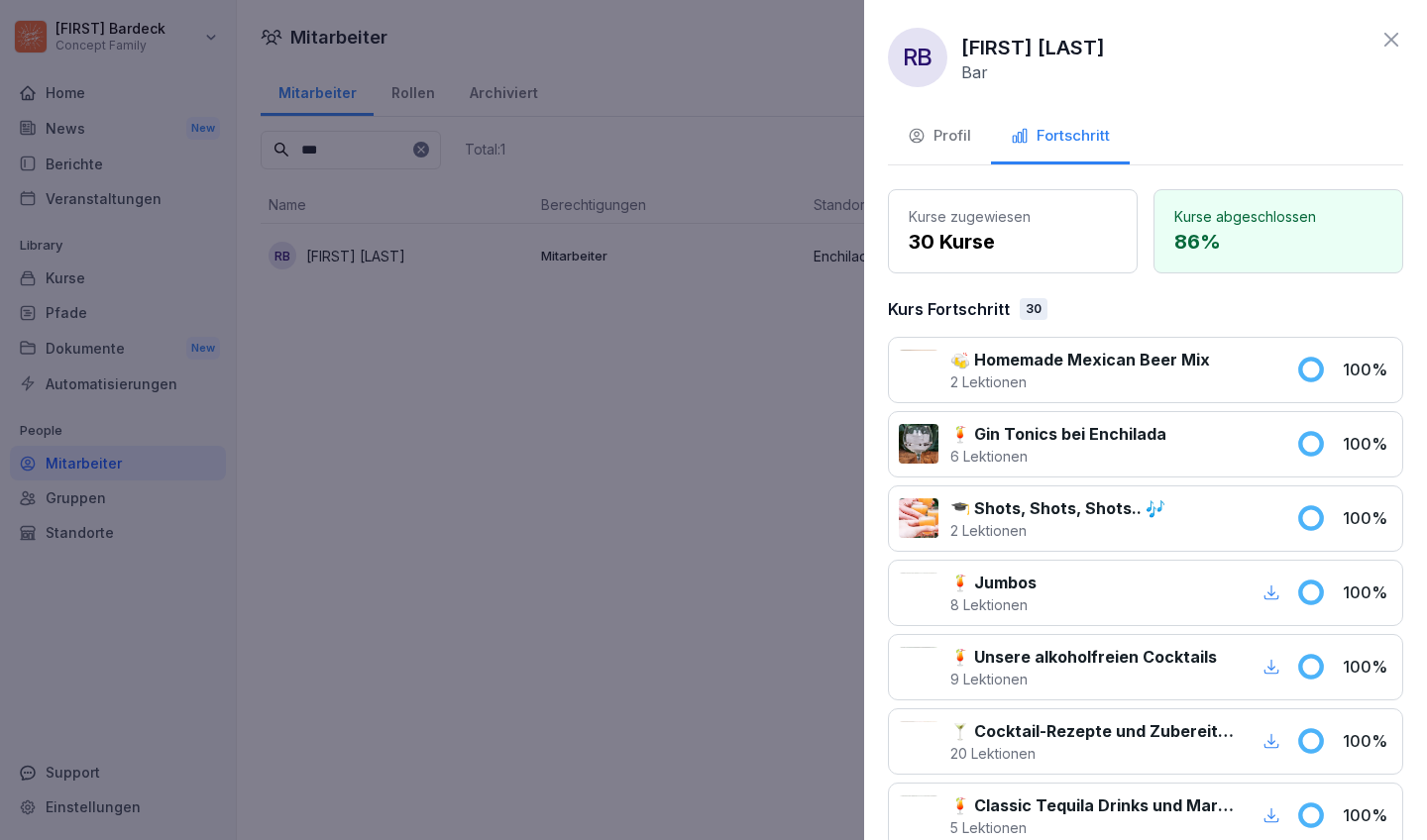 scroll, scrollTop: 0, scrollLeft: 0, axis: both 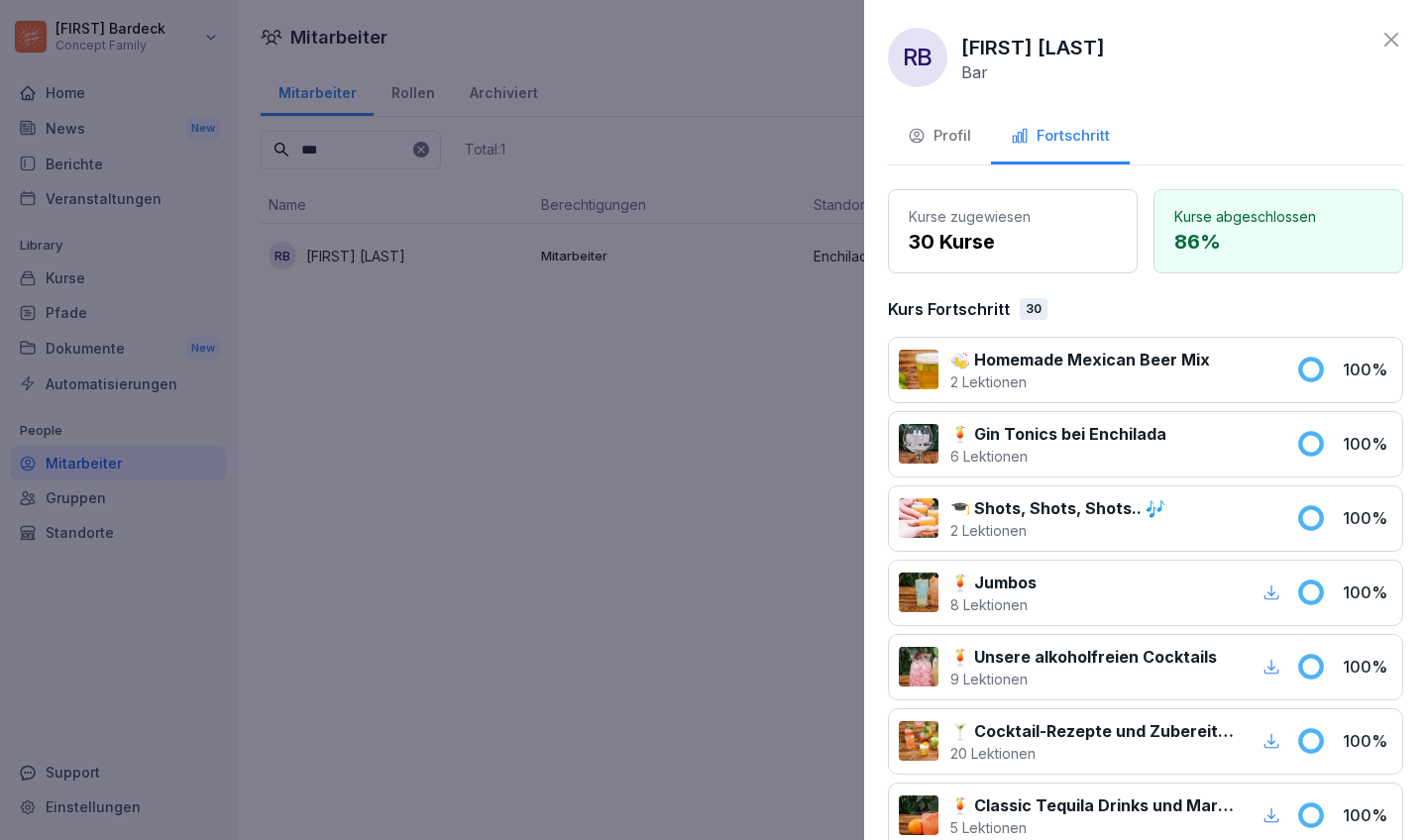 click 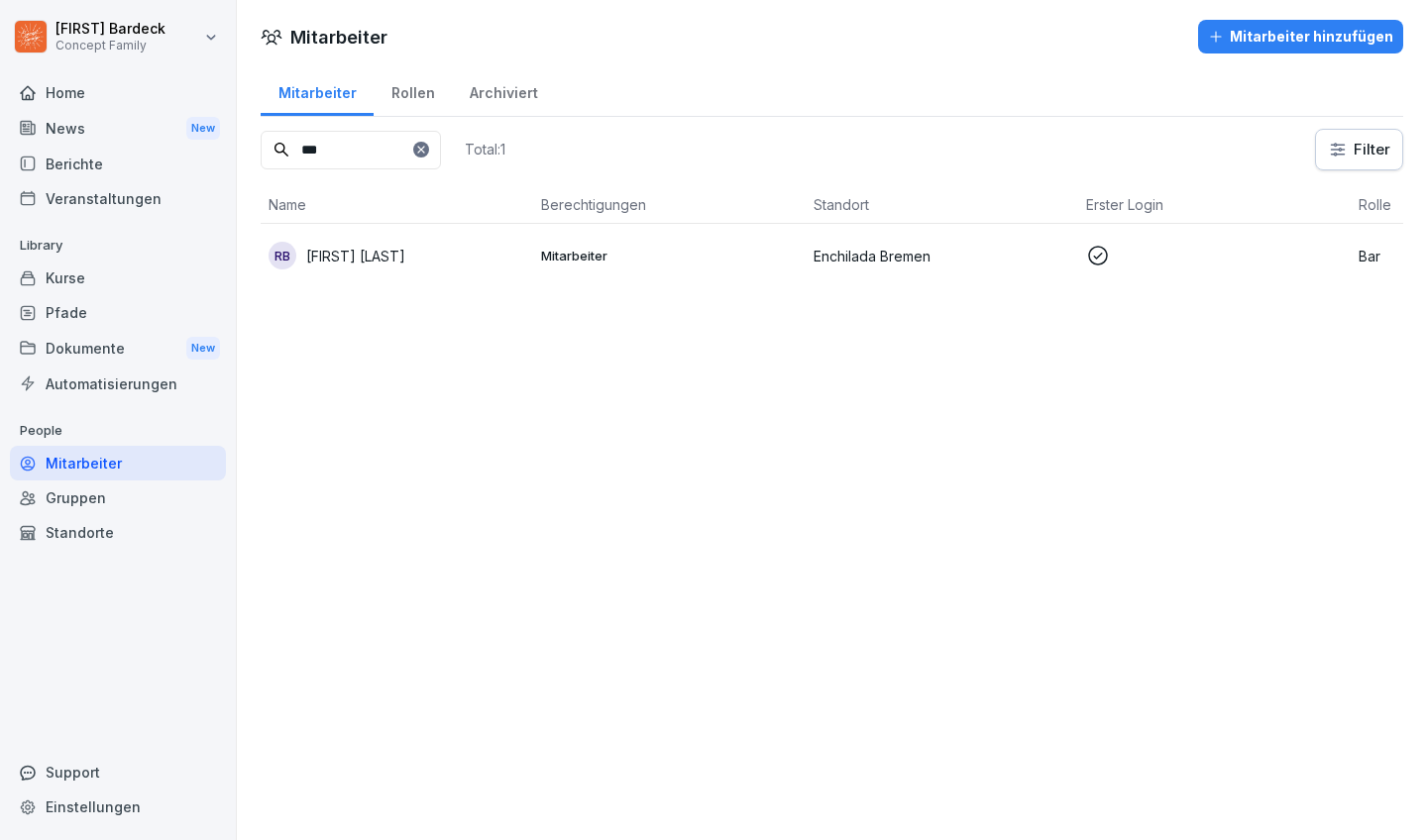 click on "Gruppen" at bounding box center (118, 497) 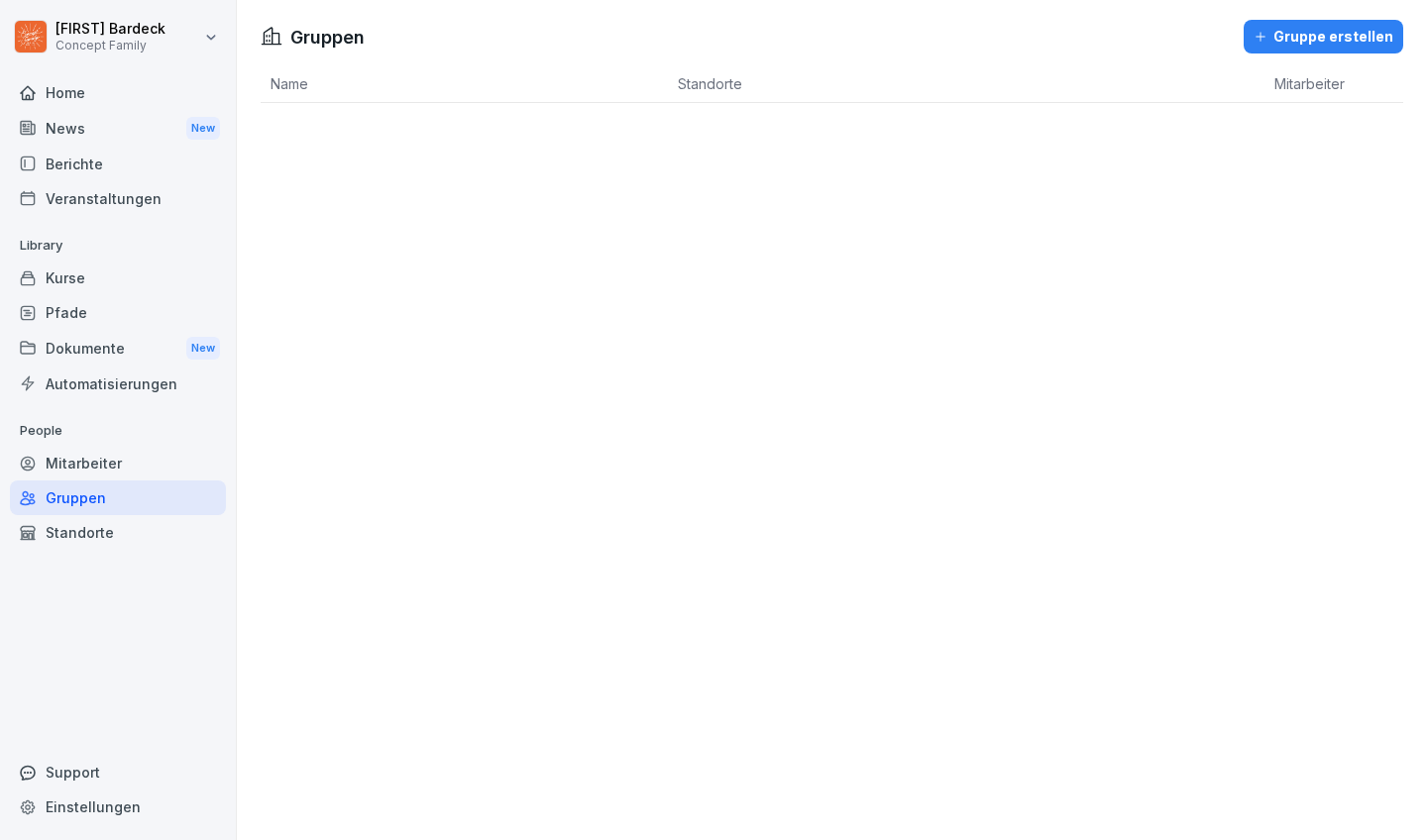 click on "Standorte" at bounding box center (118, 532) 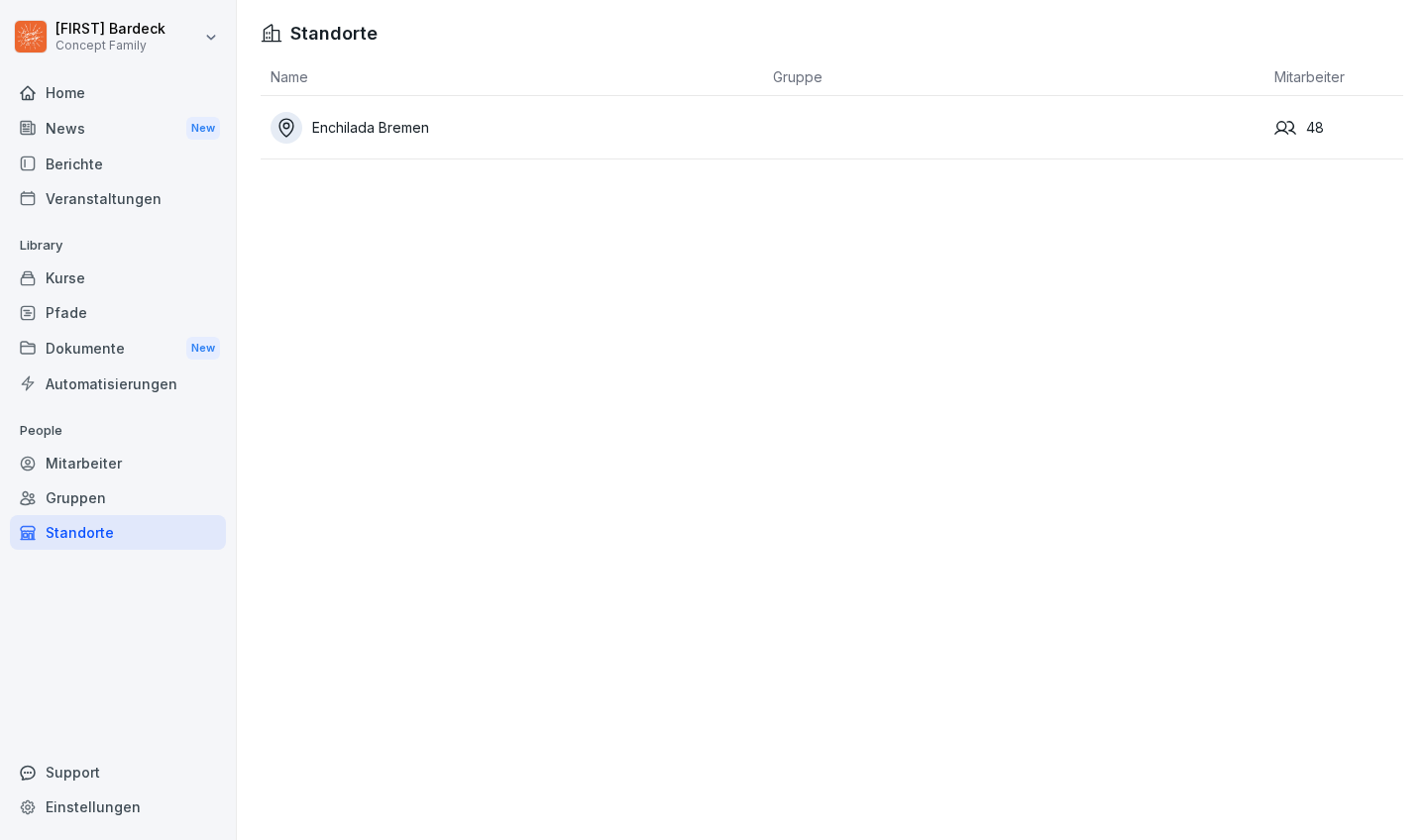 click on "Mitarbeiter" at bounding box center [118, 463] 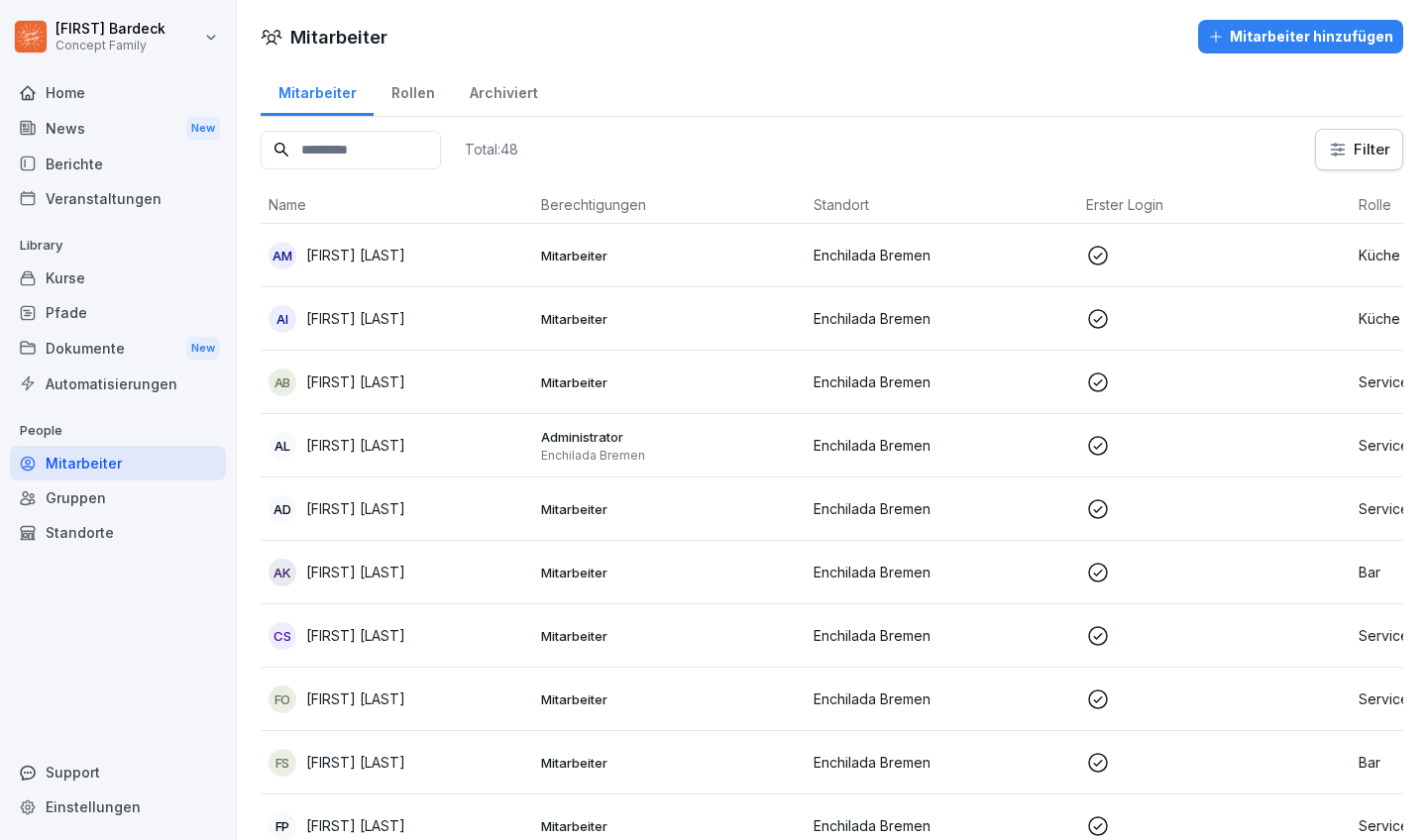 click on "Berichte" at bounding box center [118, 163] 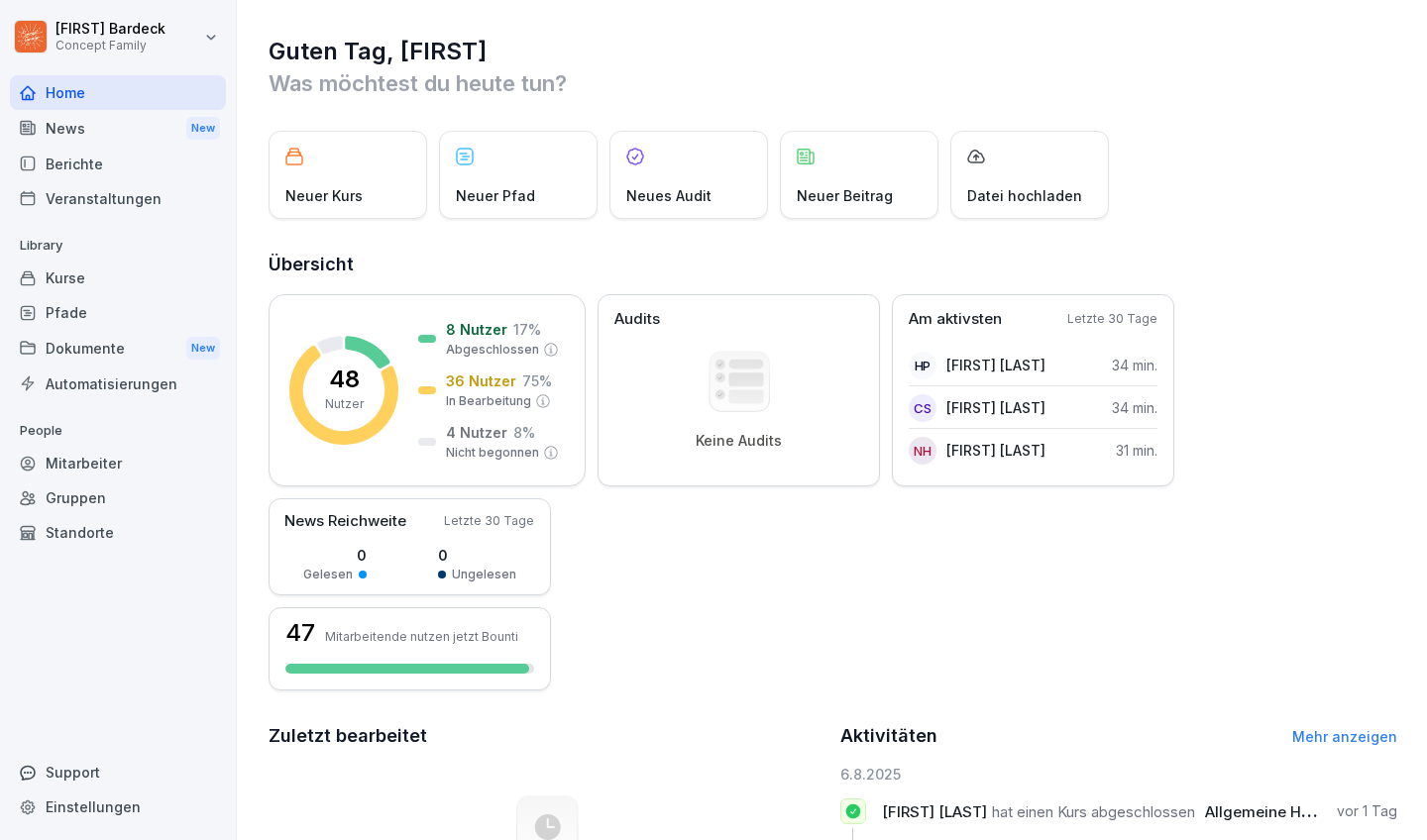 scroll, scrollTop: 0, scrollLeft: 0, axis: both 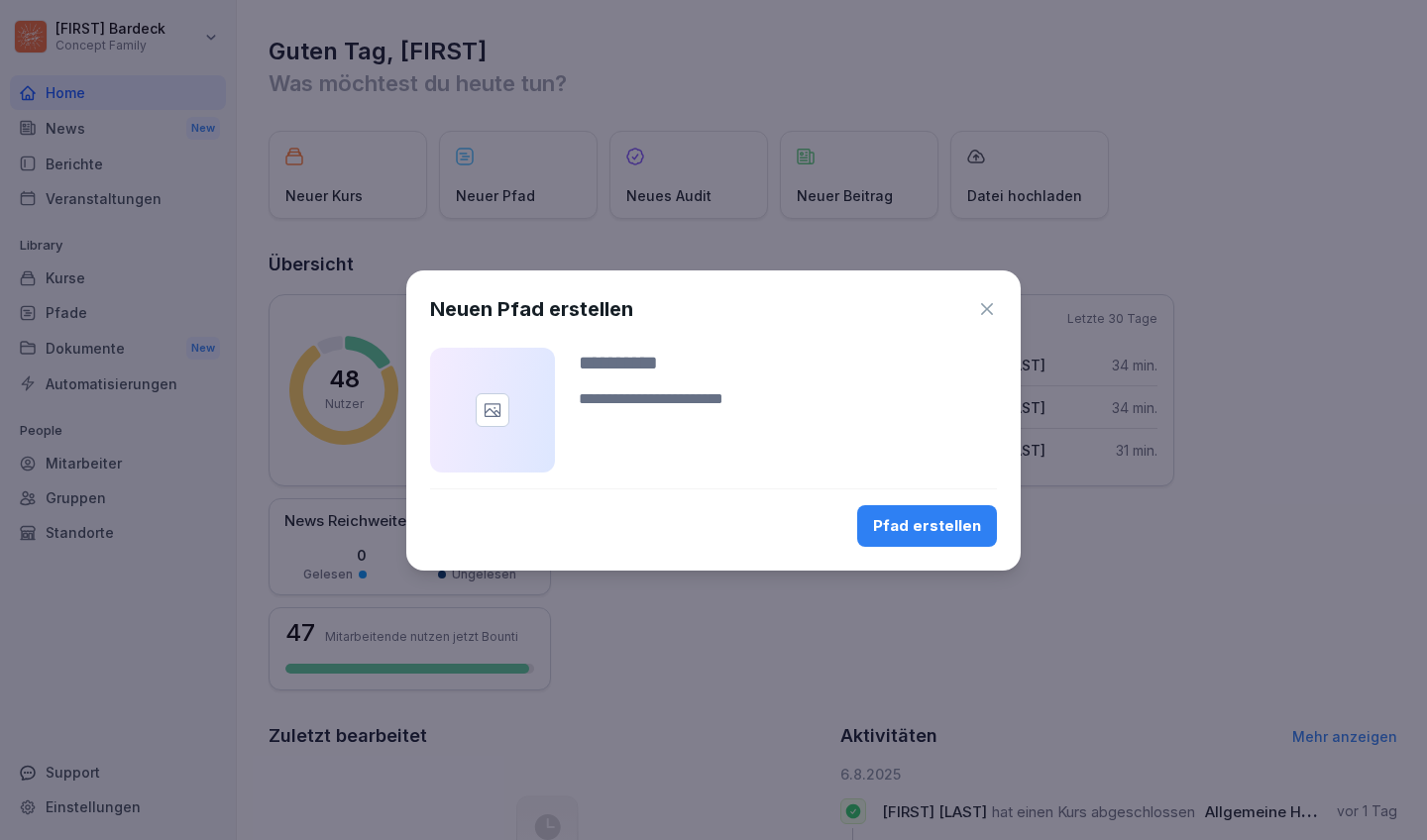 click 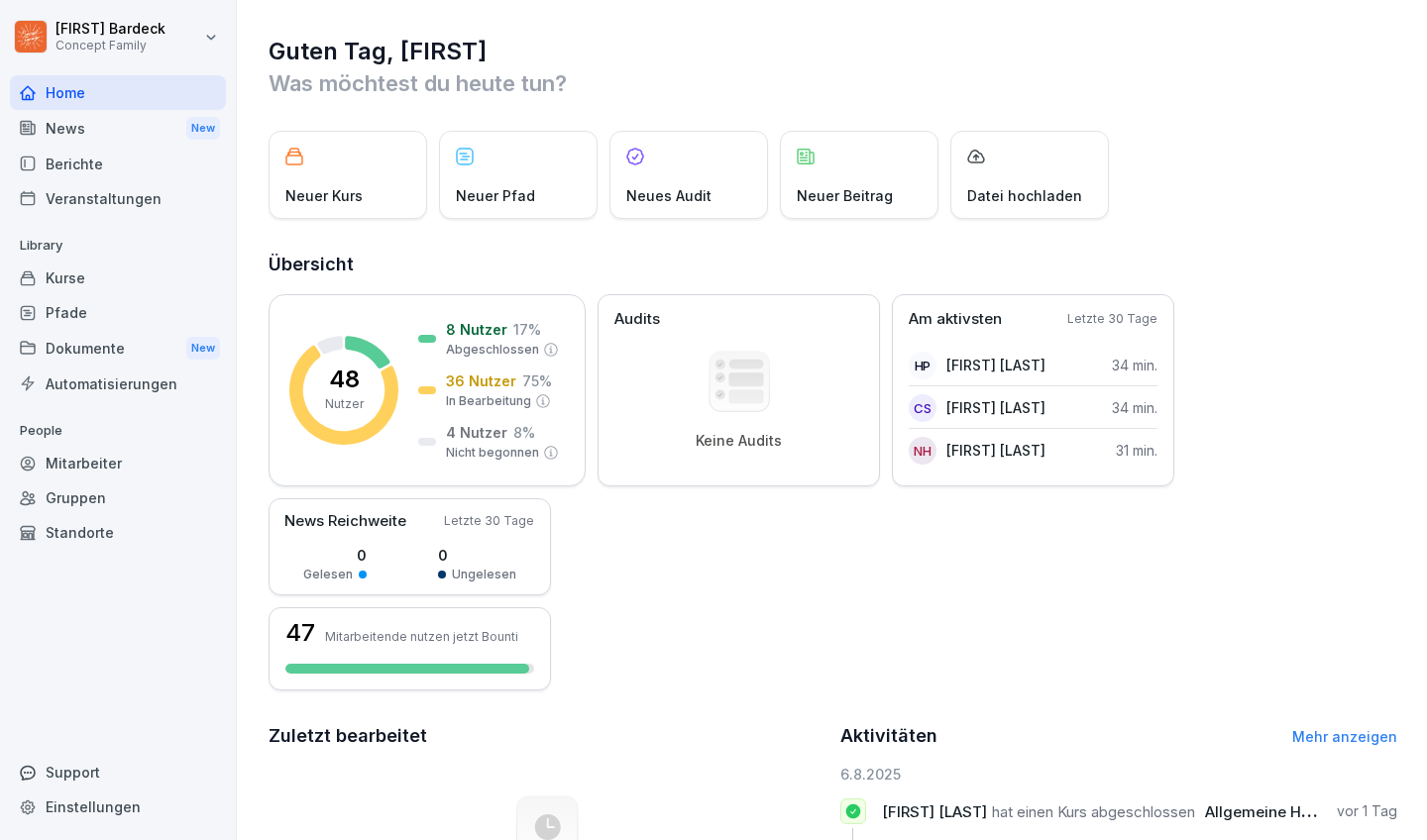 click on "Neuer Kurs" at bounding box center [348, 174] 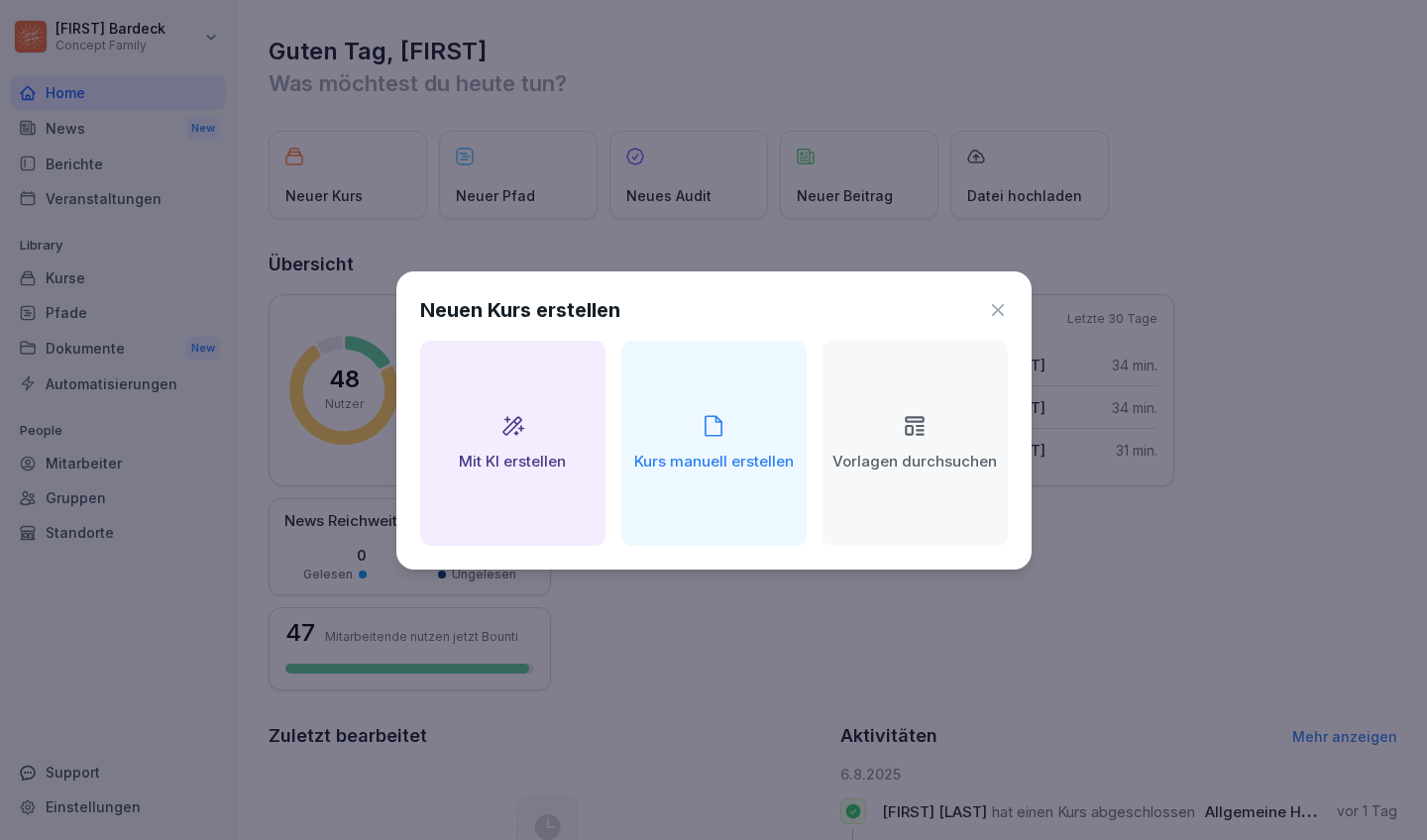 click 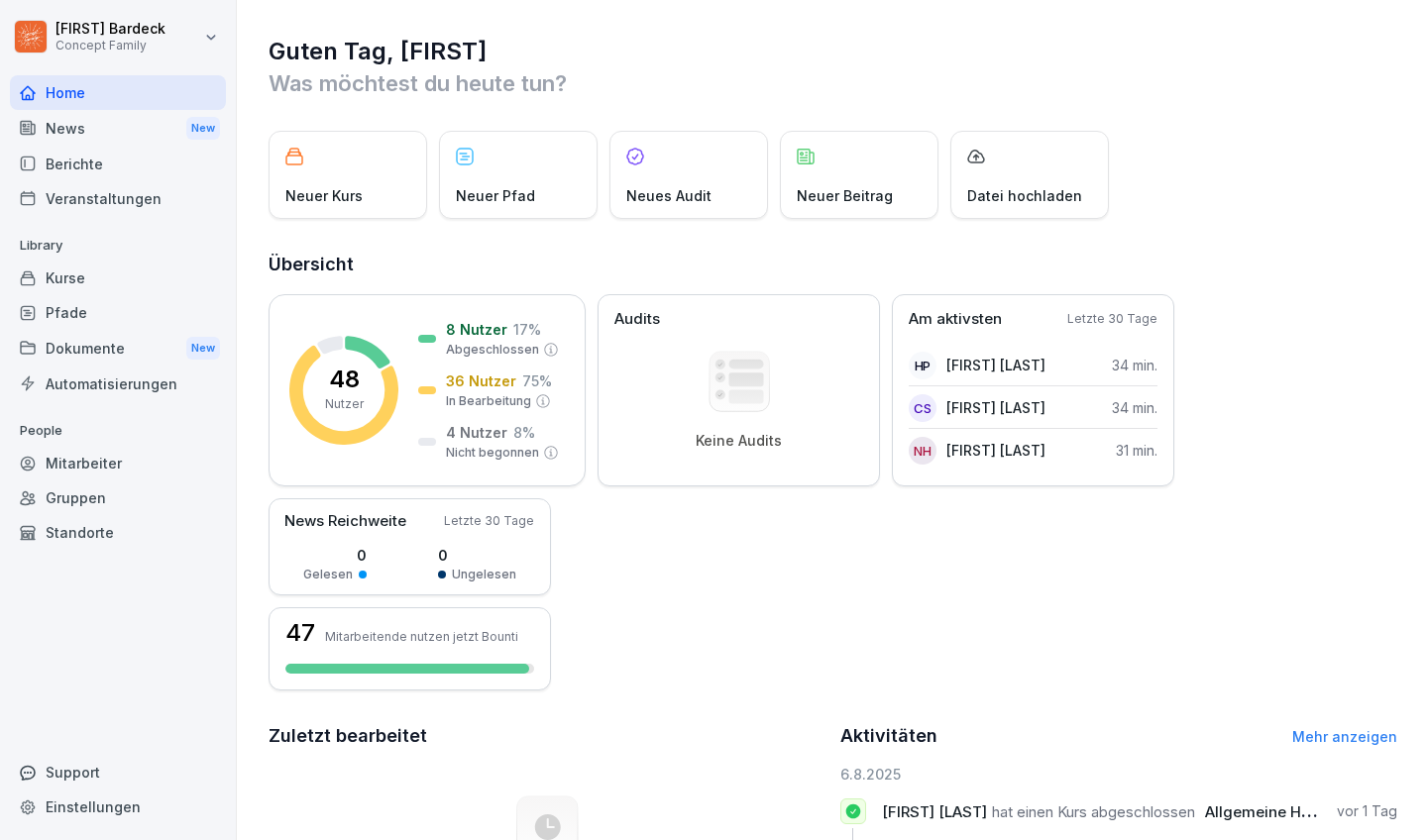 click on "News New" at bounding box center [118, 128] 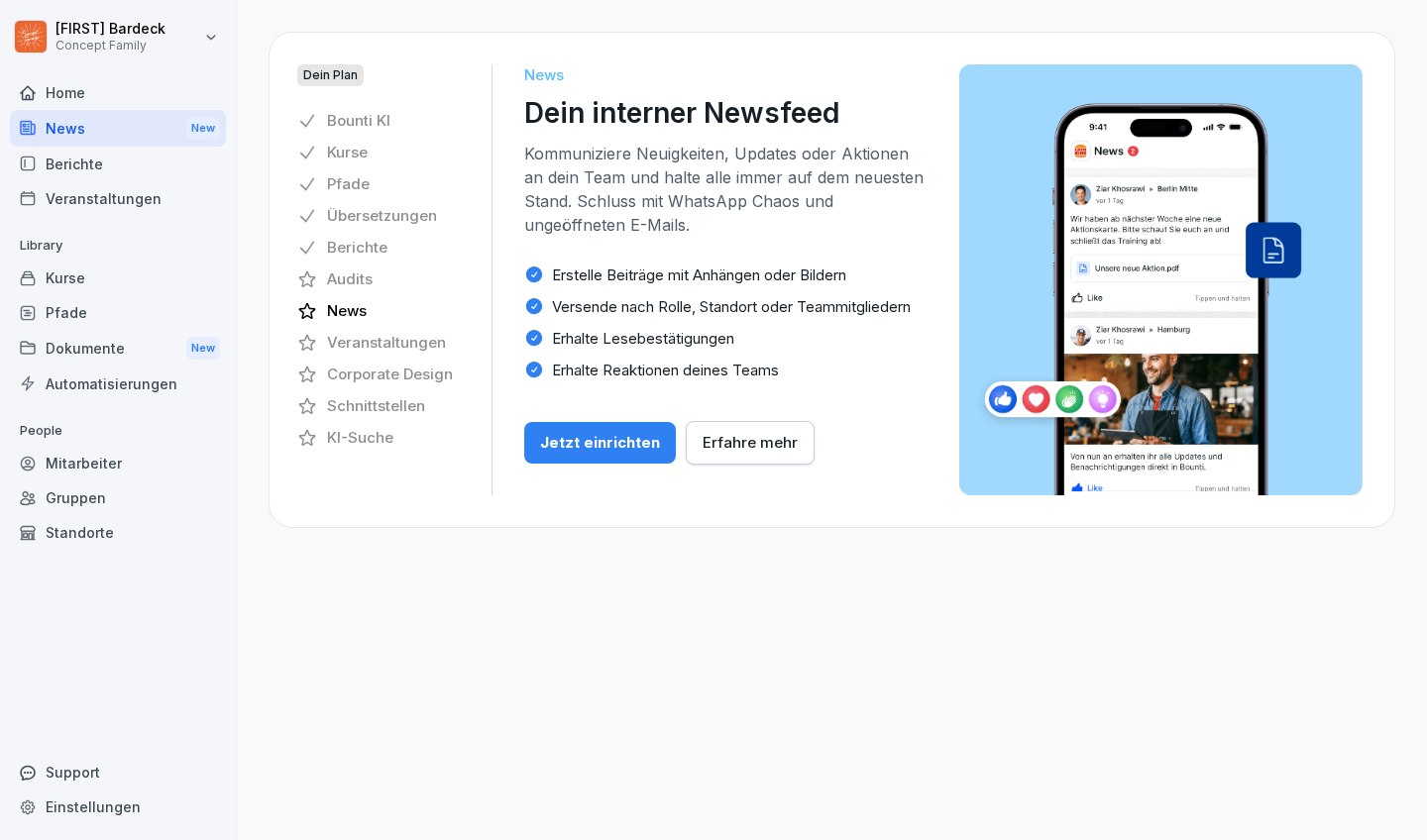 click on "Berichte" at bounding box center [118, 163] 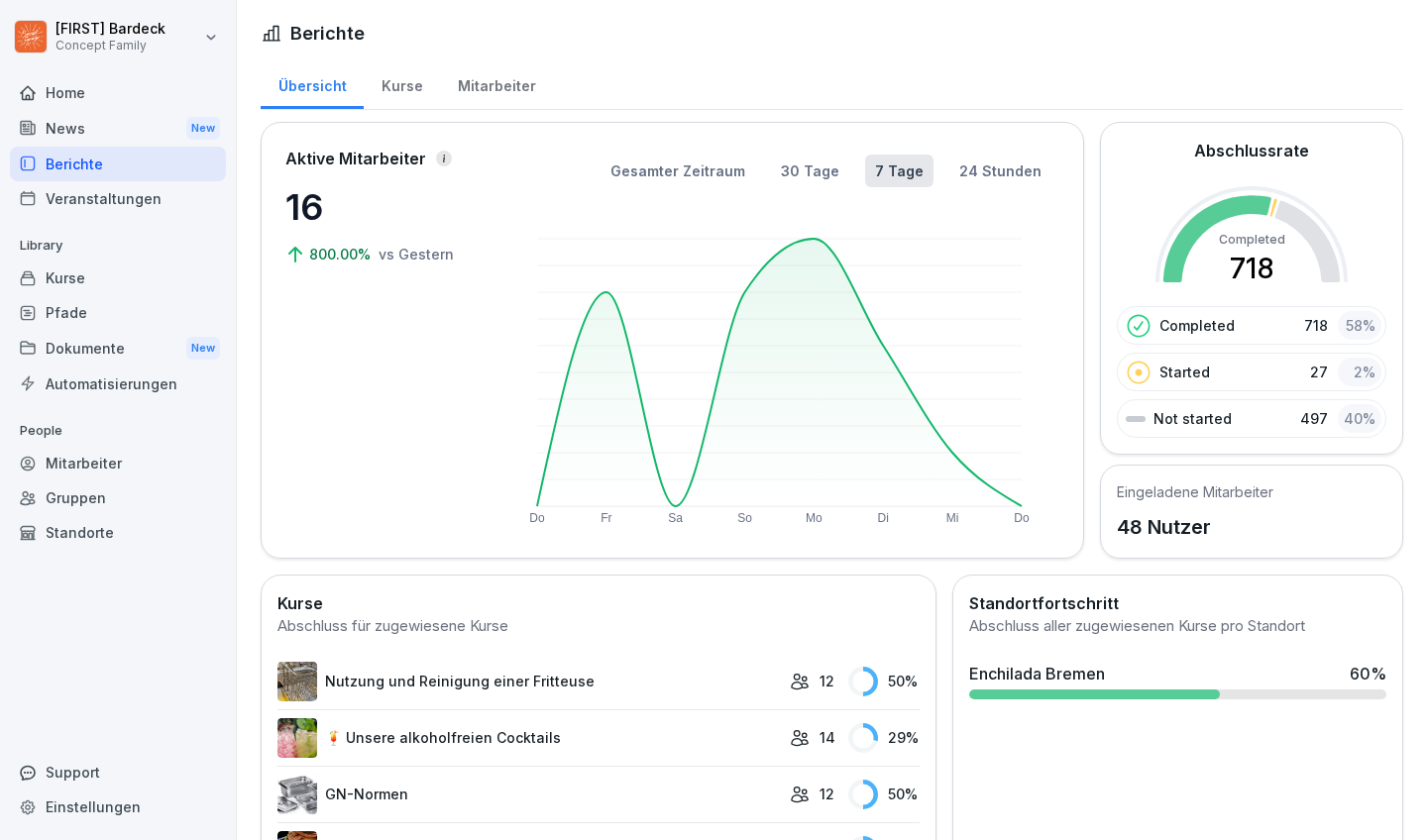 click on "Veranstaltungen" at bounding box center (118, 198) 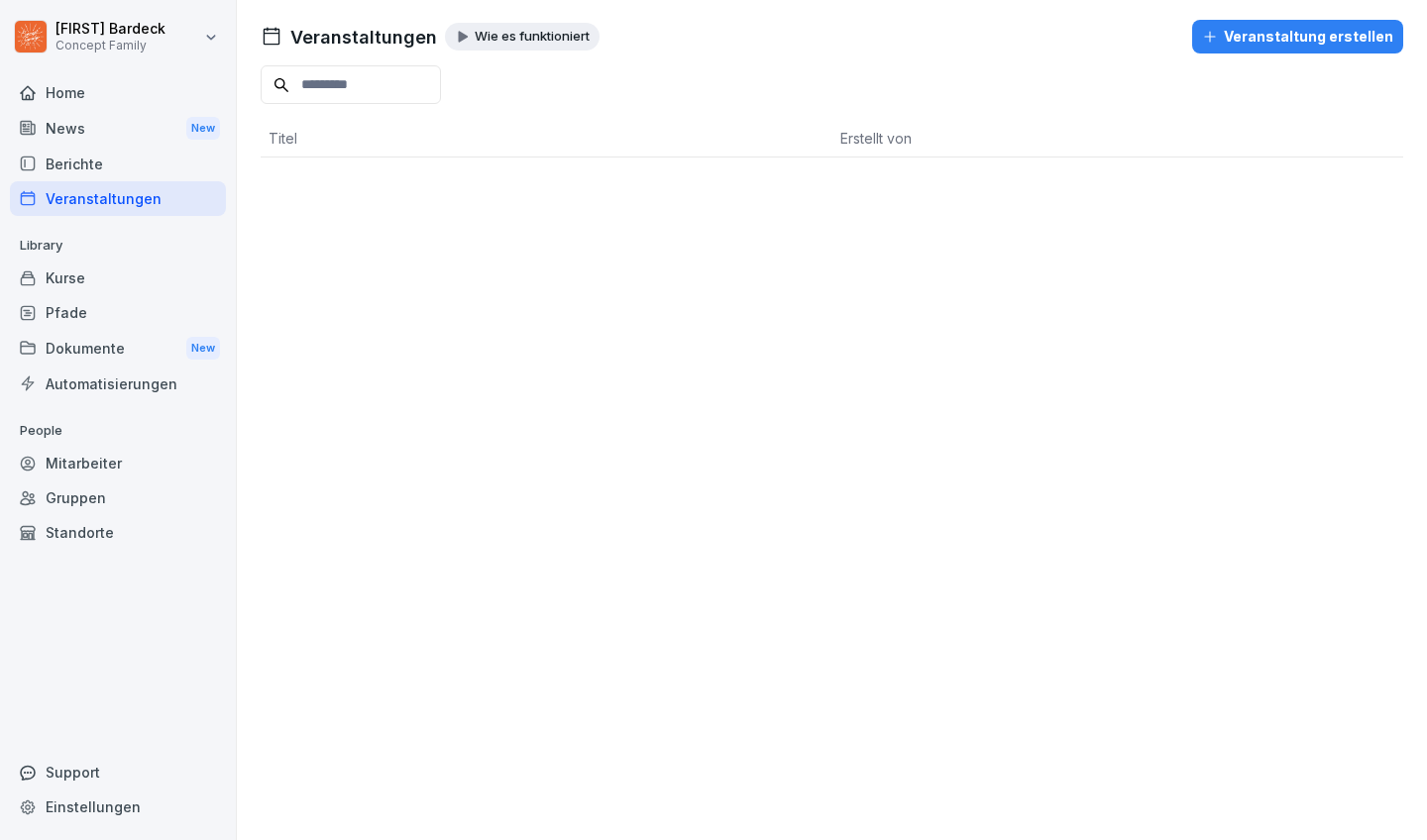 click on "Kurse" at bounding box center [118, 277] 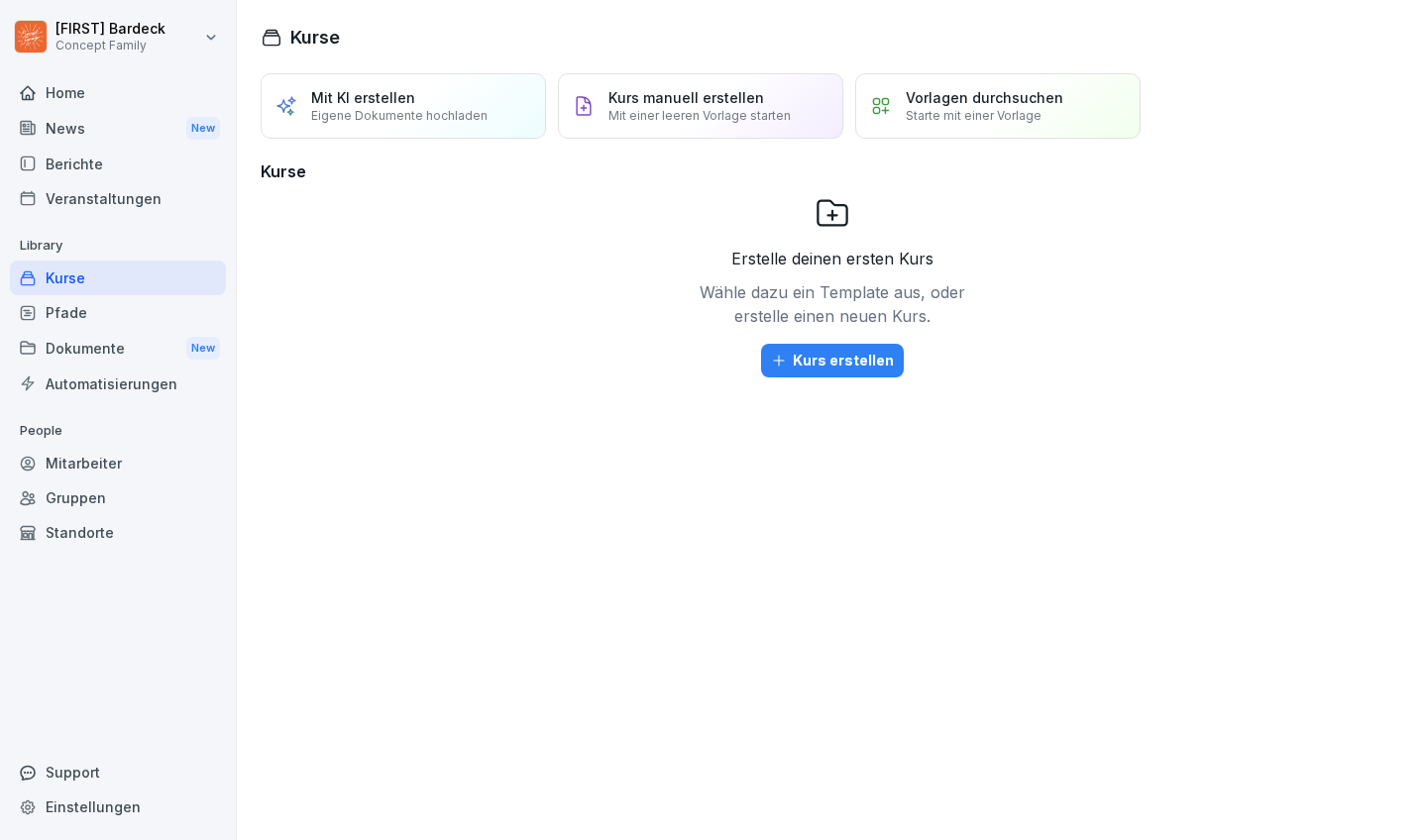 click on "Pfade" at bounding box center [118, 312] 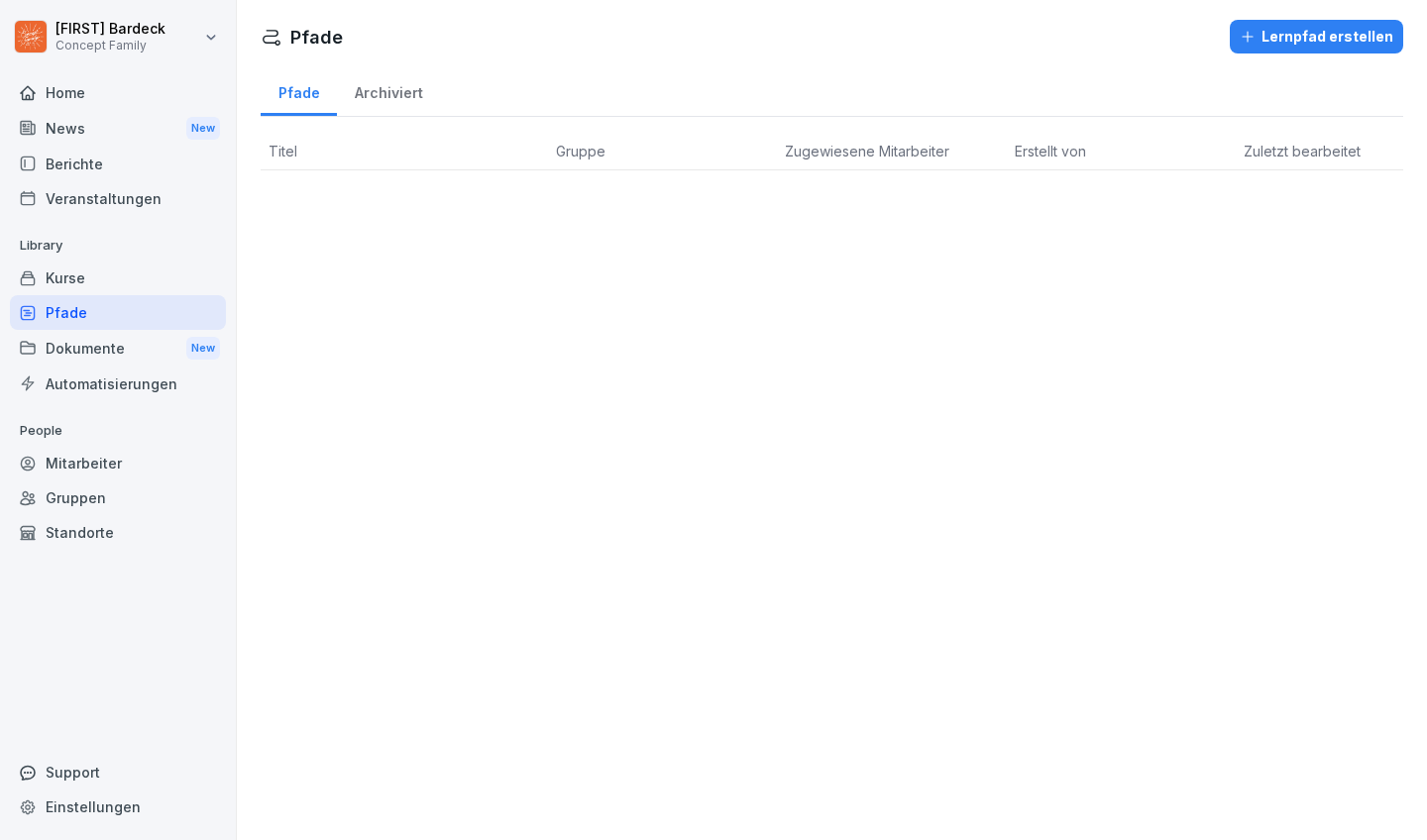 click on "Archiviert" at bounding box center (388, 90) 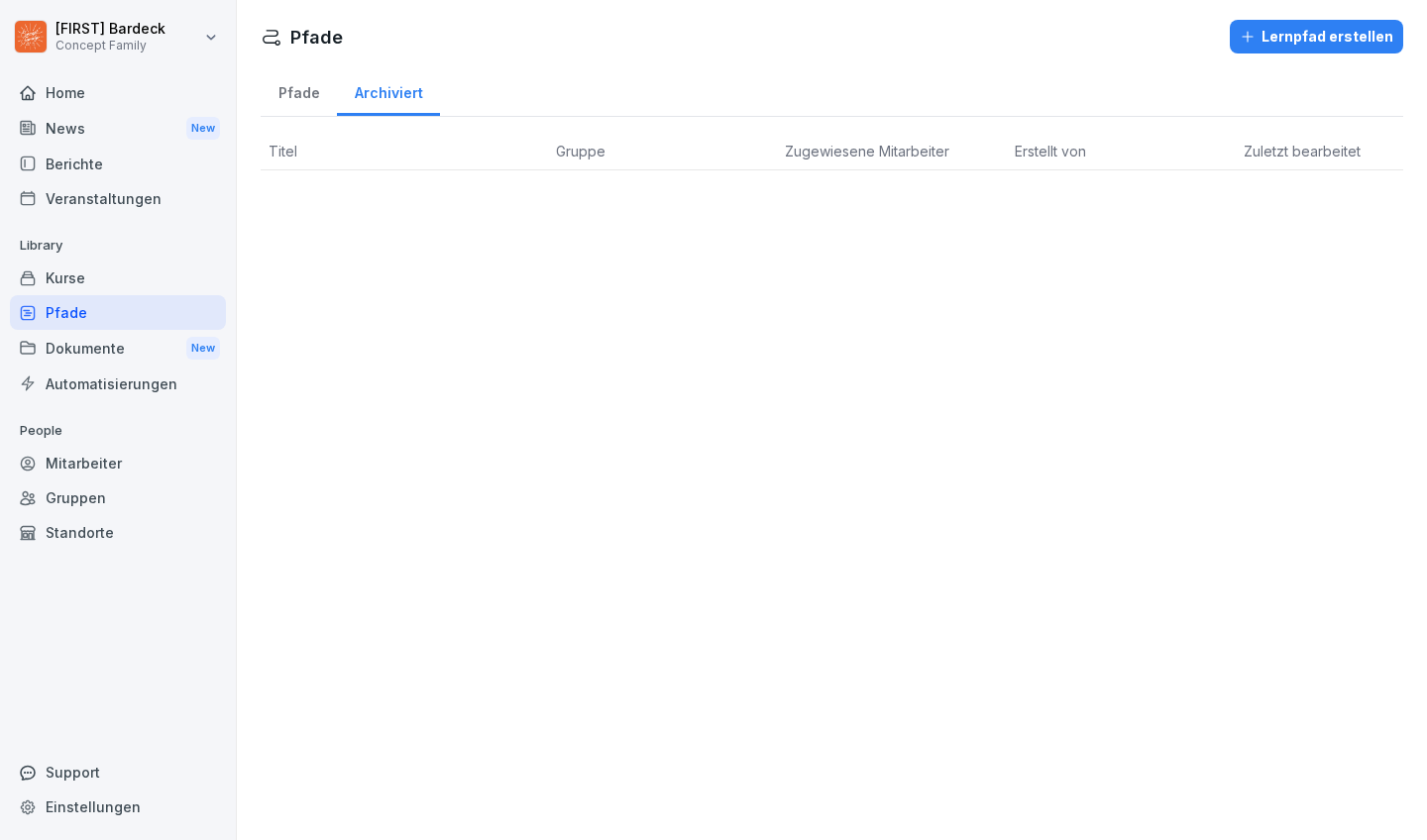 click on "Pfade" at bounding box center (298, 90) 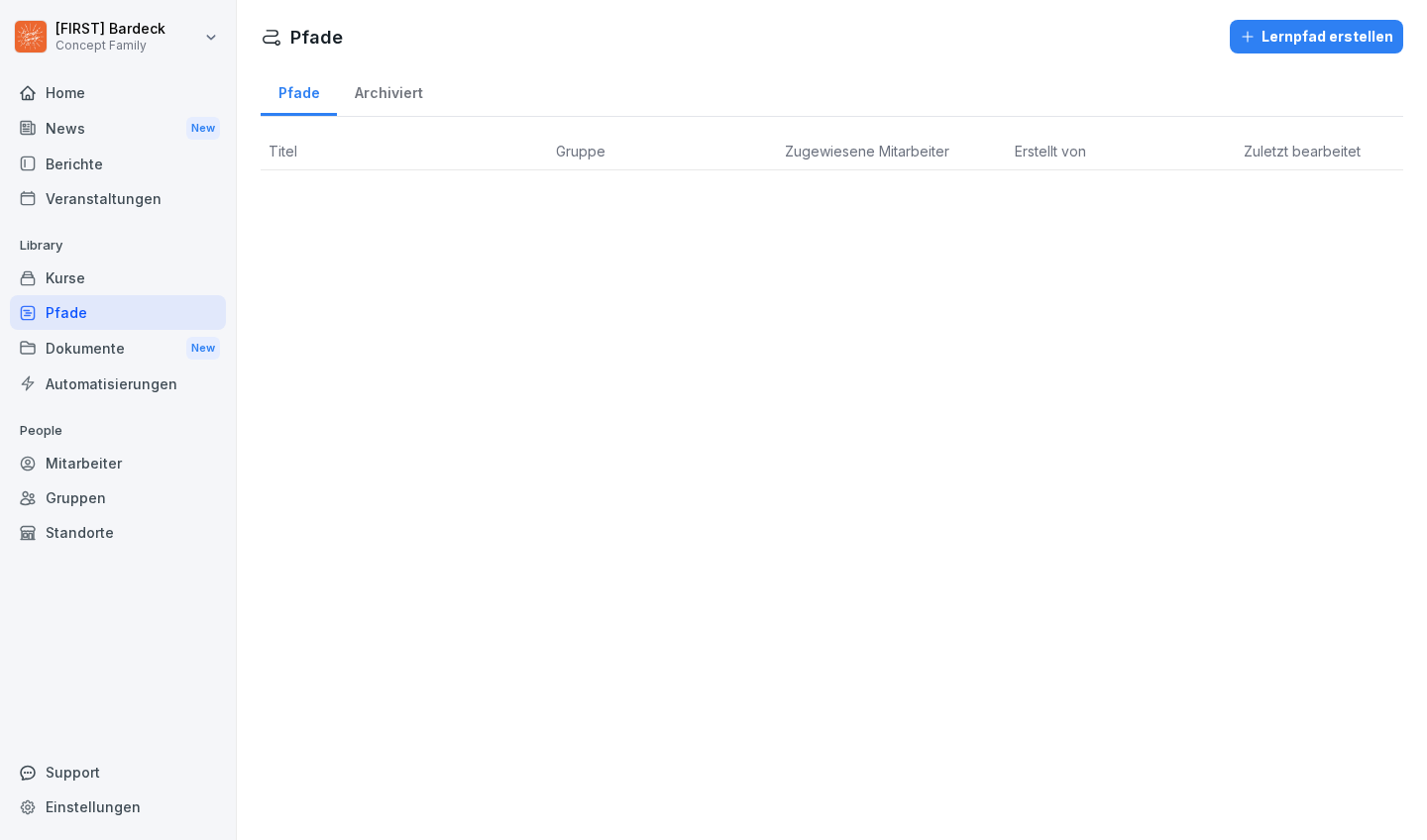 click on "Automatisierungen" at bounding box center (118, 383) 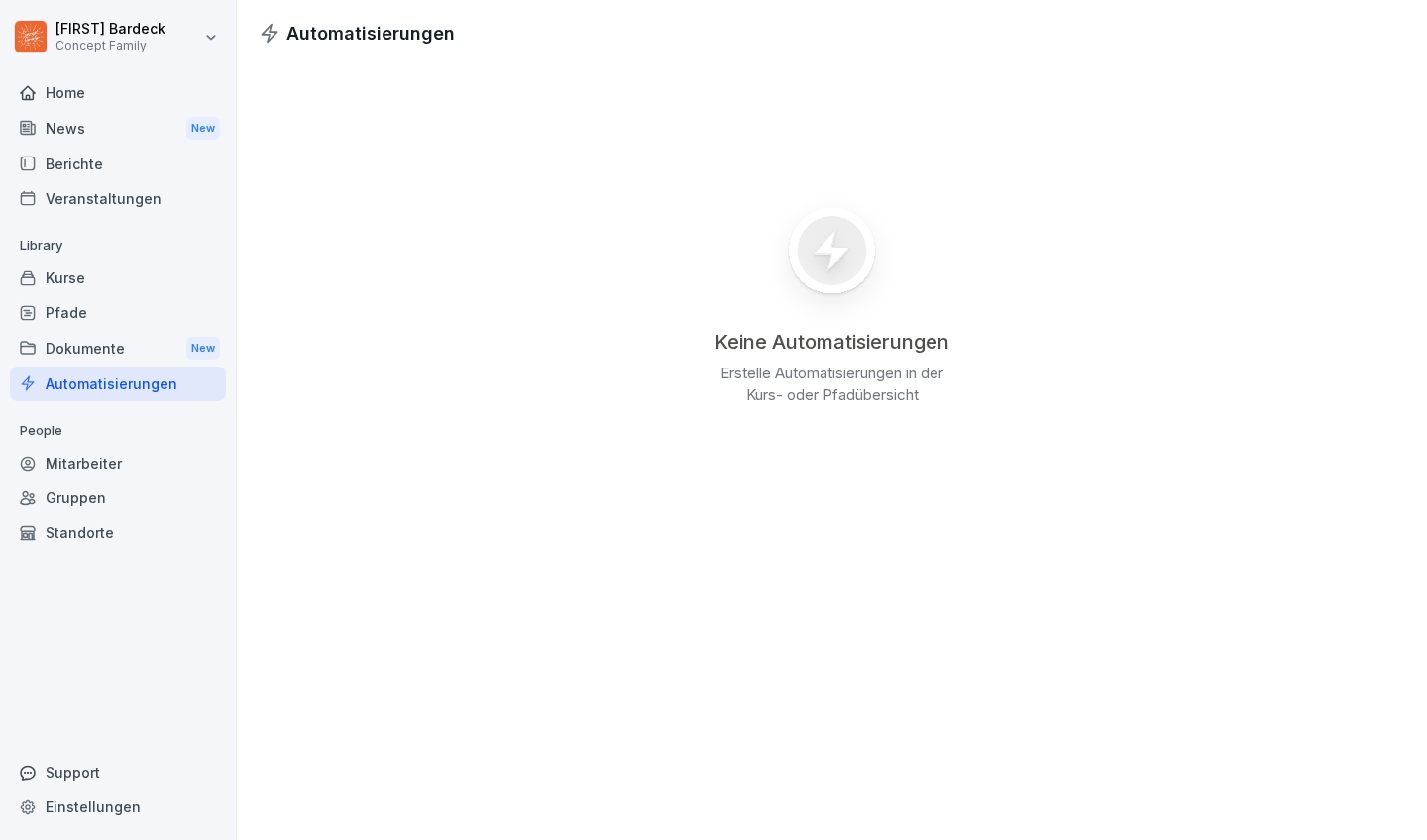 click on "Dokumente New" at bounding box center (118, 348) 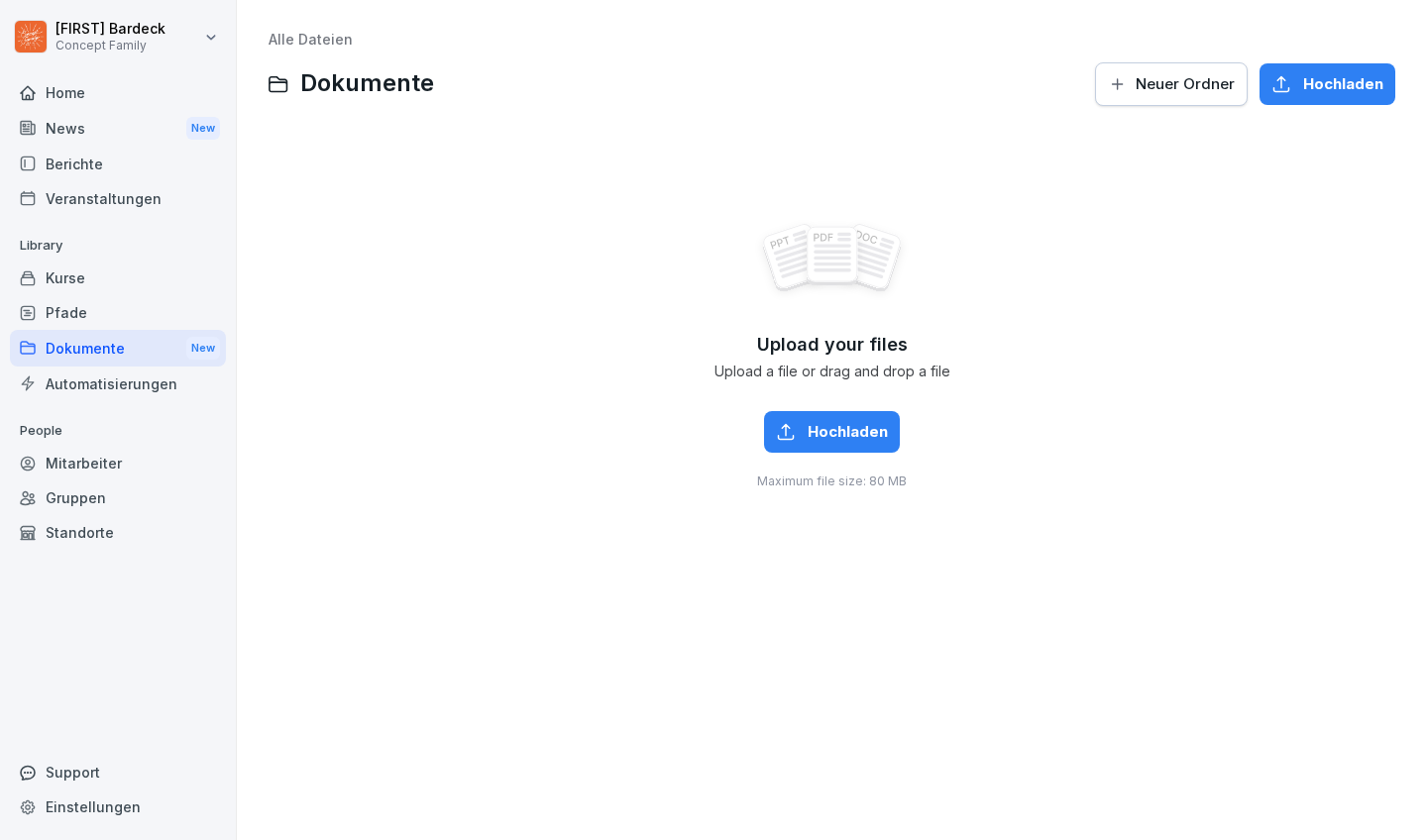 click on "Pfade" at bounding box center (118, 312) 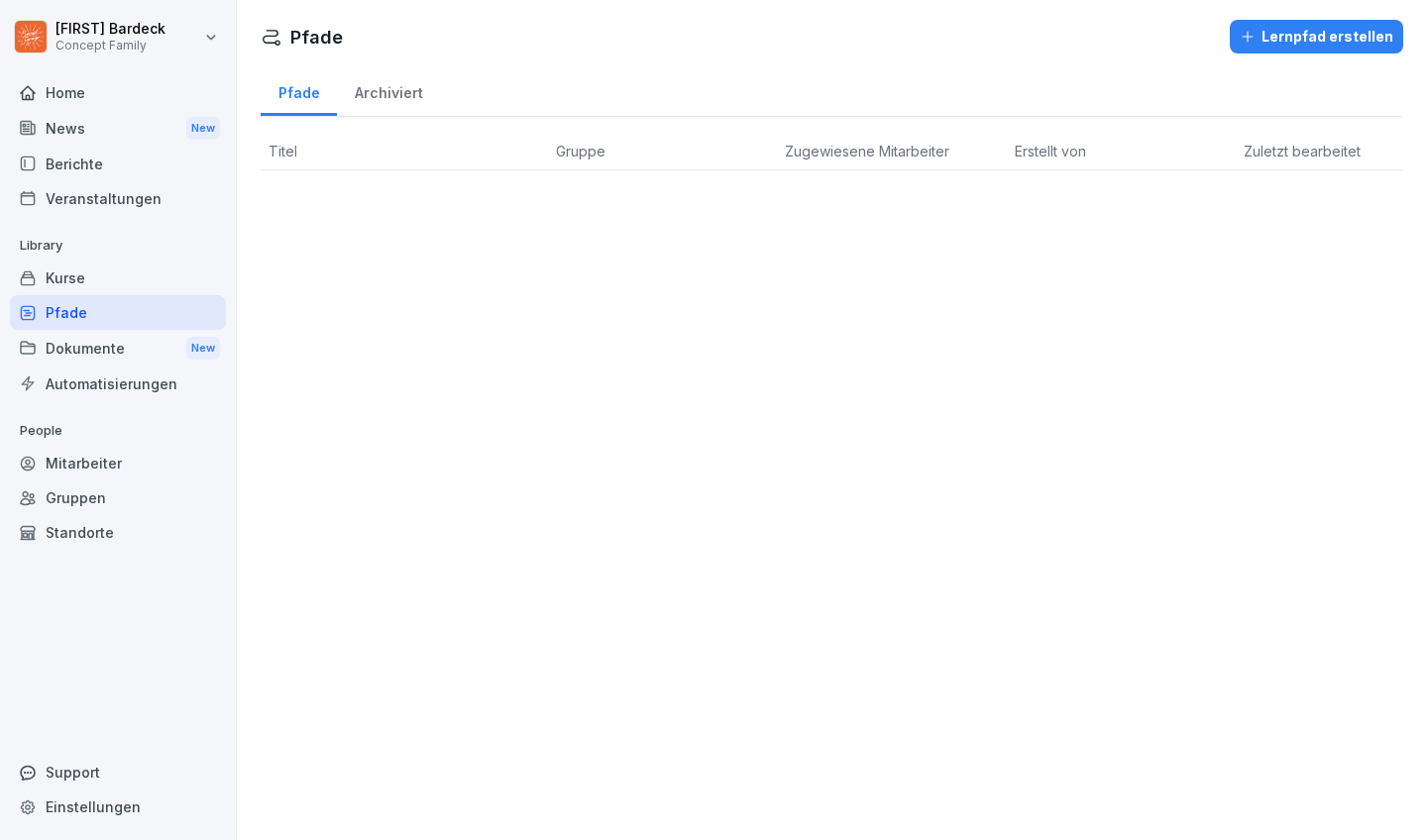 click on "Kurse" at bounding box center [118, 277] 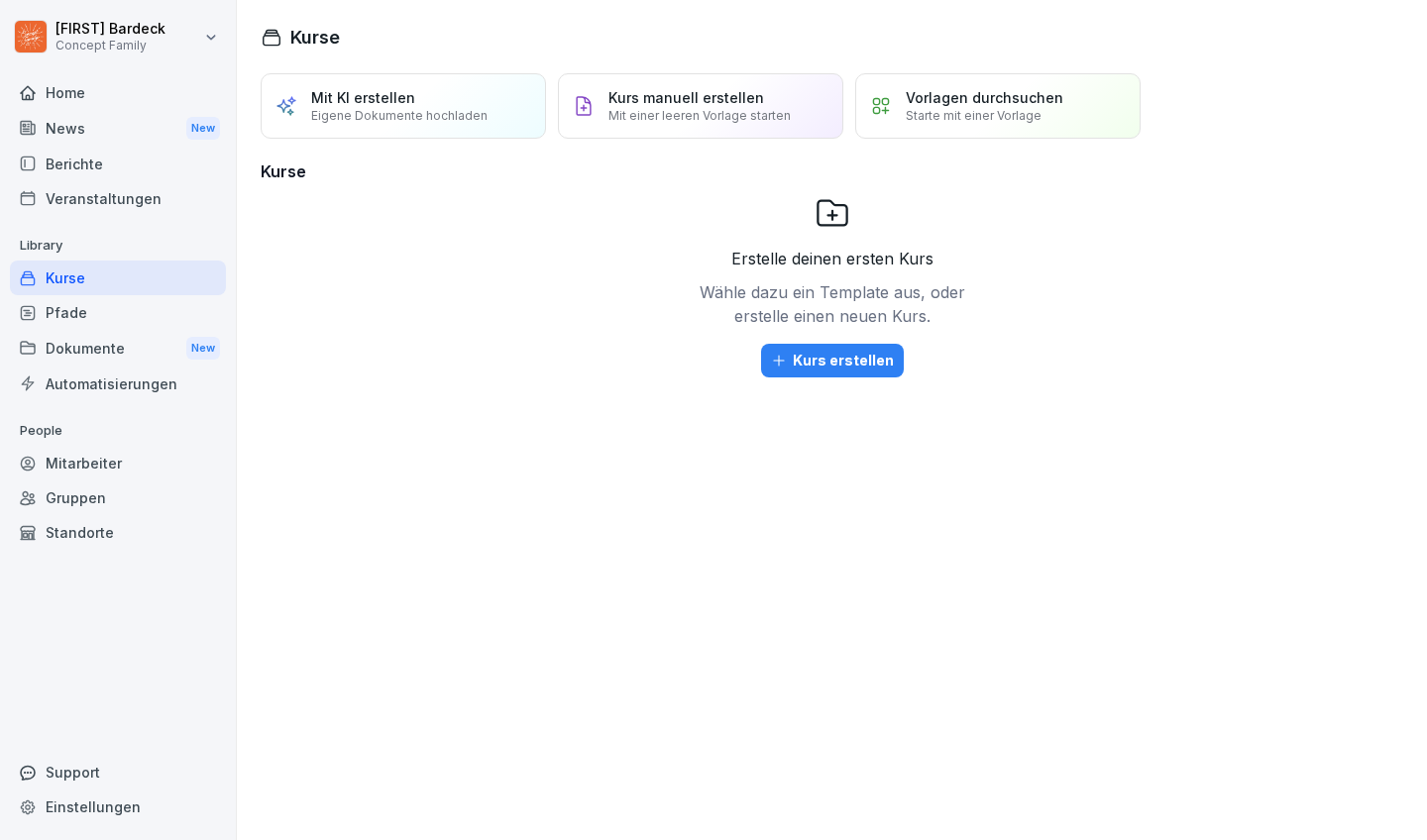 click on "Mitarbeiter" at bounding box center (118, 463) 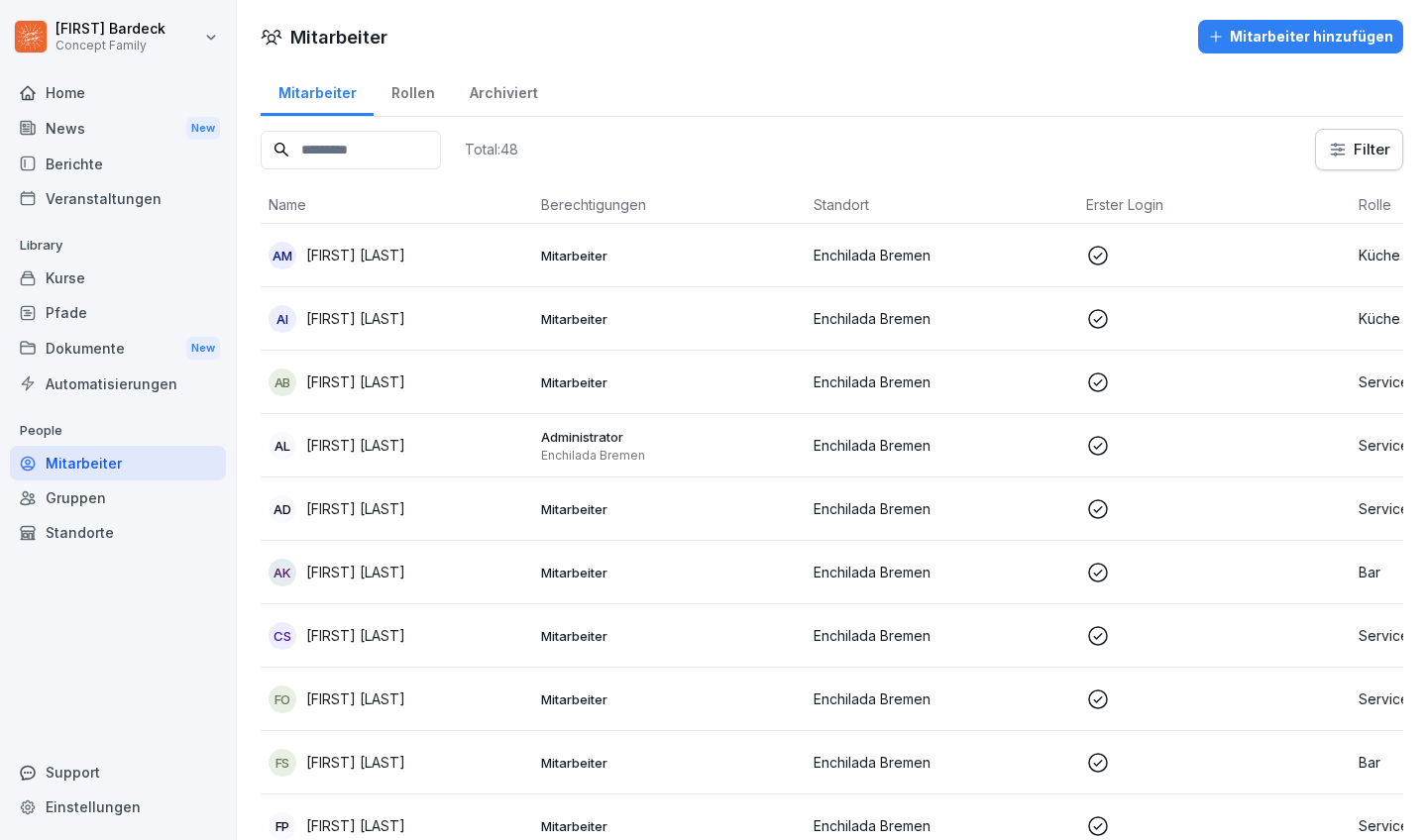 click on "Rollen" at bounding box center [412, 90] 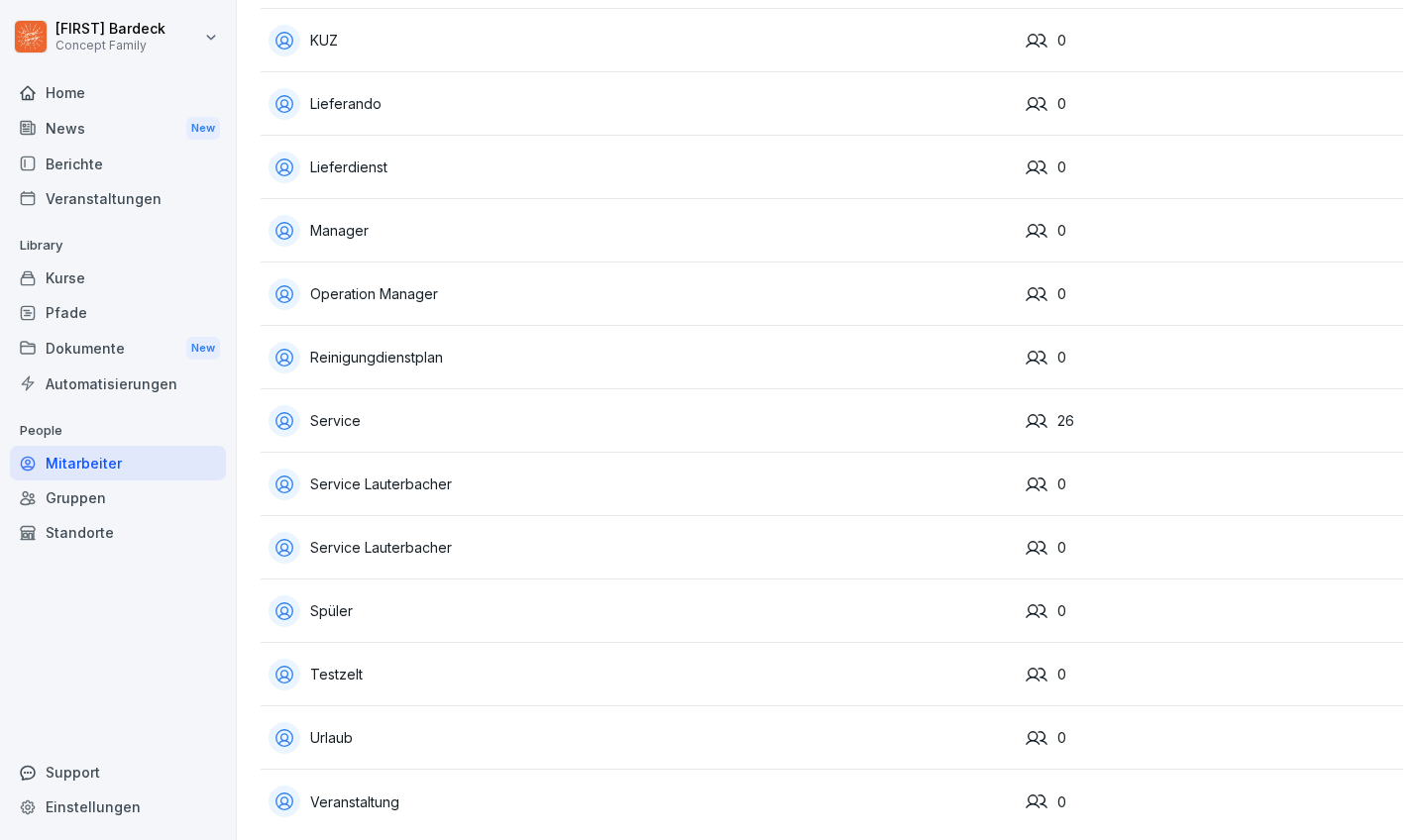 scroll, scrollTop: 914, scrollLeft: 0, axis: vertical 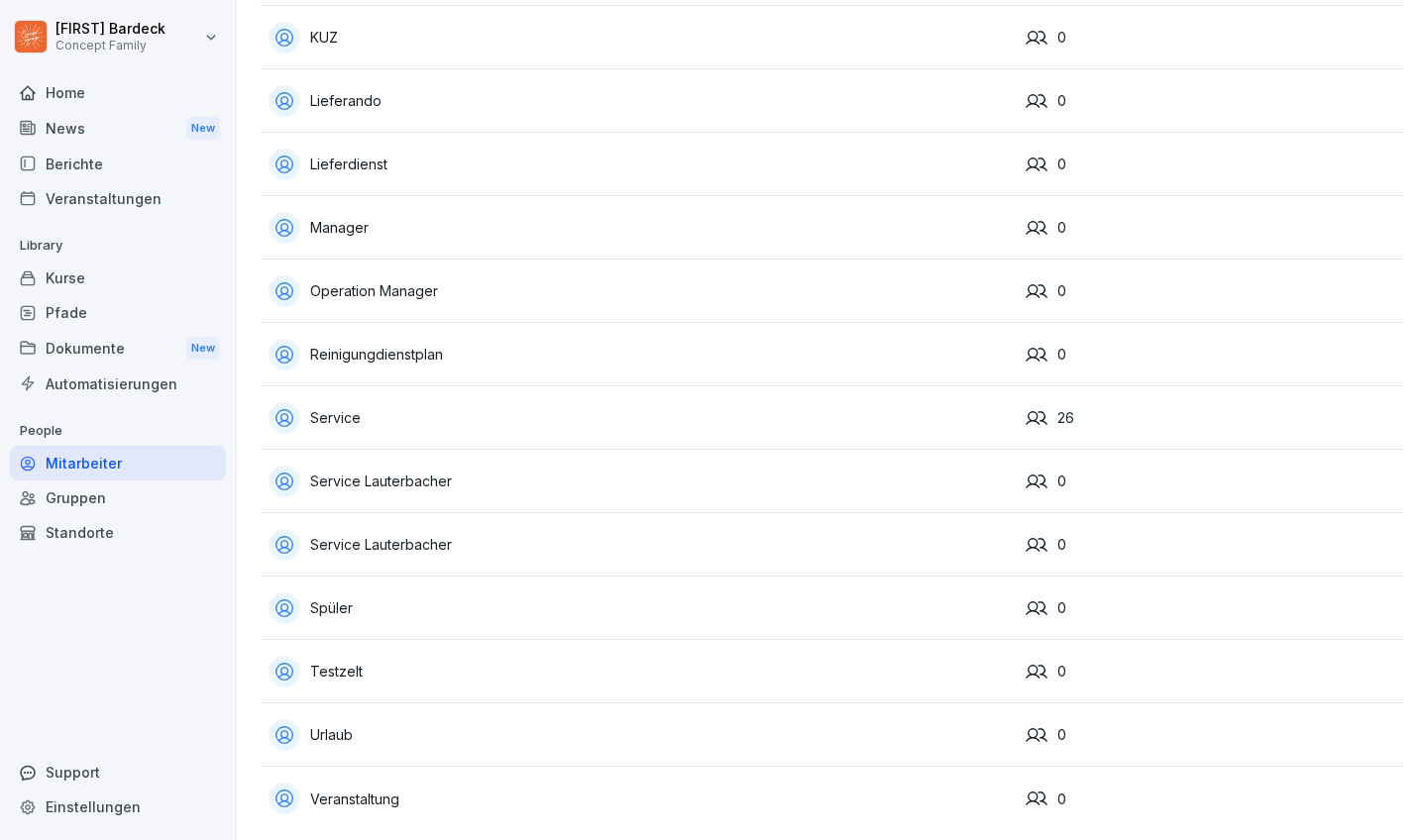 click on "Kurse" at bounding box center [118, 277] 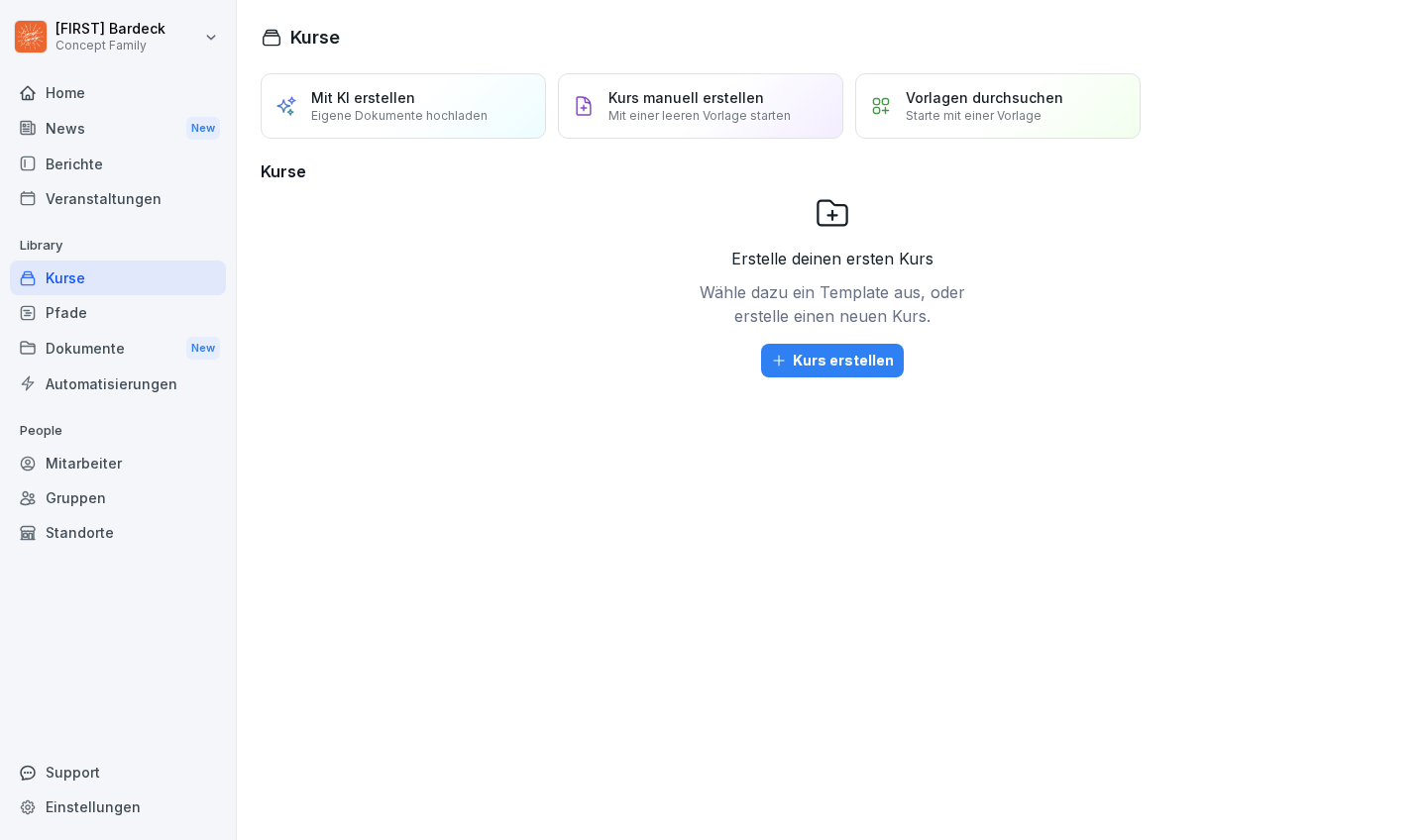 click on "News New" at bounding box center [118, 128] 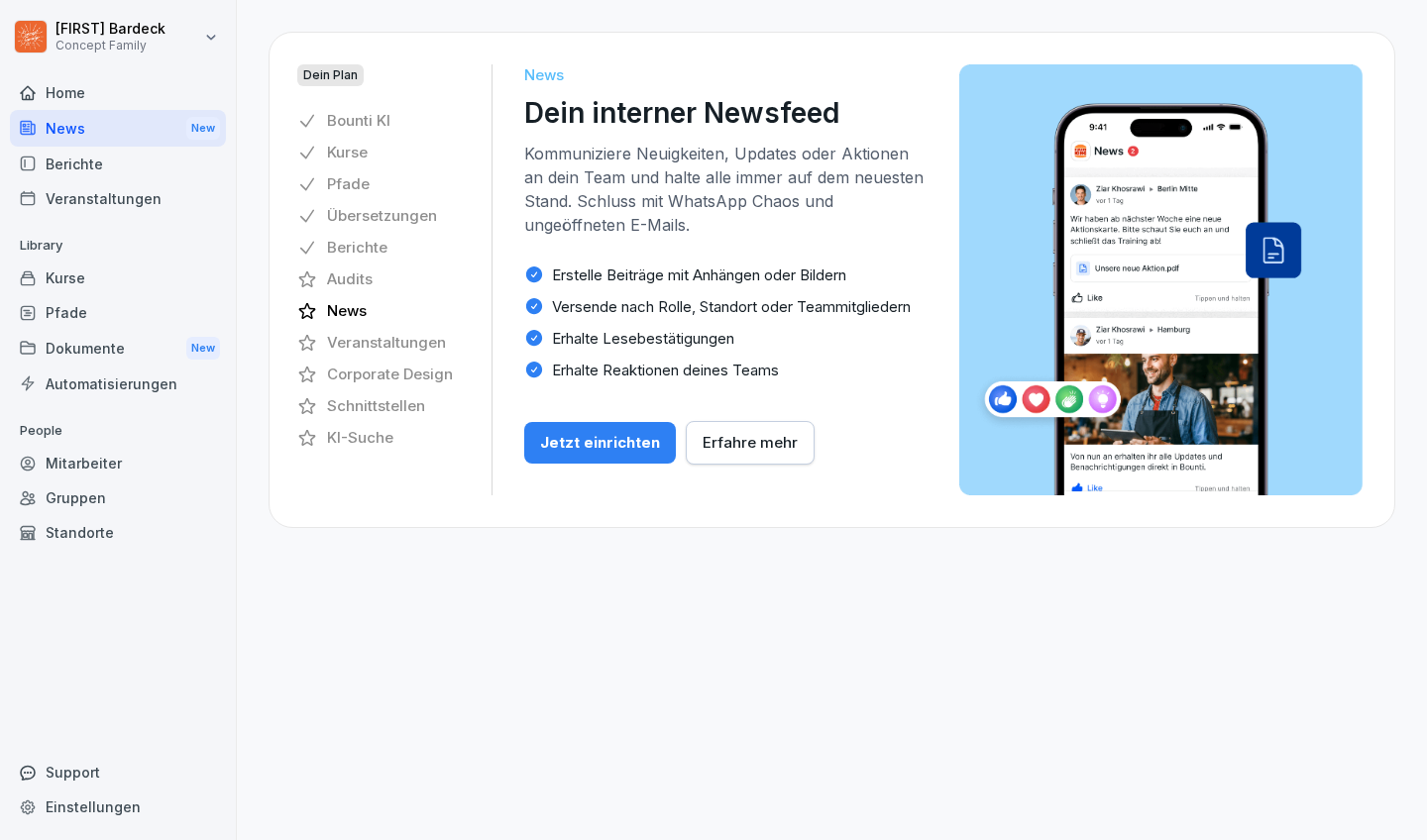 click on "Berichte" at bounding box center (118, 163) 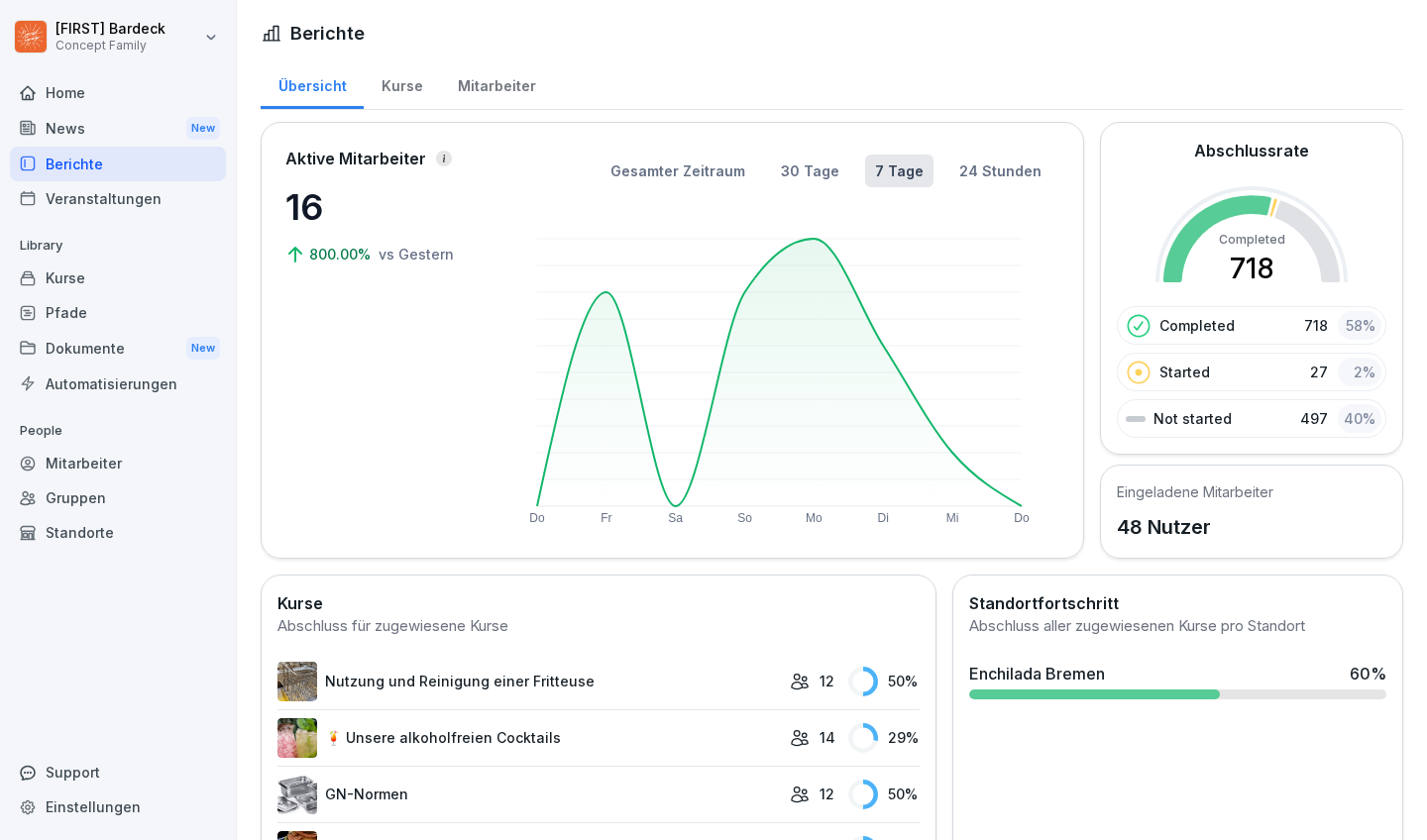 click on "Support" at bounding box center (118, 772) 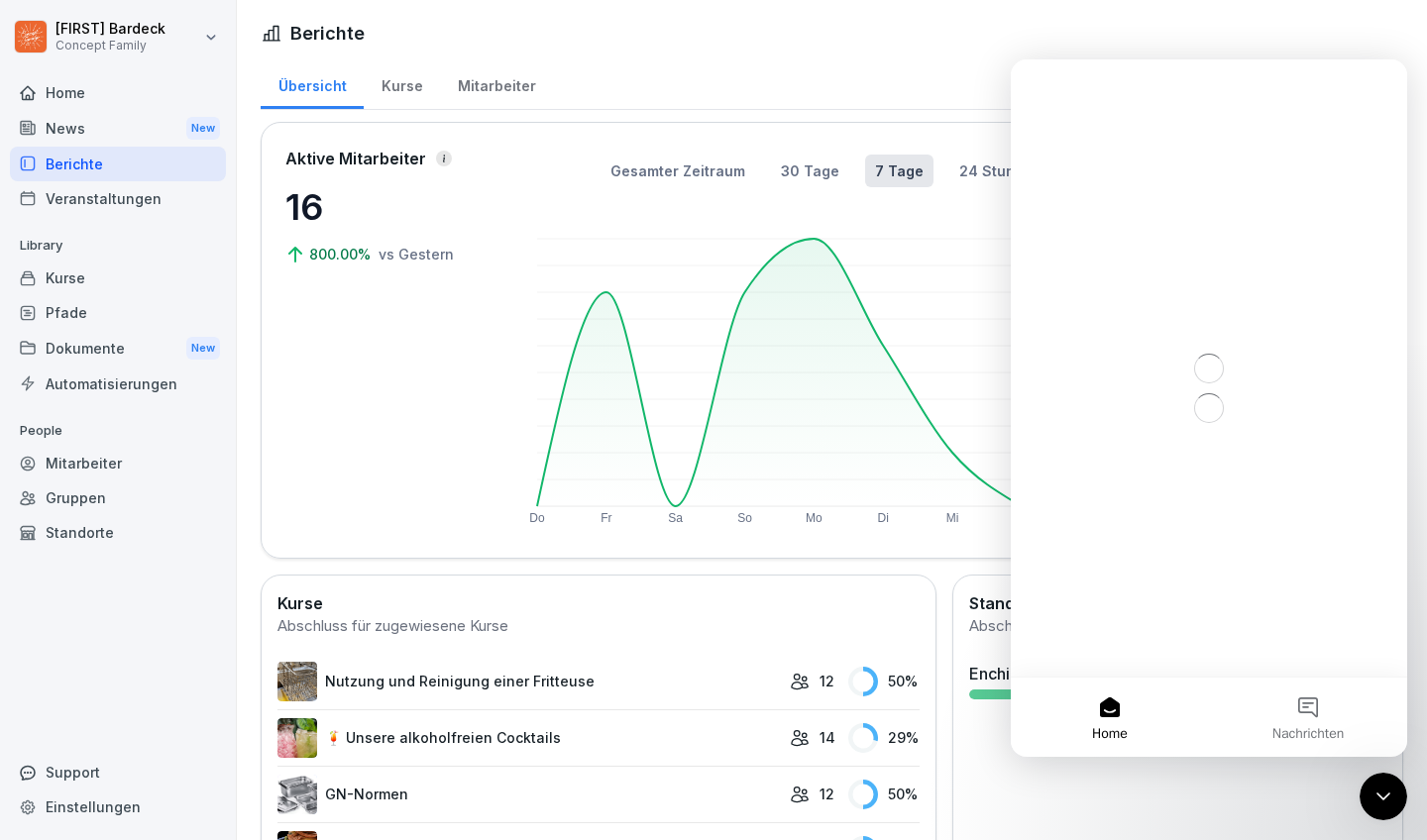 scroll, scrollTop: 0, scrollLeft: 0, axis: both 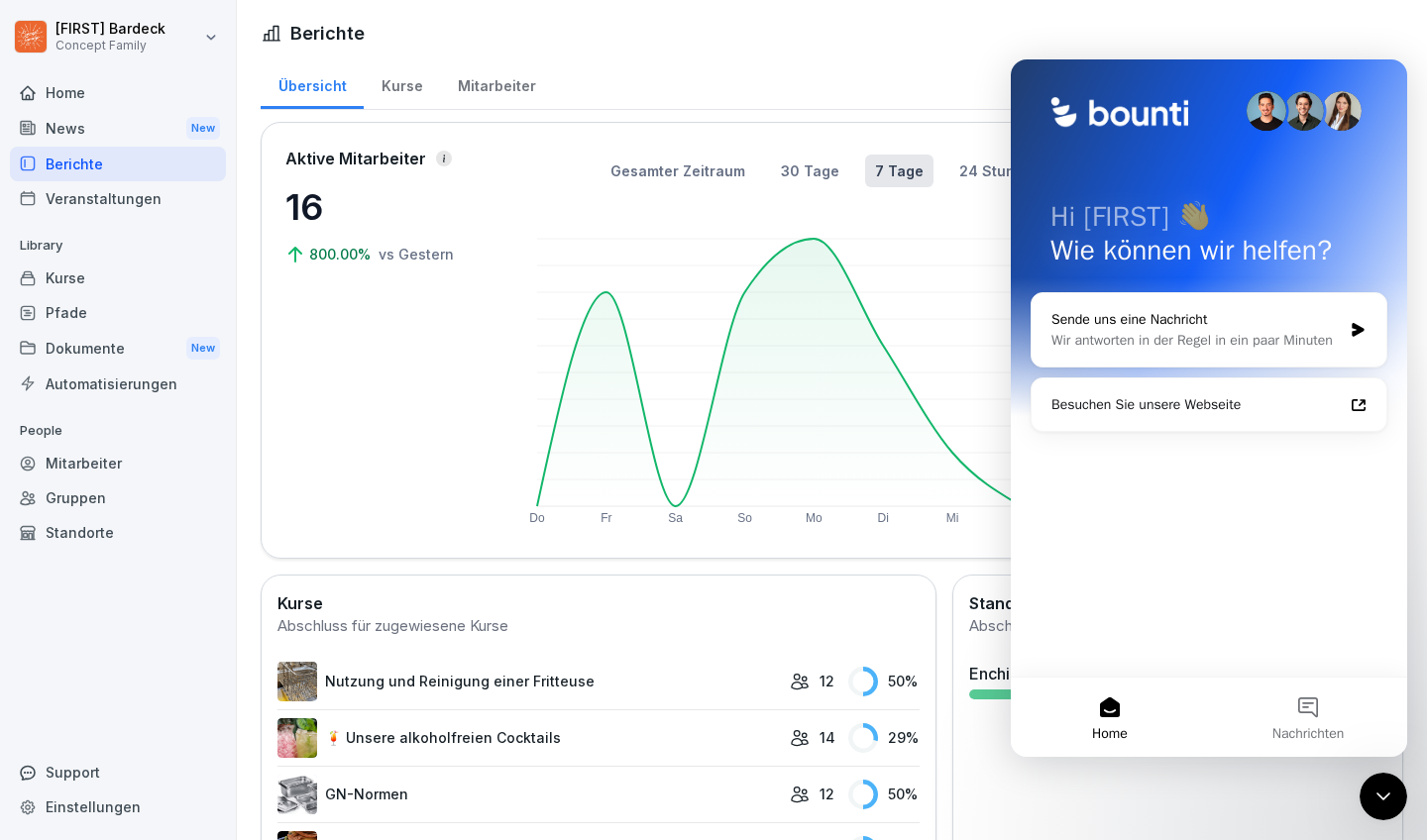 click on "Wir antworten in der Regel in ein paar Minuten" at bounding box center [1196, 340] 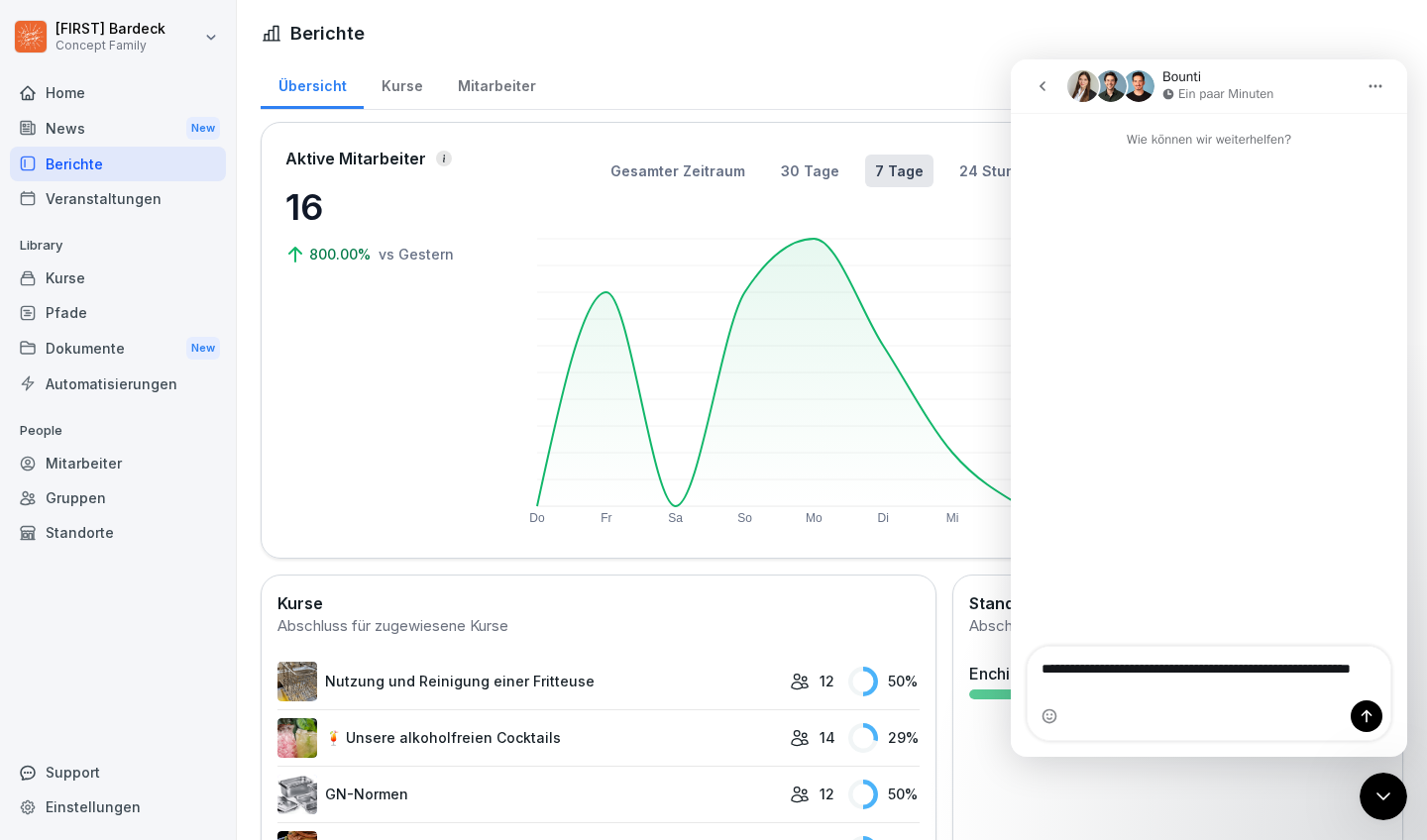 type on "**********" 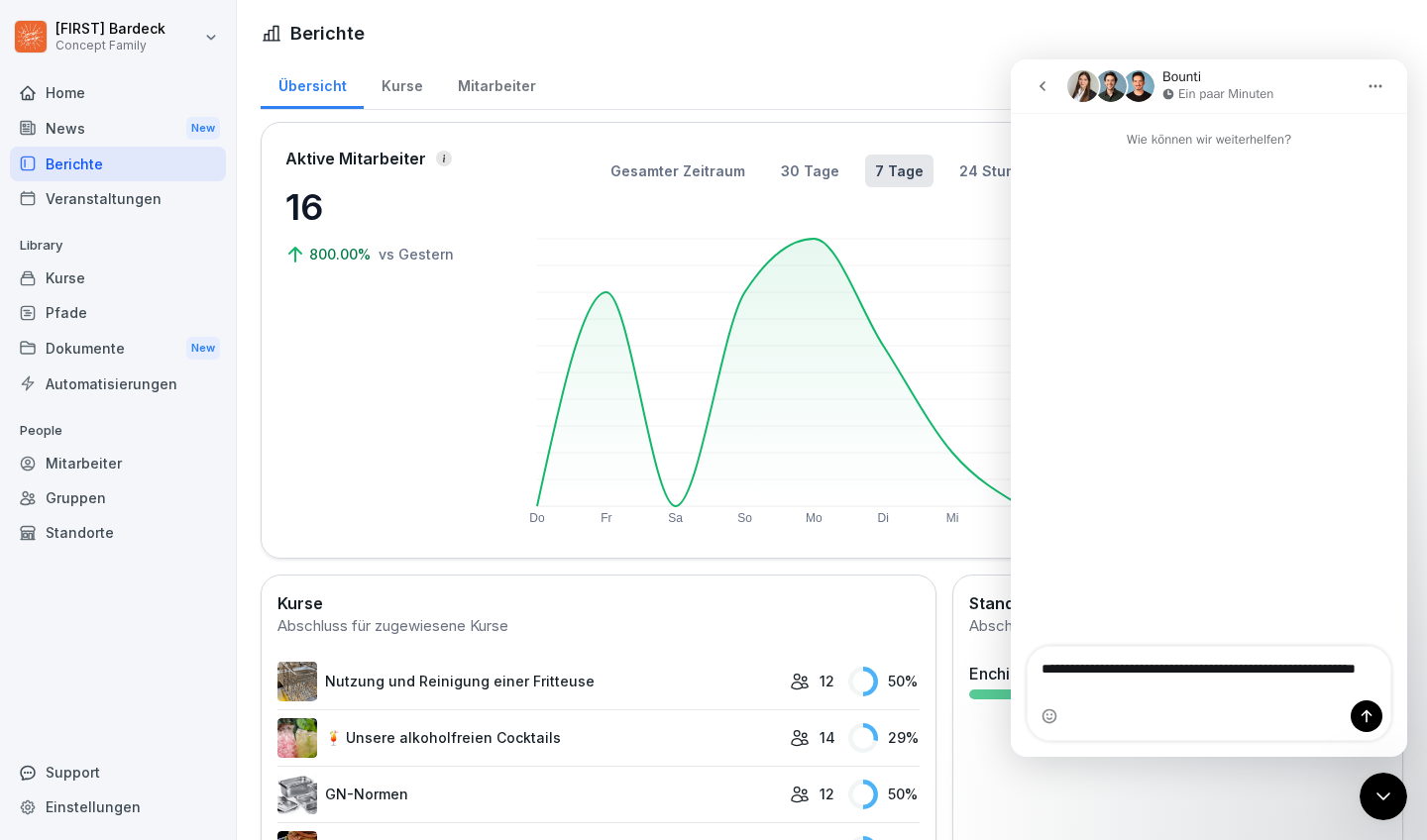 type 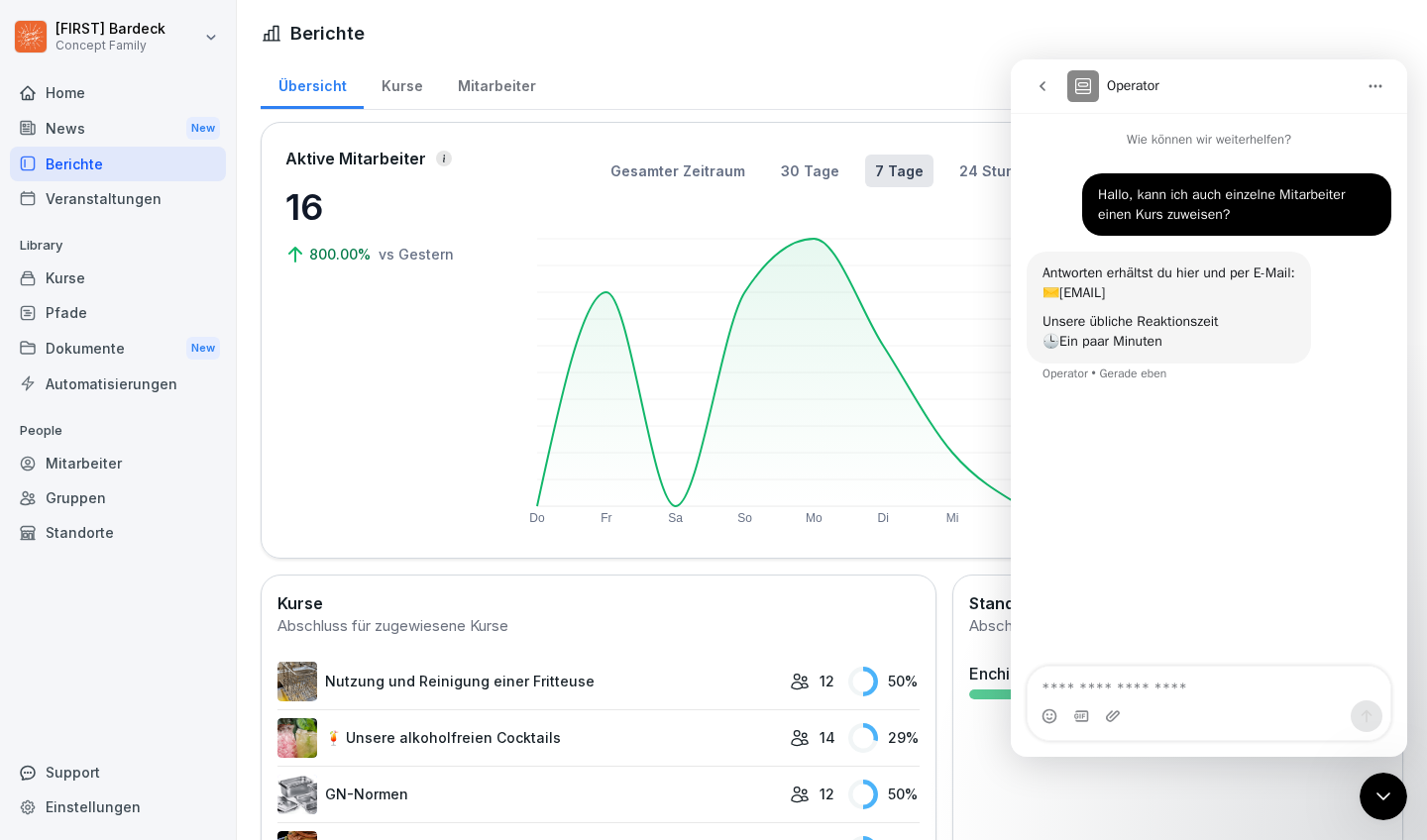 click 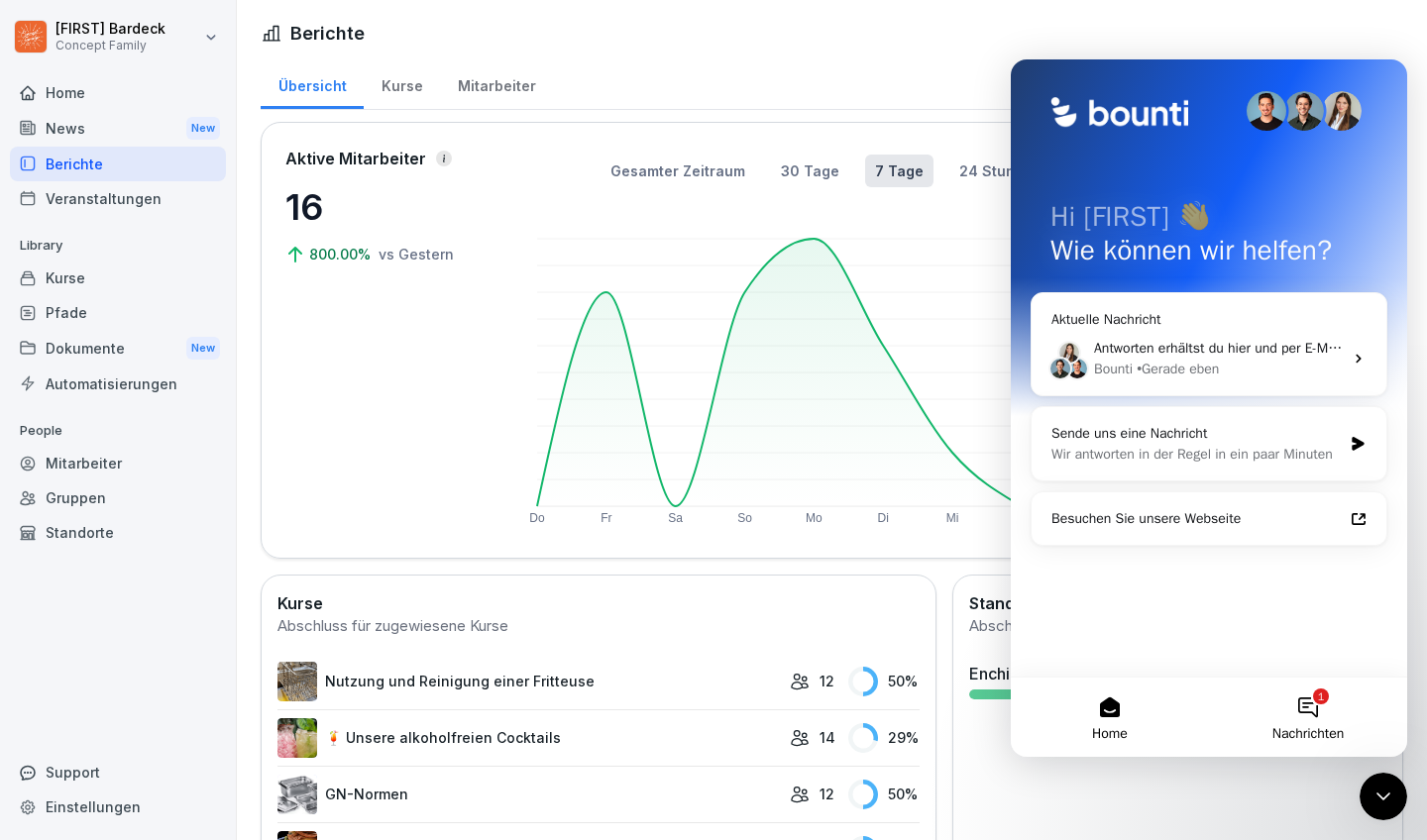 click on "1 Nachrichten" at bounding box center (1308, 717) 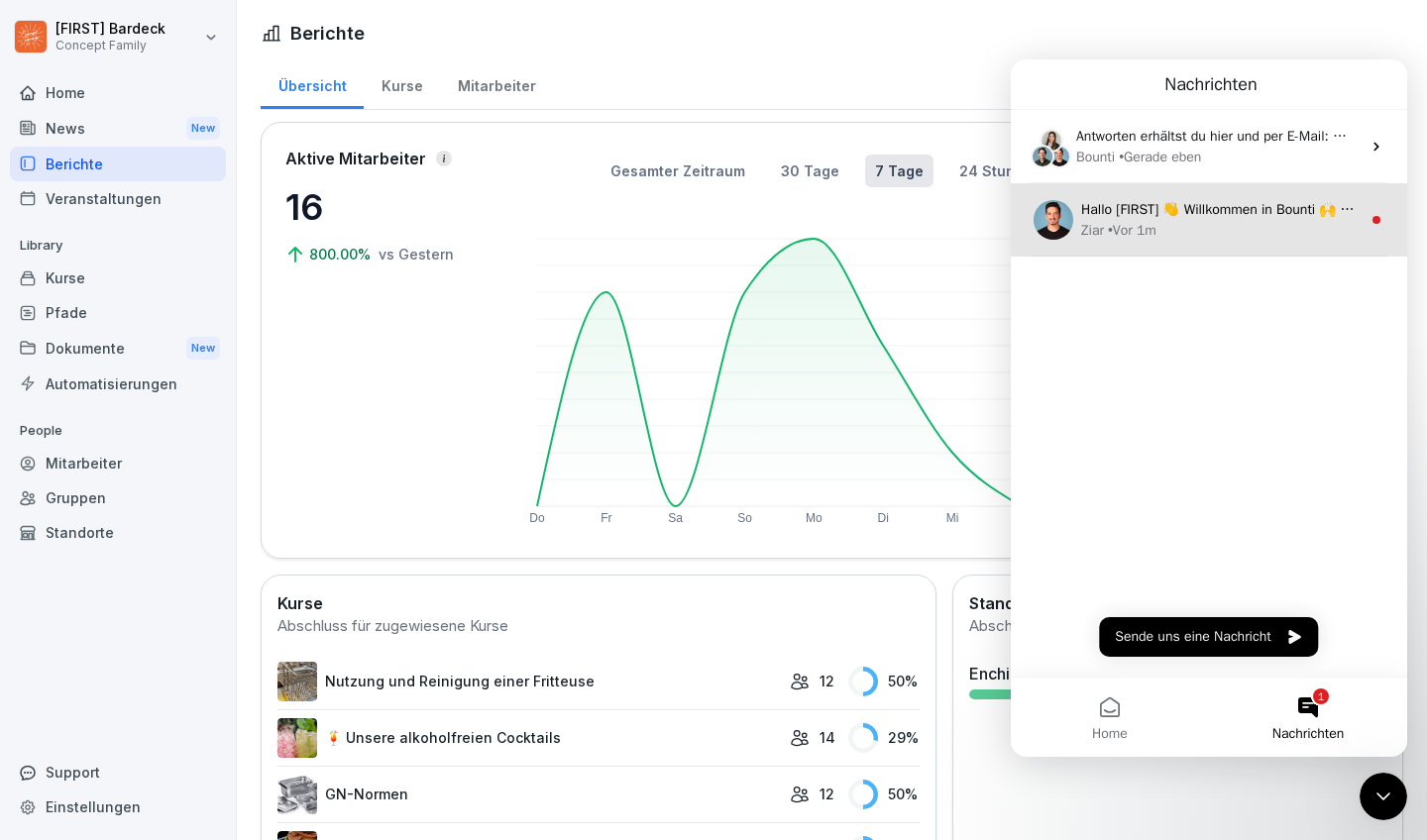 click on "Hallo Marco 👋 Willkommen in Bounti 🙌 Schaue dich um! Wenn du Fragen hast, antworte einfach auf diese Nachricht. Ziar" at bounding box center (1467, 209) 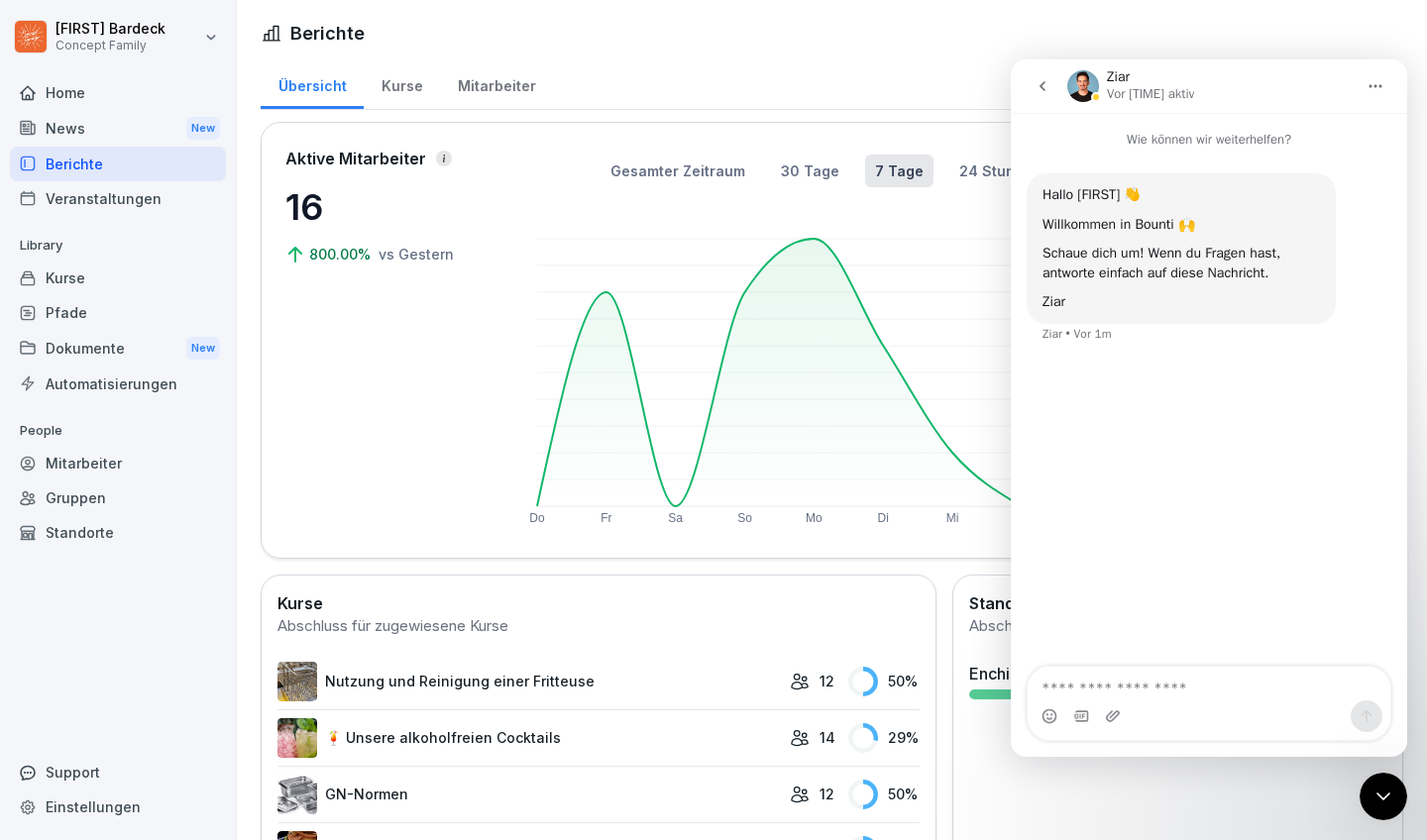 click at bounding box center (1043, 86) 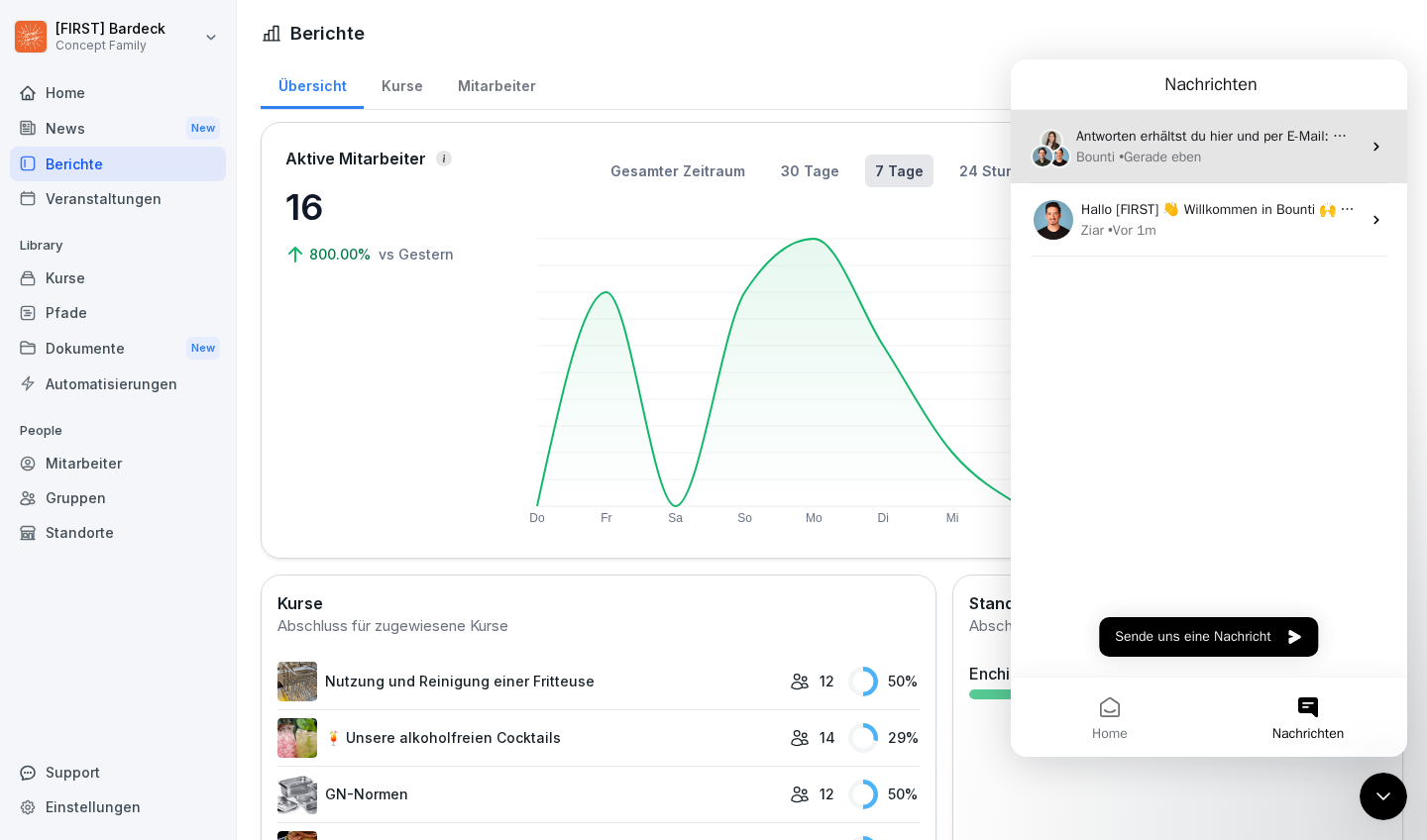click on "Antworten erhältst du hier und per E-Mail: ✉️ marco.bardeck@googlemail.com Unsere übliche Reaktionszeit 🕒 Ein paar Minuten" at bounding box center (1391, 136) 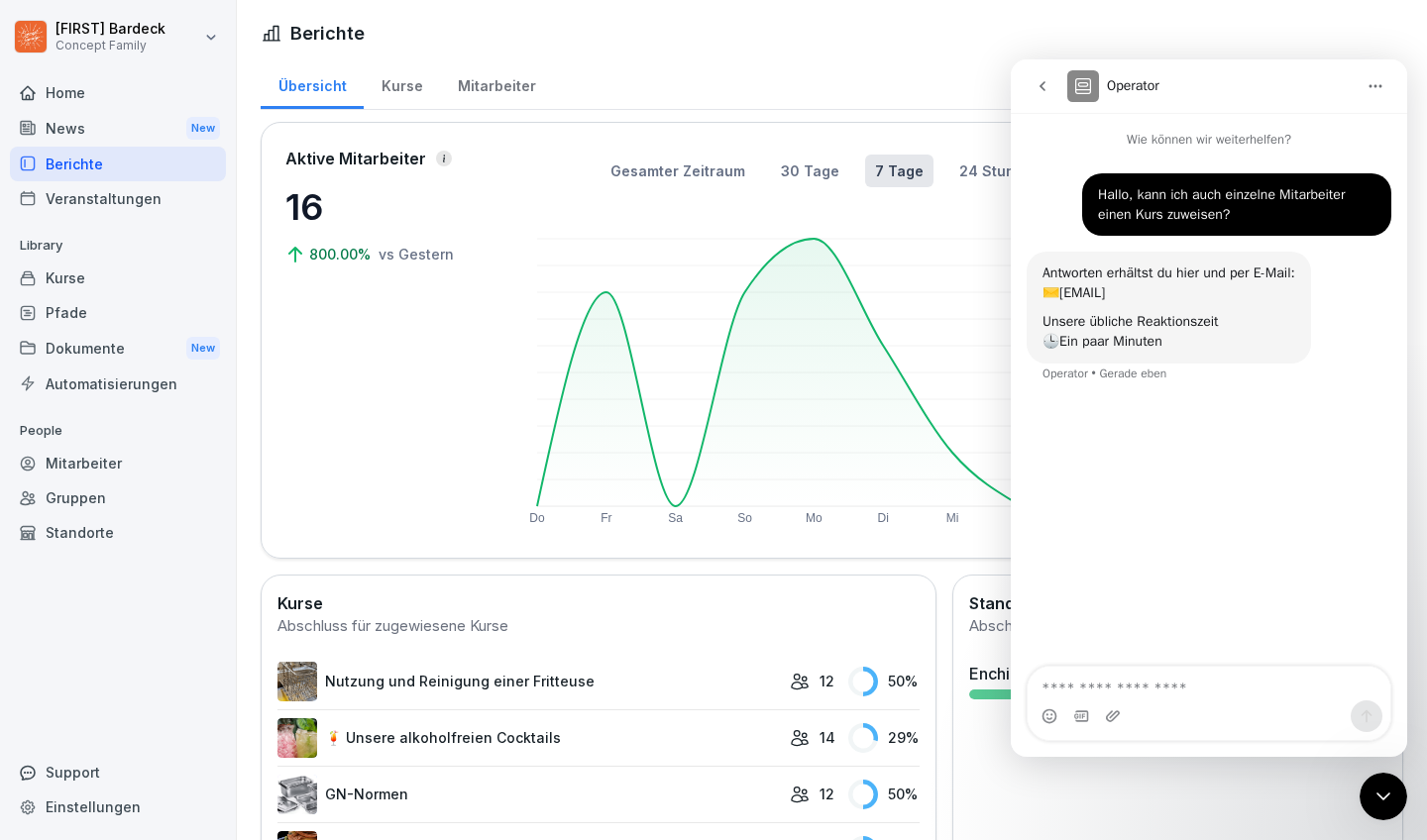 click at bounding box center [1043, 86] 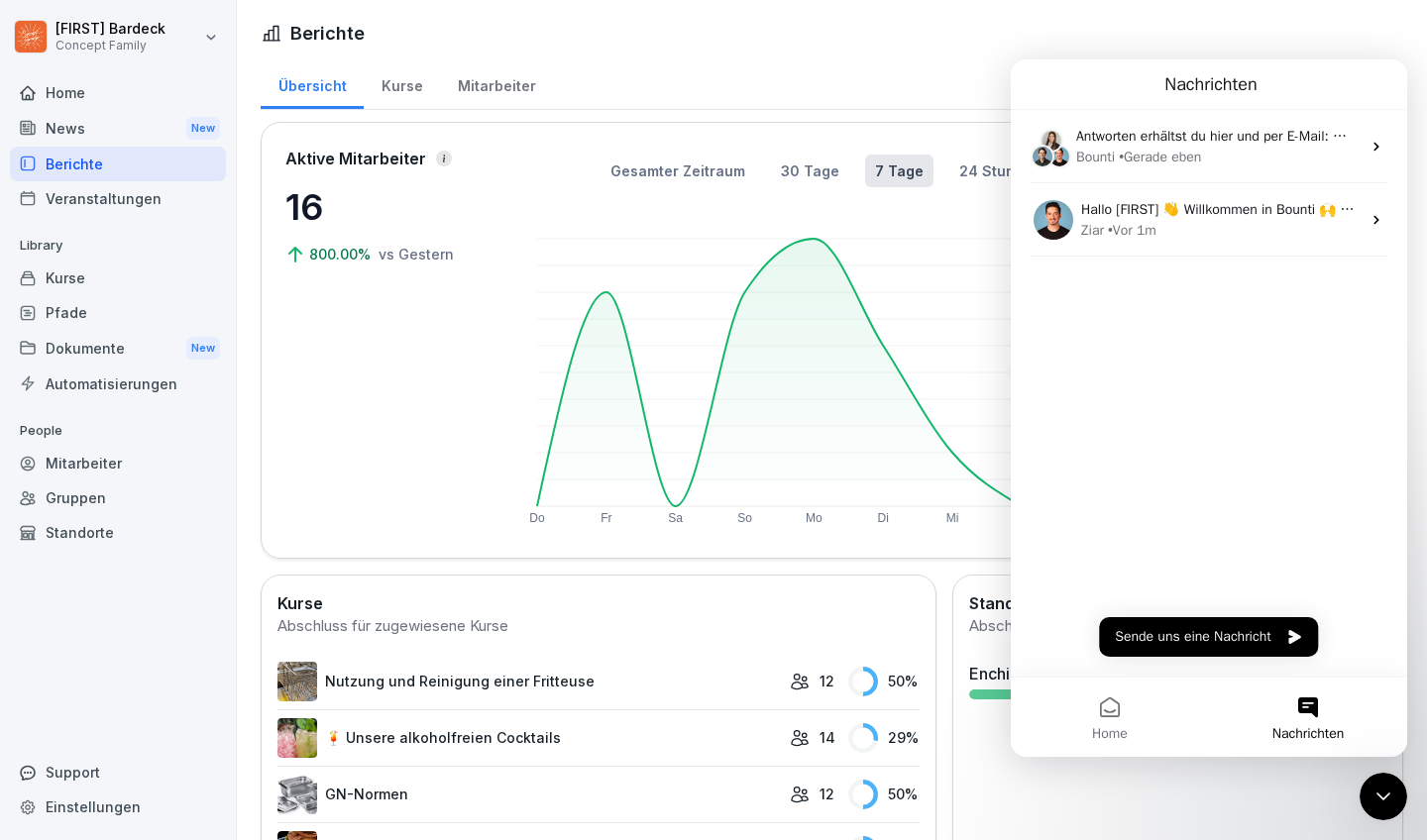 click 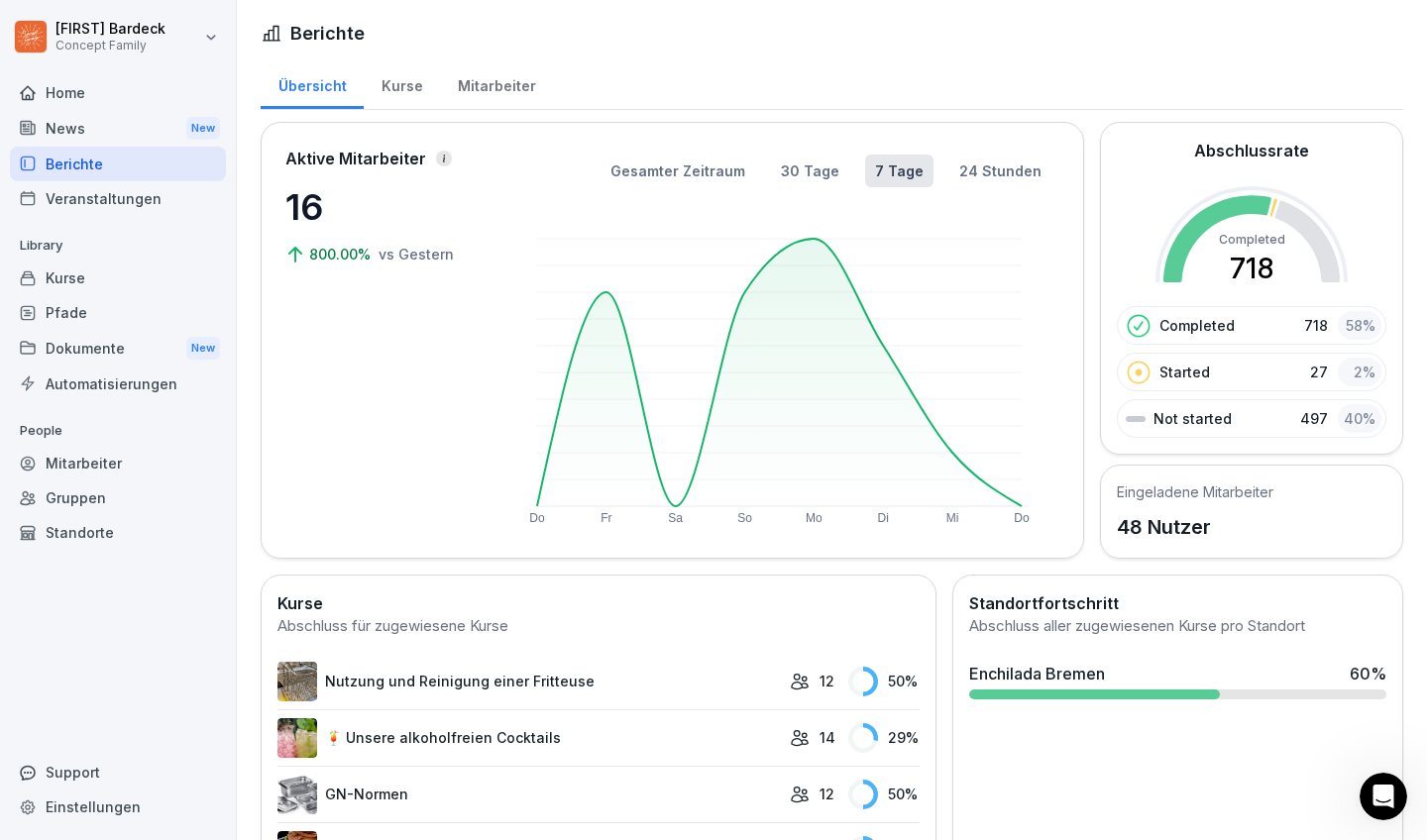click on "Kurse" at bounding box center (401, 83) 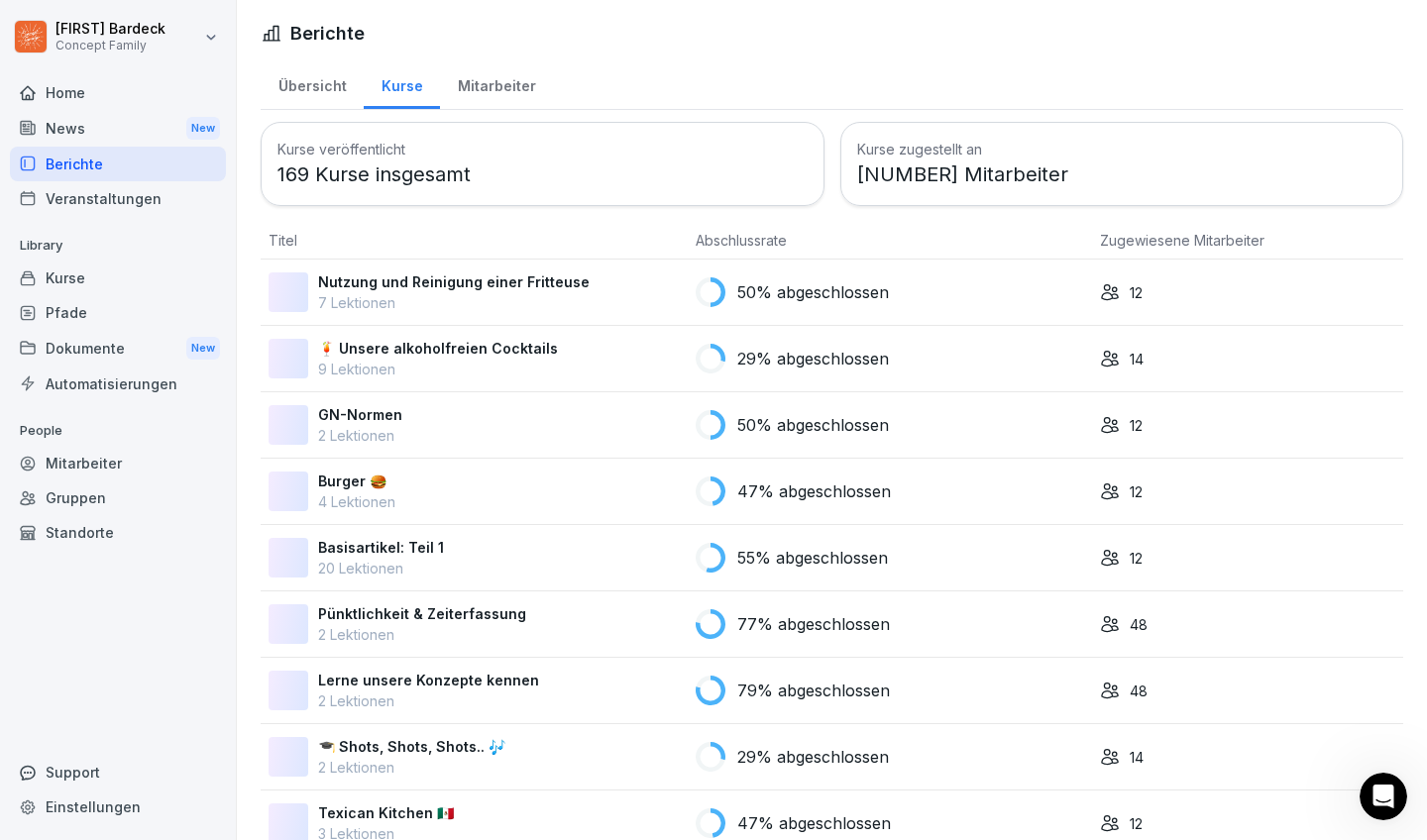 click on "Kurse" at bounding box center [401, 83] 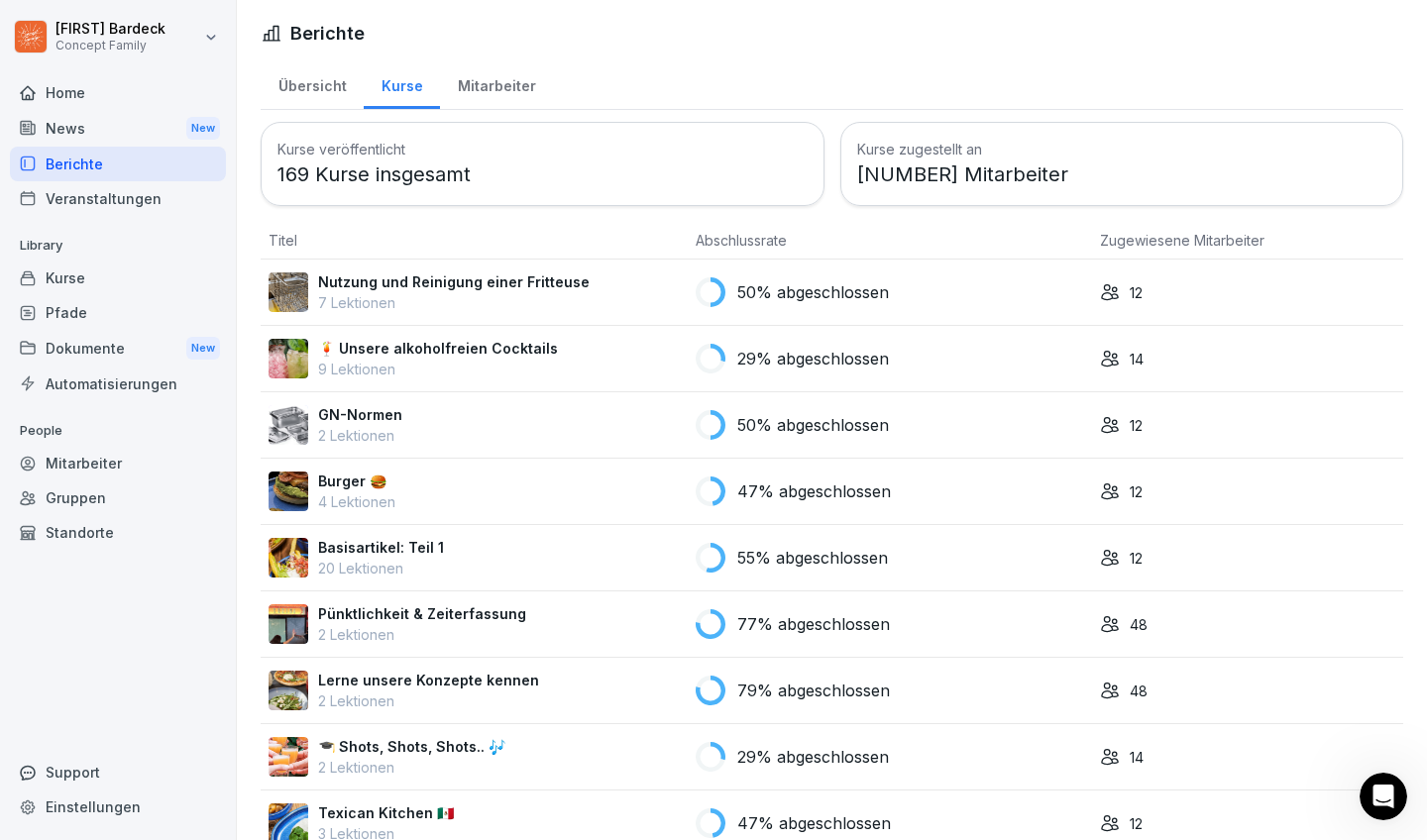 click on "169 Kurse insgesamt" at bounding box center (542, 174) 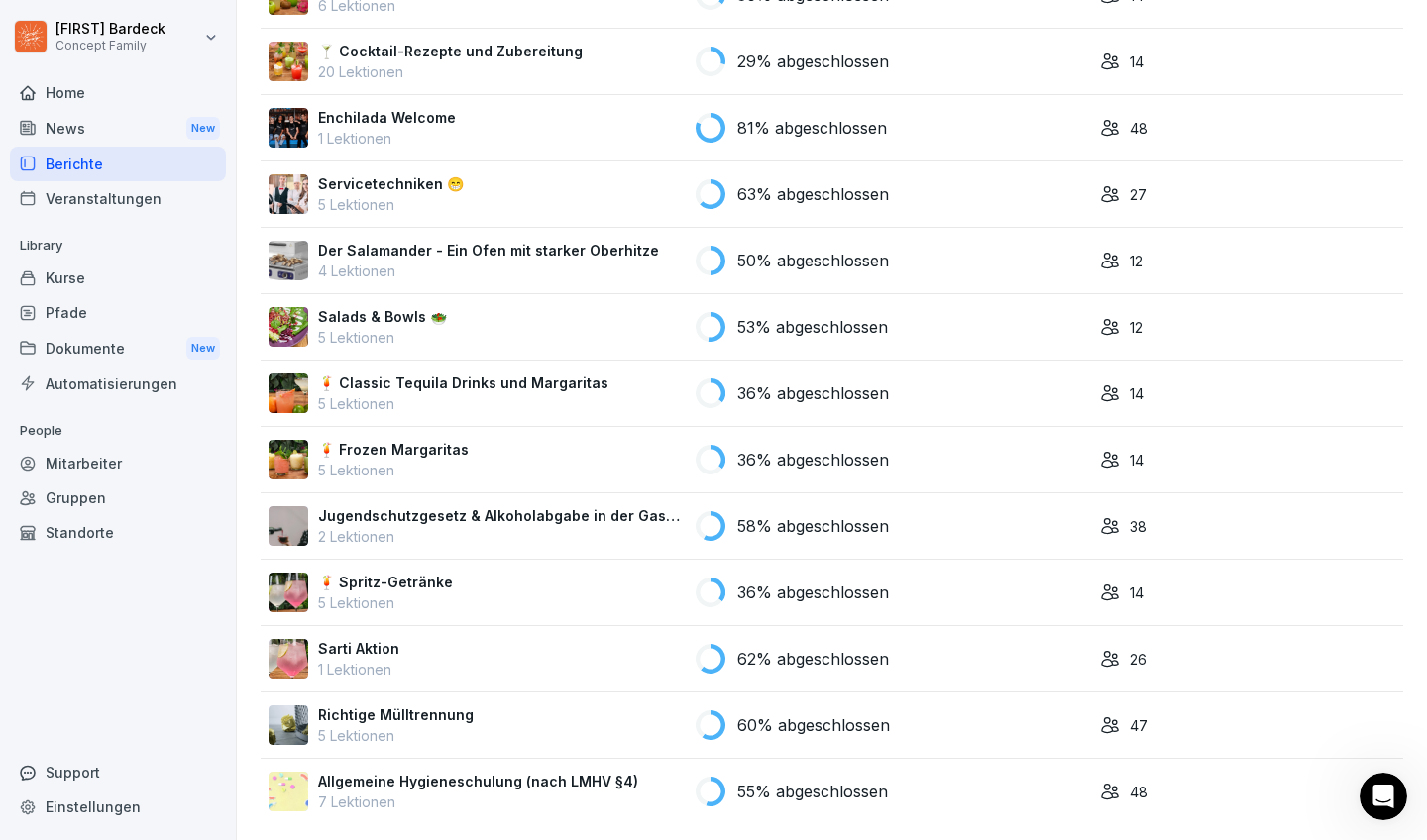 scroll, scrollTop: 2886, scrollLeft: 0, axis: vertical 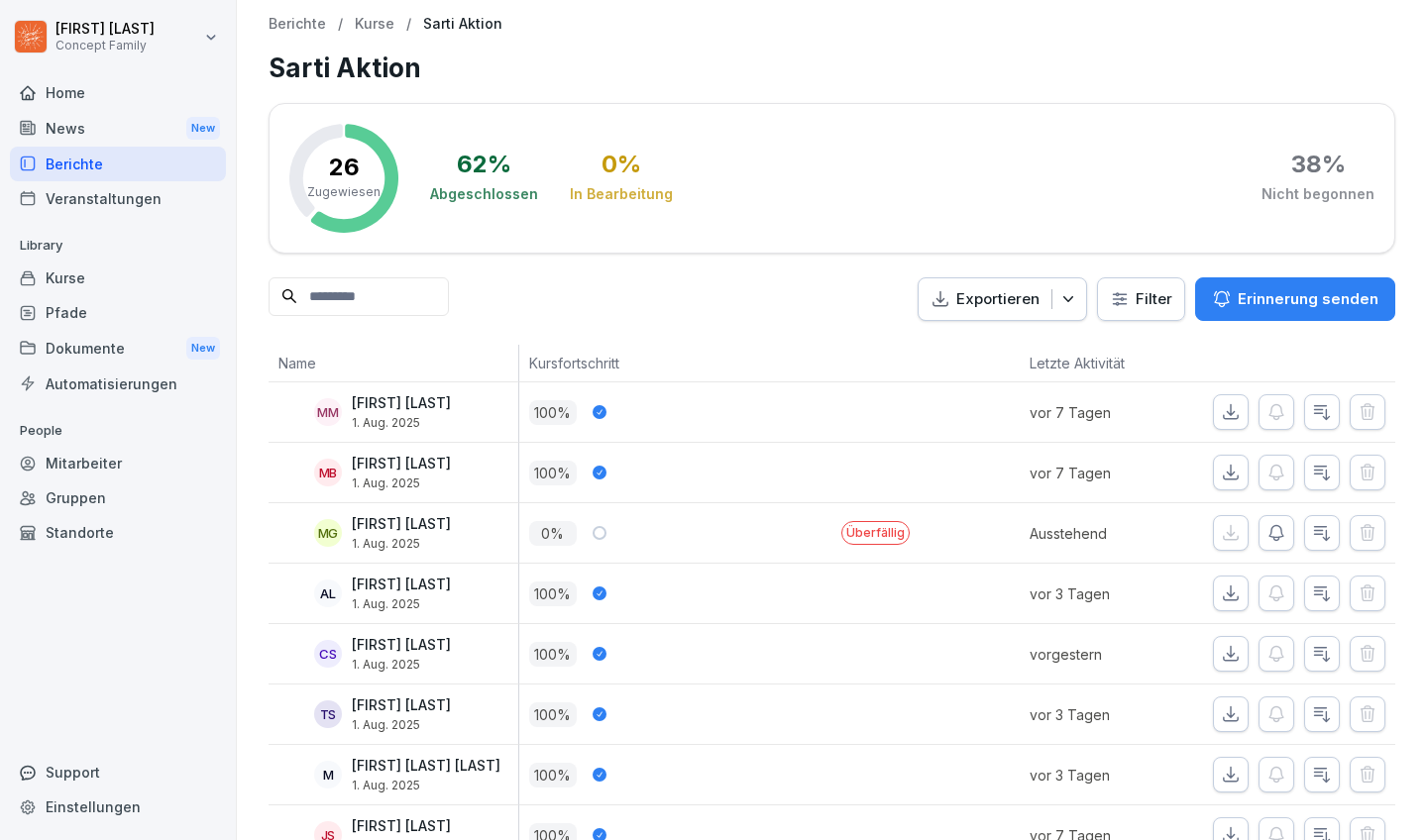 click at bounding box center (359, 296) 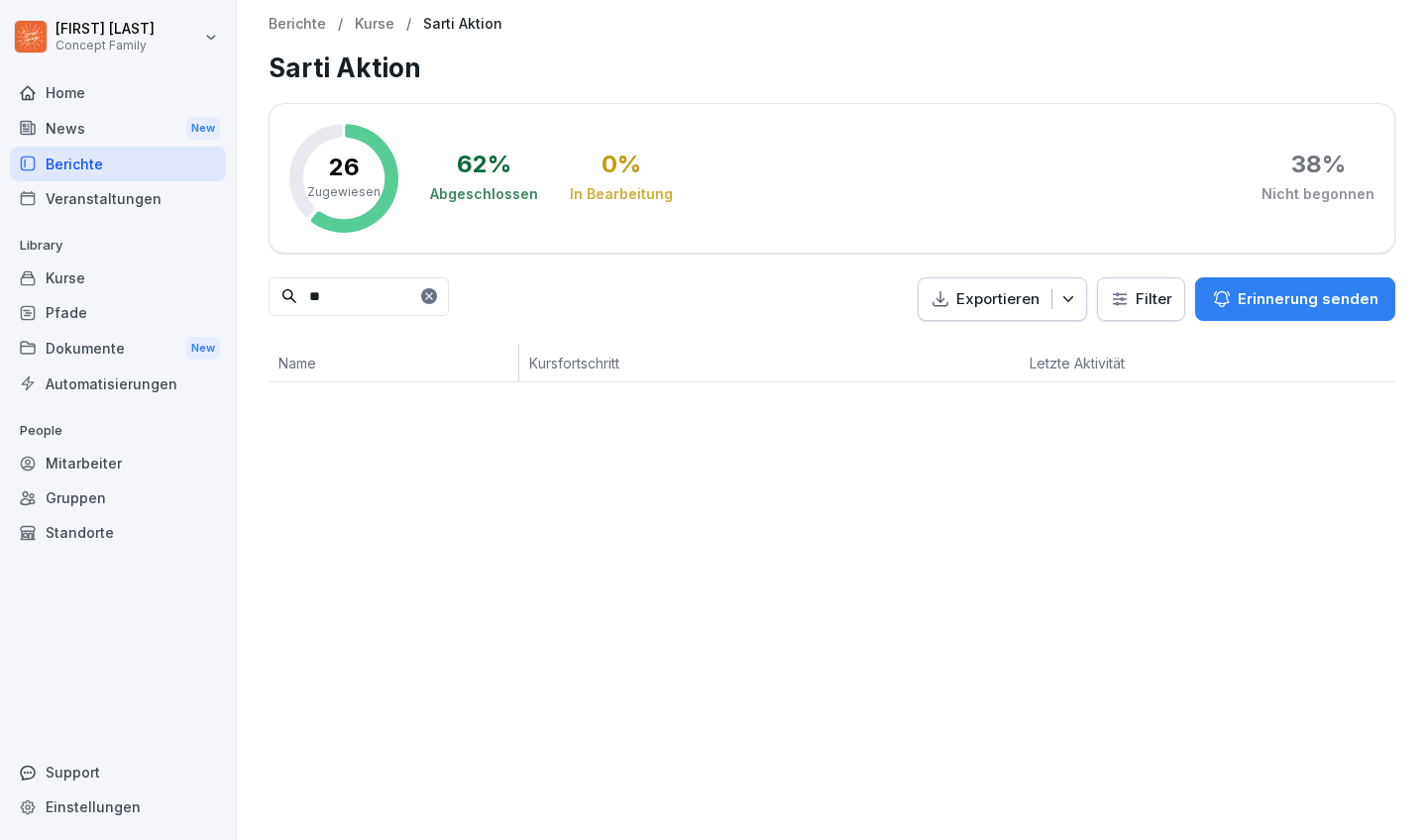 type on "*" 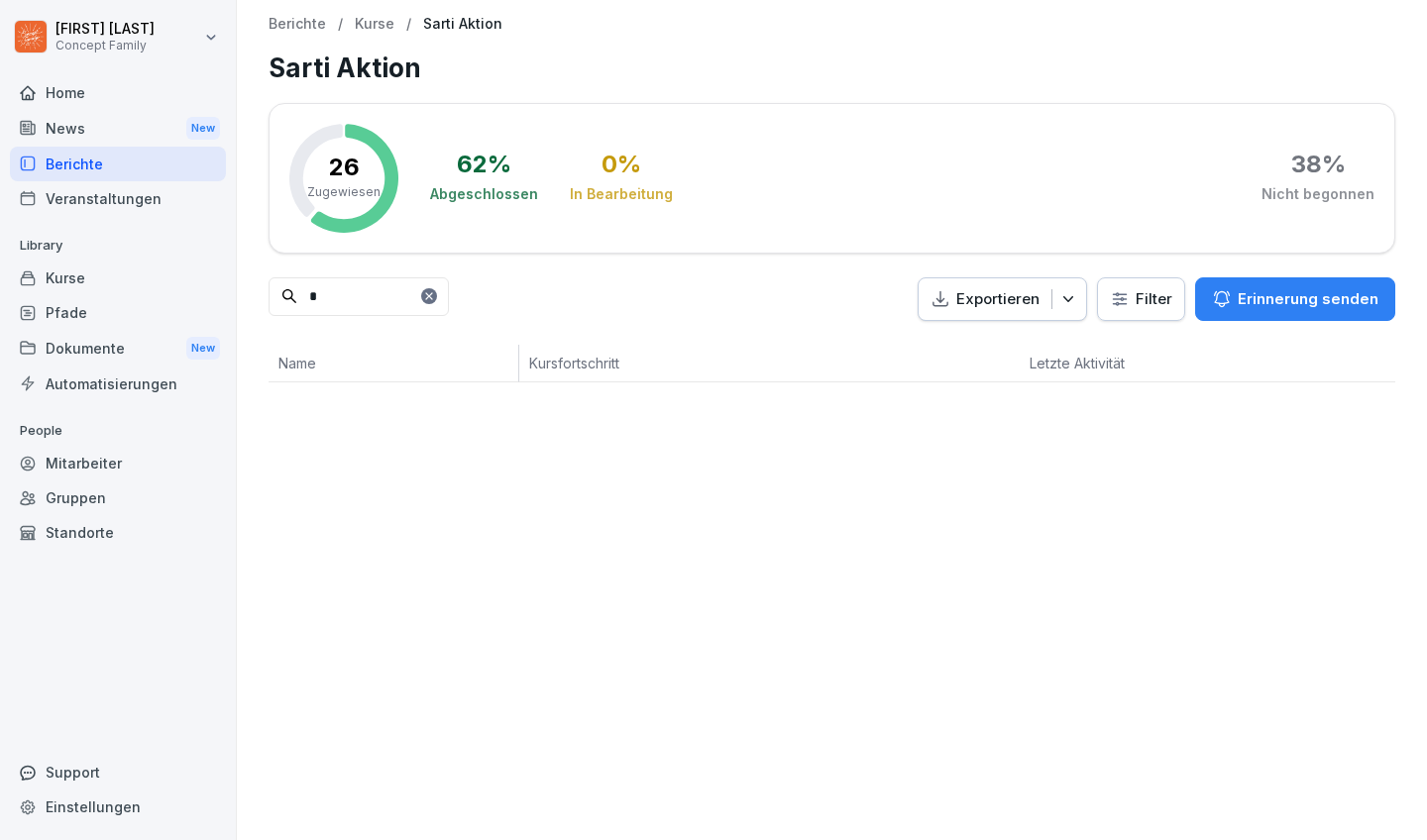 type 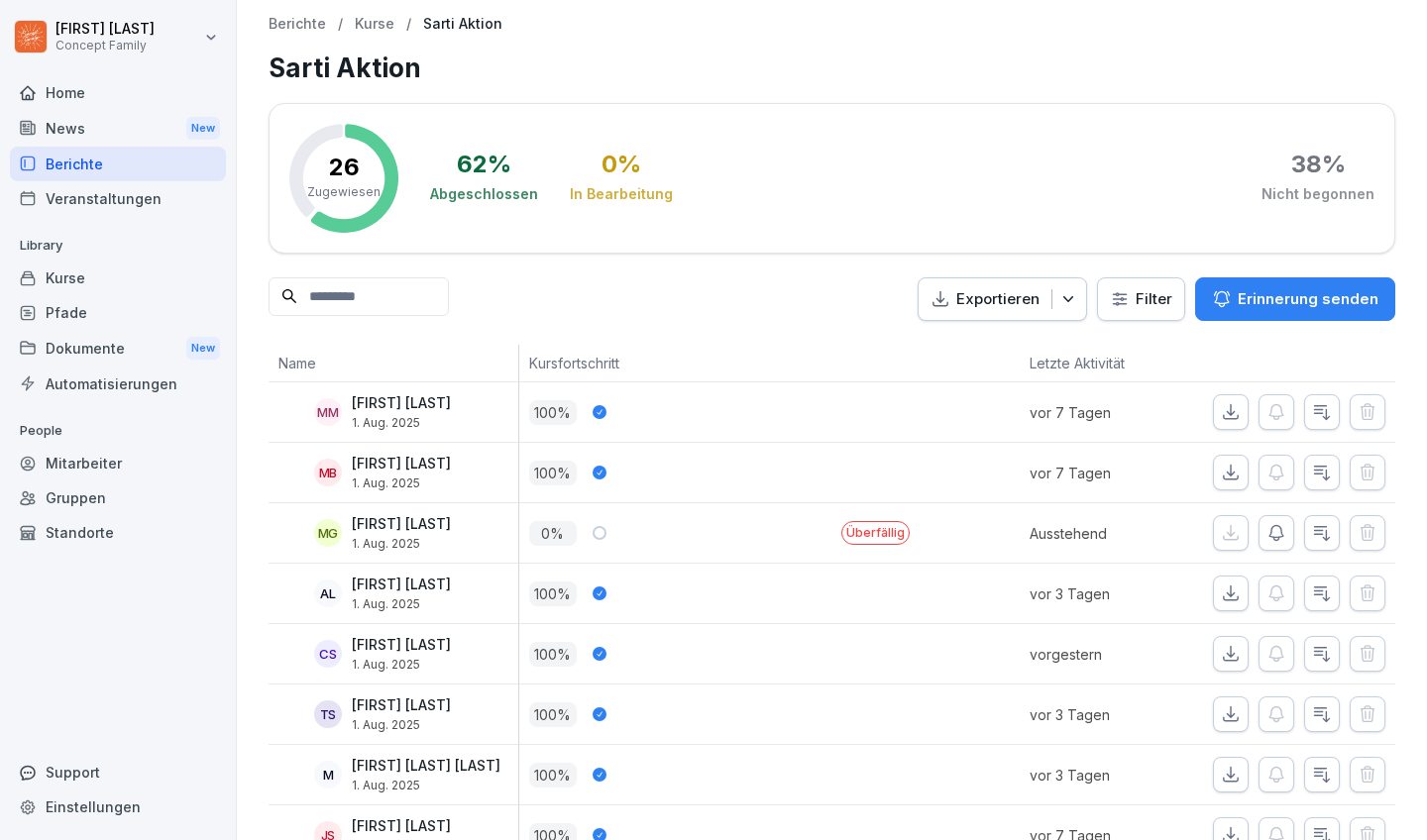 click on "Home" at bounding box center [118, 92] 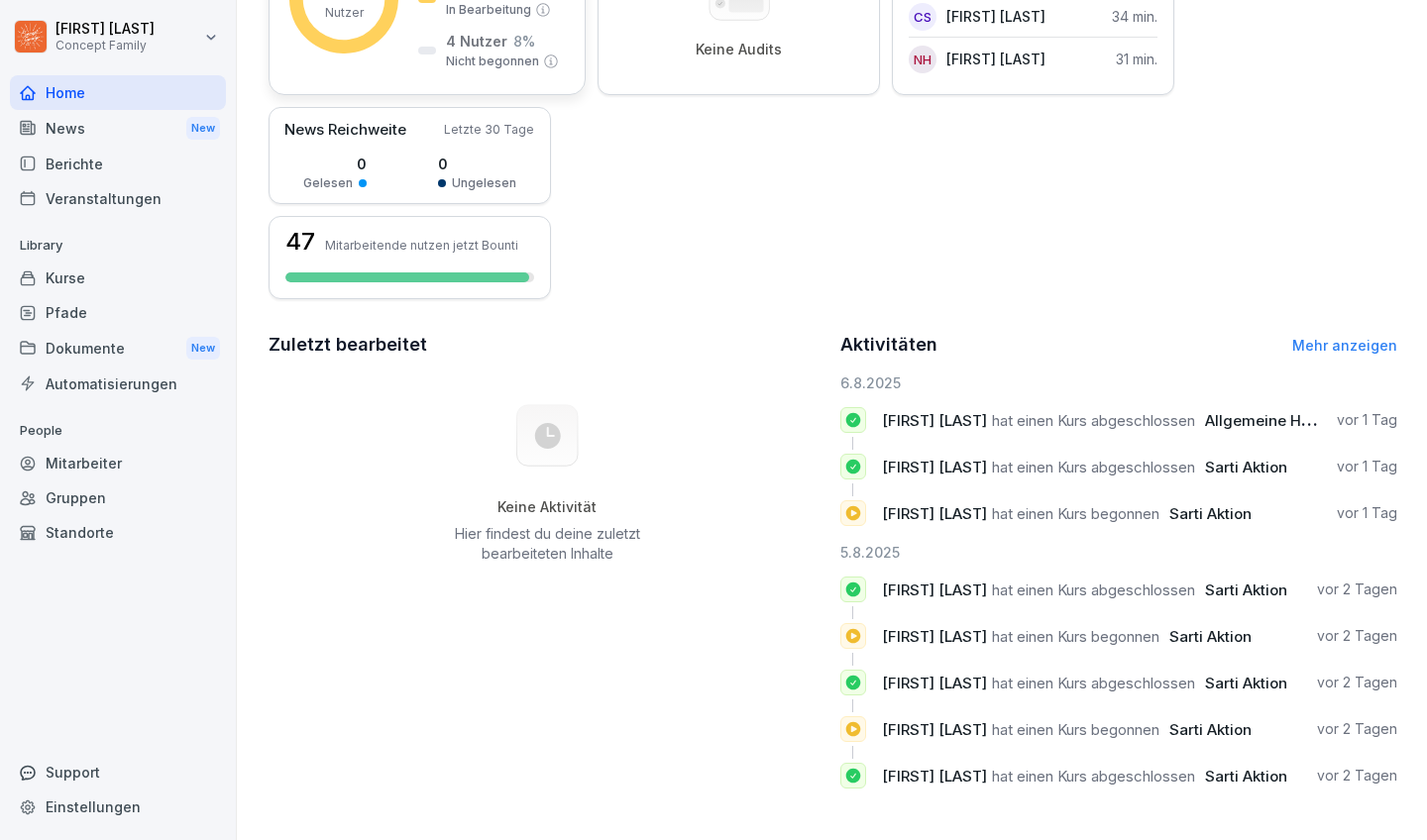 scroll, scrollTop: 391, scrollLeft: 0, axis: vertical 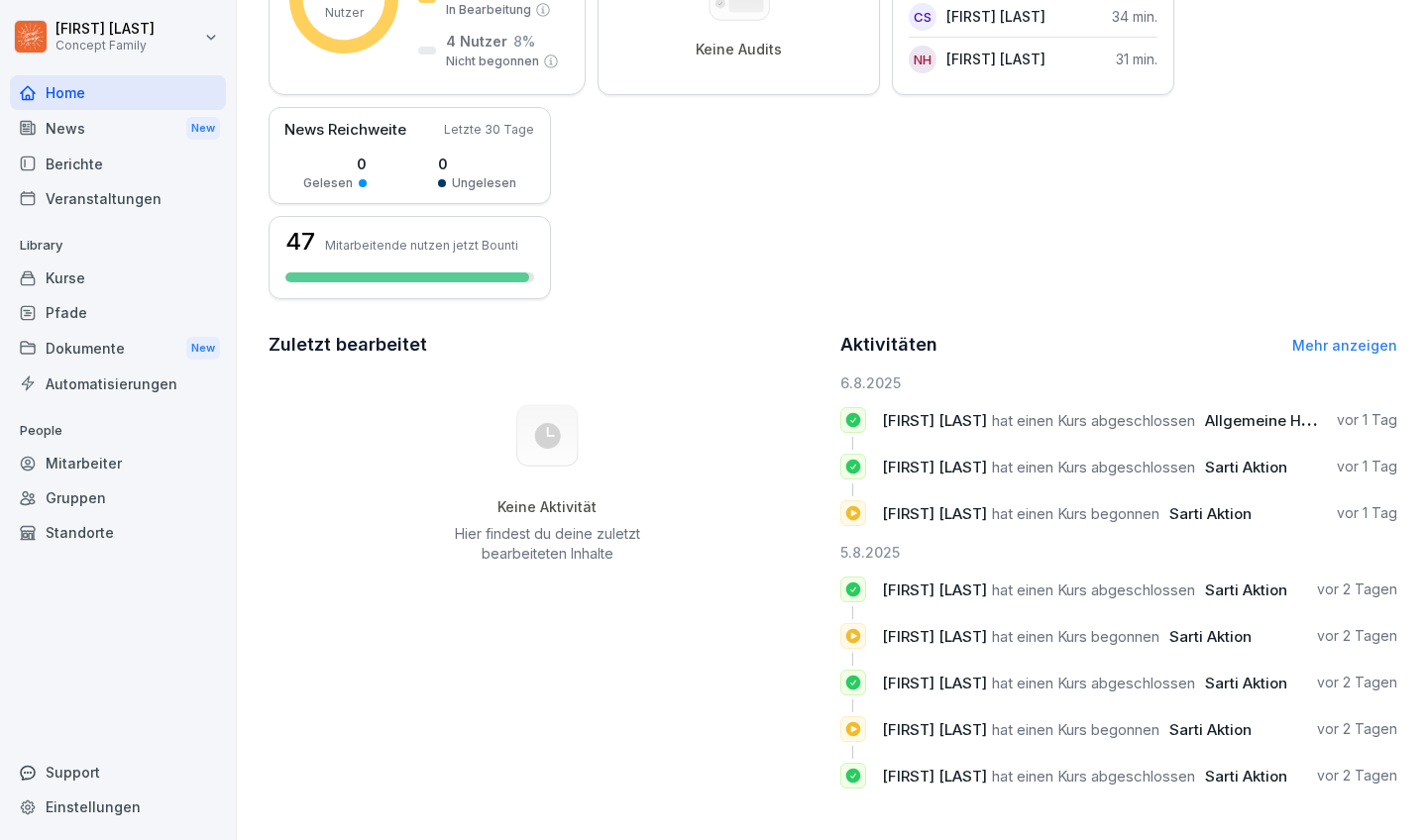 click on "Kurse" at bounding box center [118, 277] 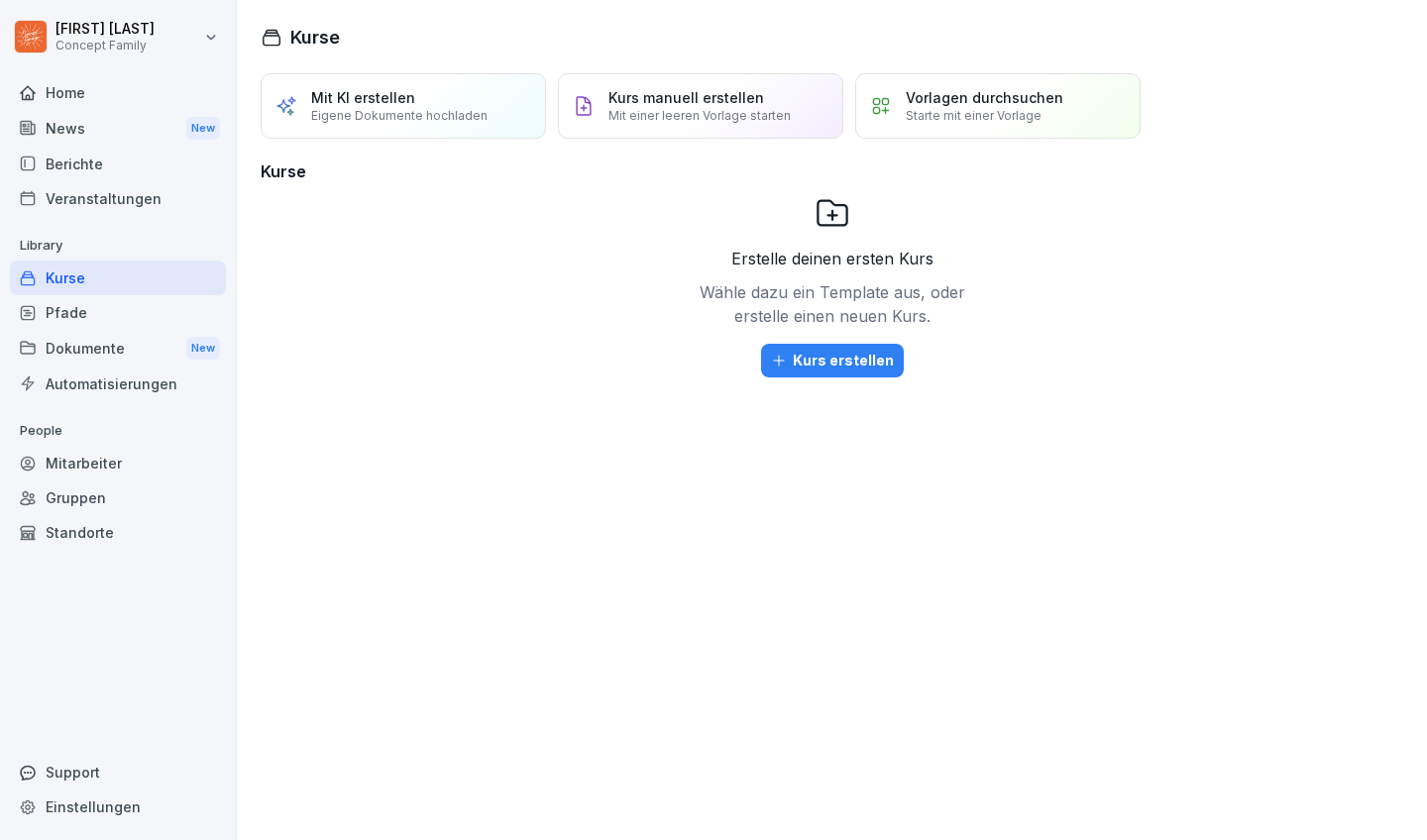 scroll, scrollTop: 0, scrollLeft: 0, axis: both 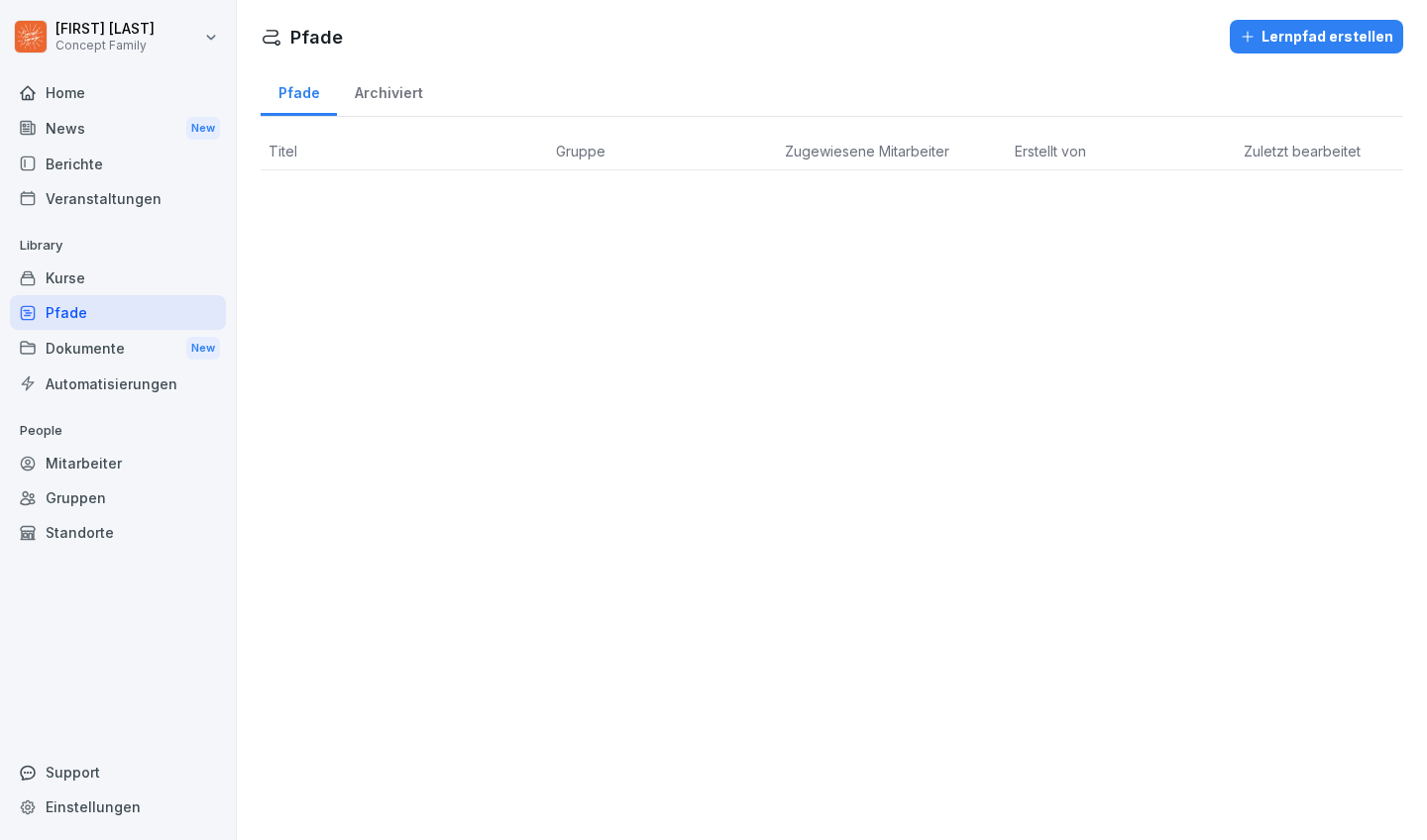 click on "Automatisierungen" at bounding box center (118, 383) 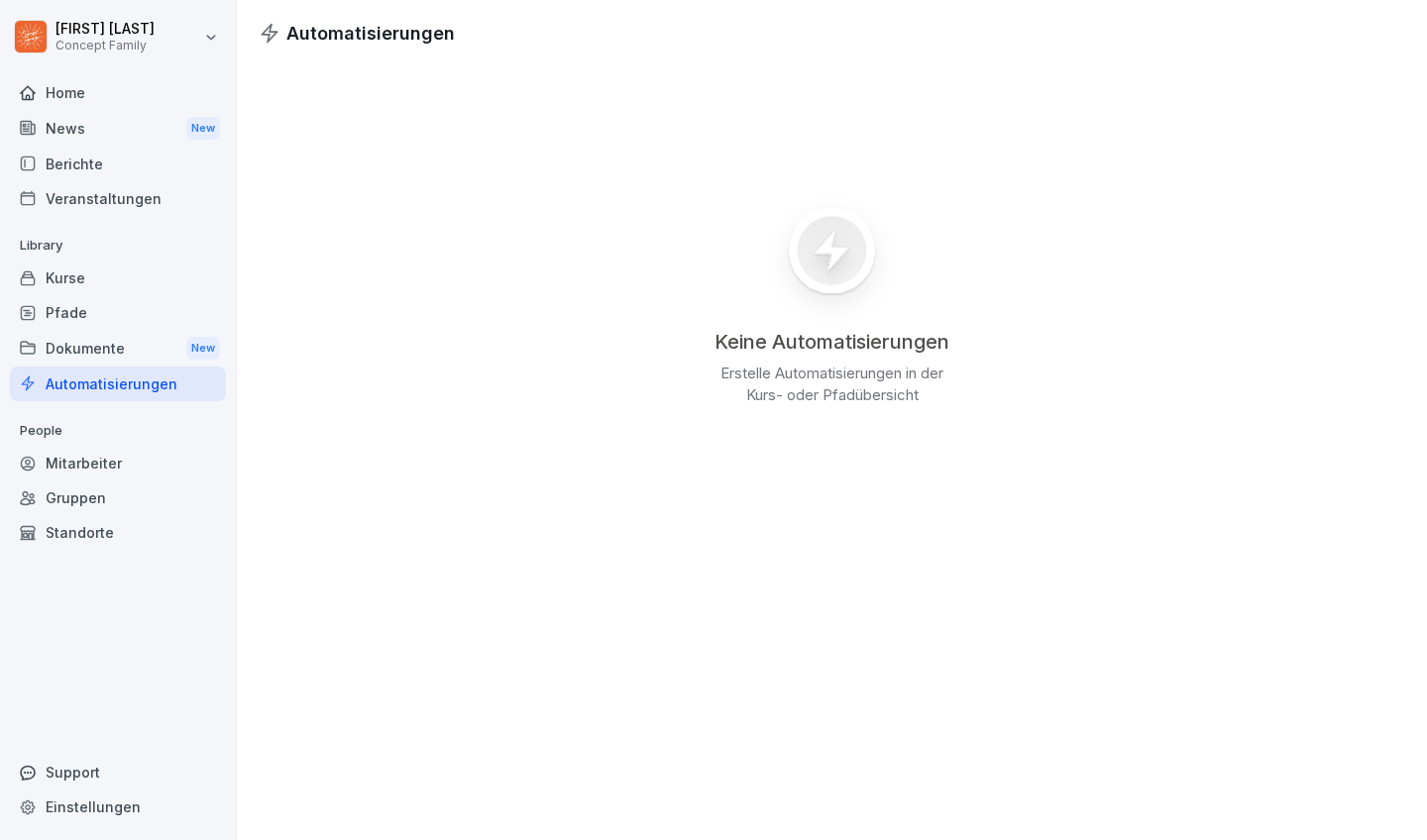click on "Dokumente New" at bounding box center [118, 348] 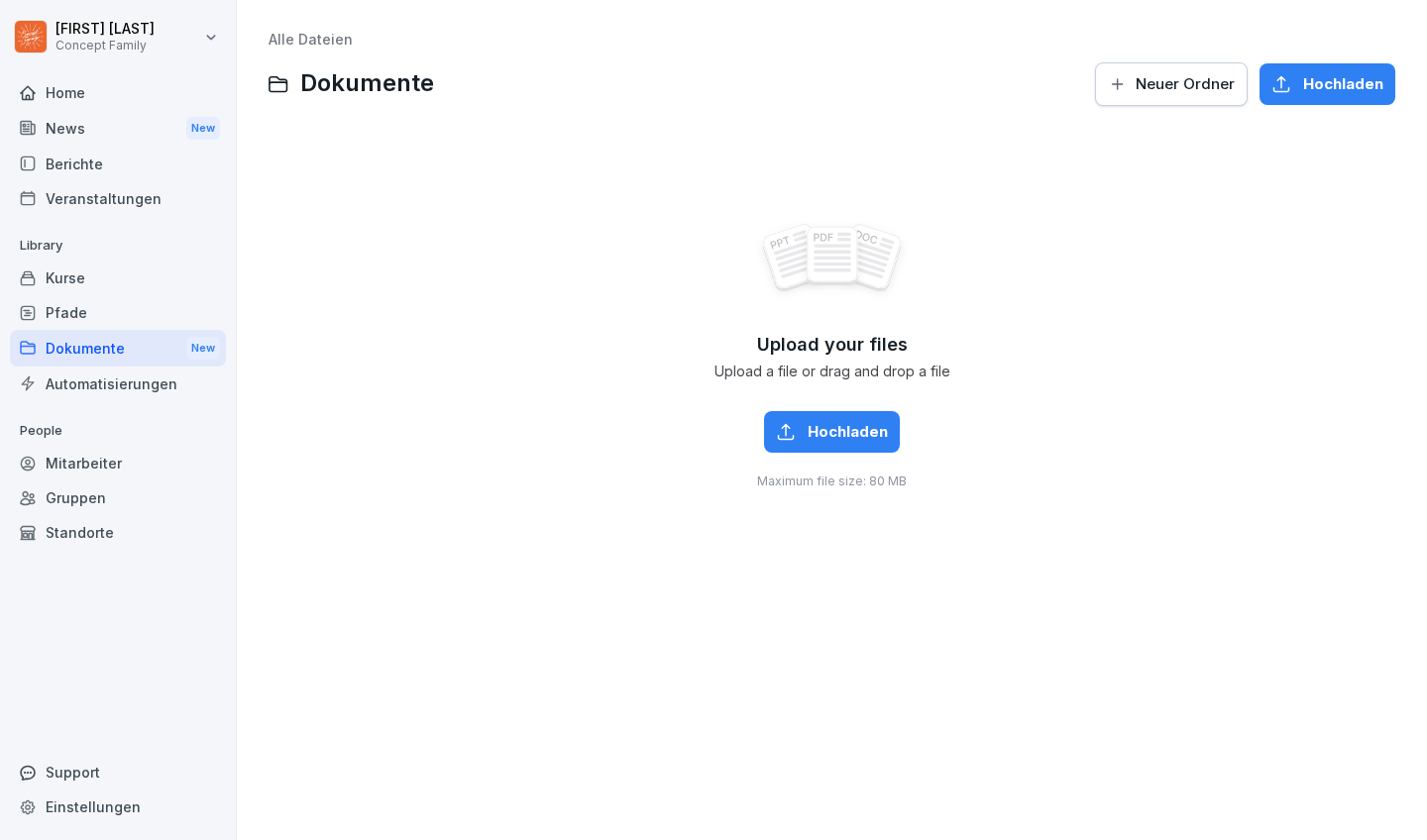 click on "Gruppen" at bounding box center [118, 497] 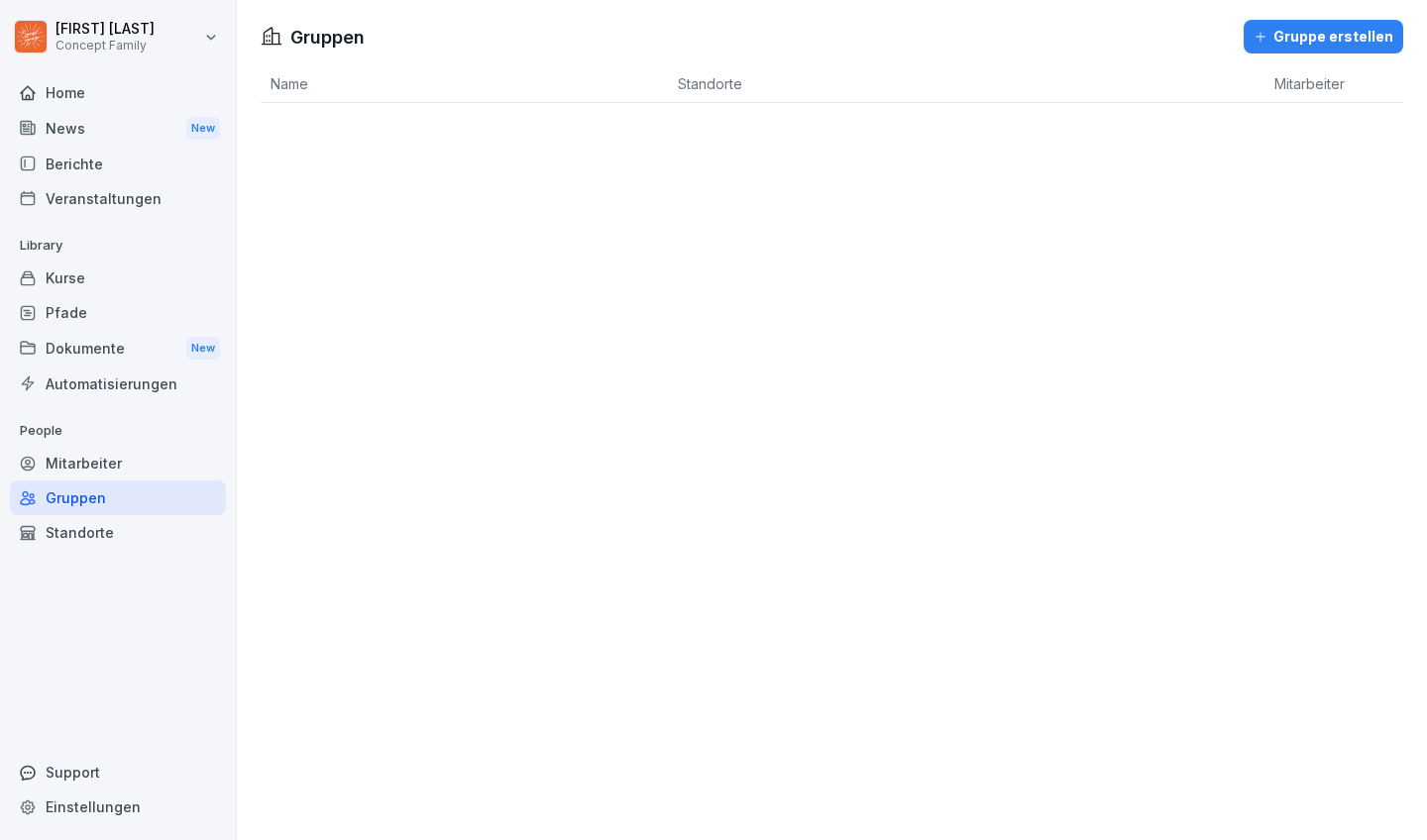 click on "Standorte" at bounding box center (118, 532) 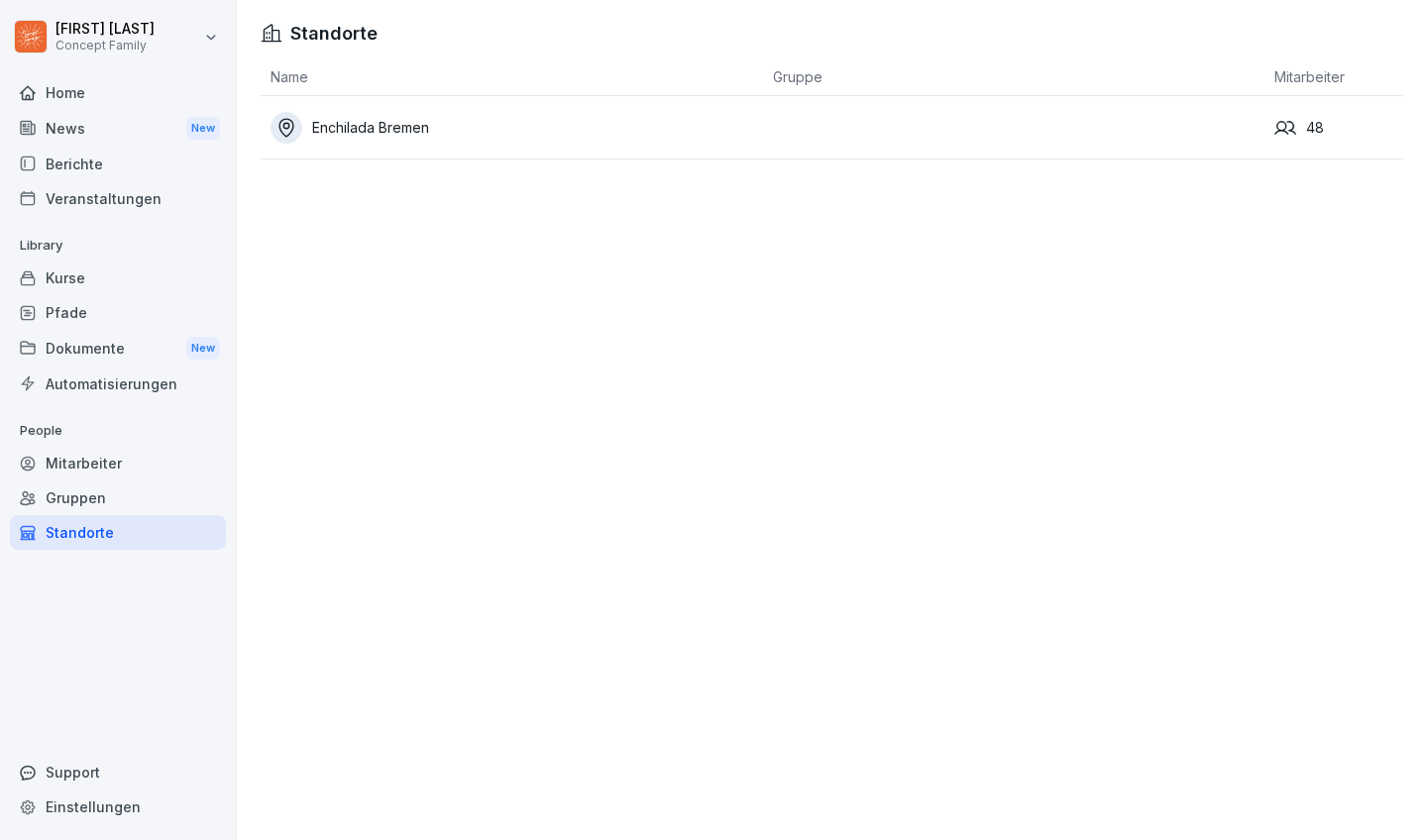click on "Mitarbeiter" at bounding box center (118, 463) 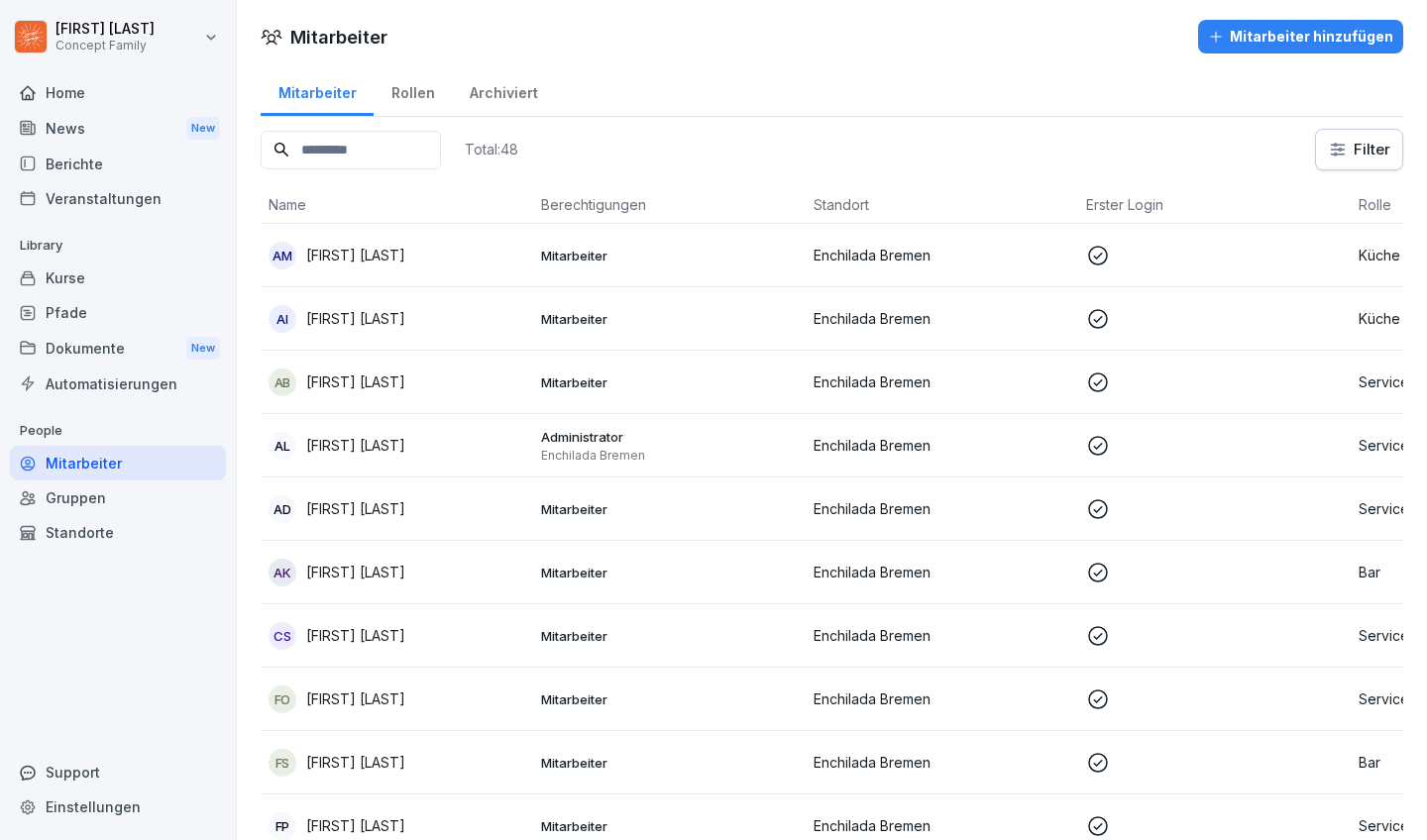 scroll, scrollTop: 0, scrollLeft: 0, axis: both 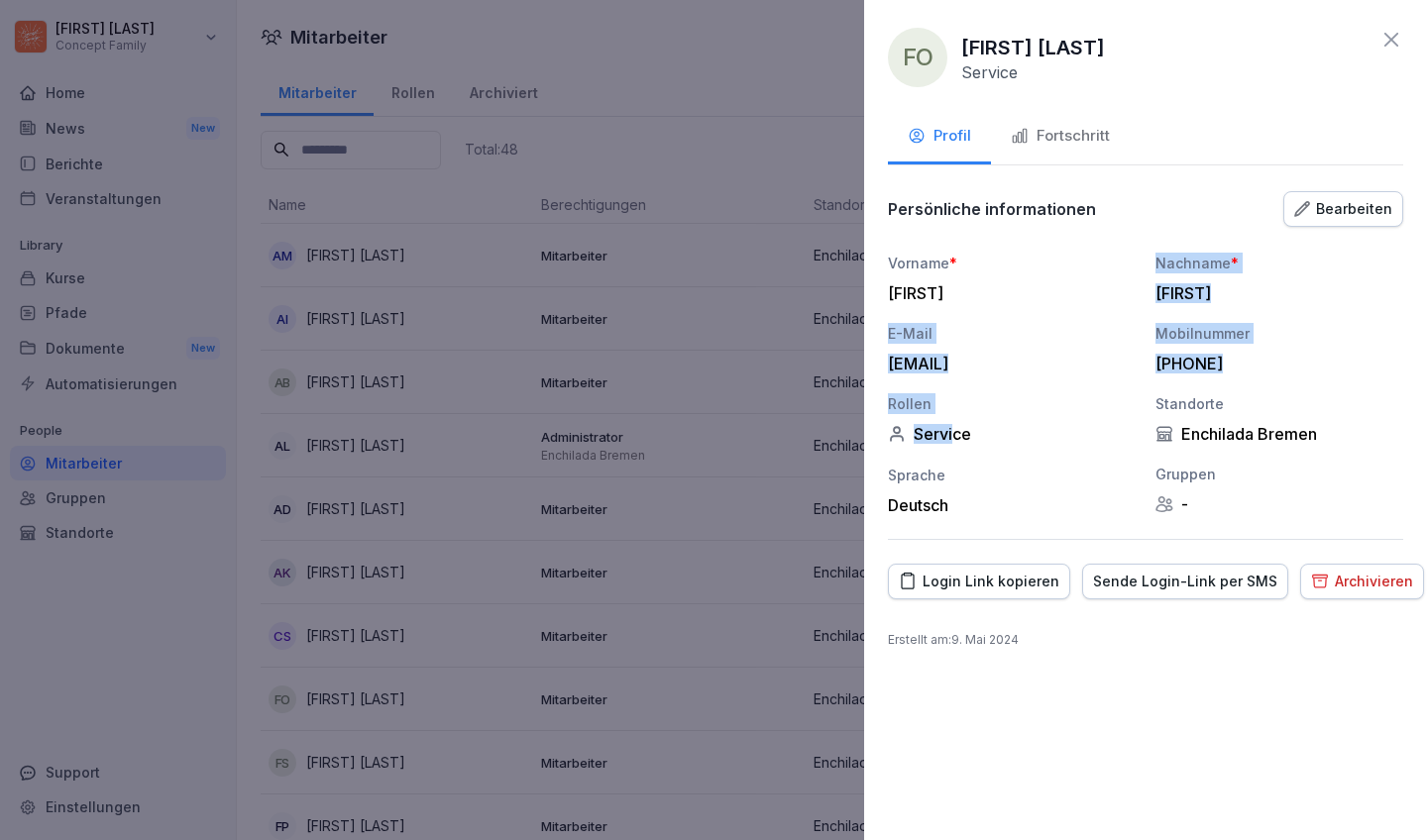 drag, startPoint x: 952, startPoint y: 435, endPoint x: 1151, endPoint y: 272, distance: 257.2353 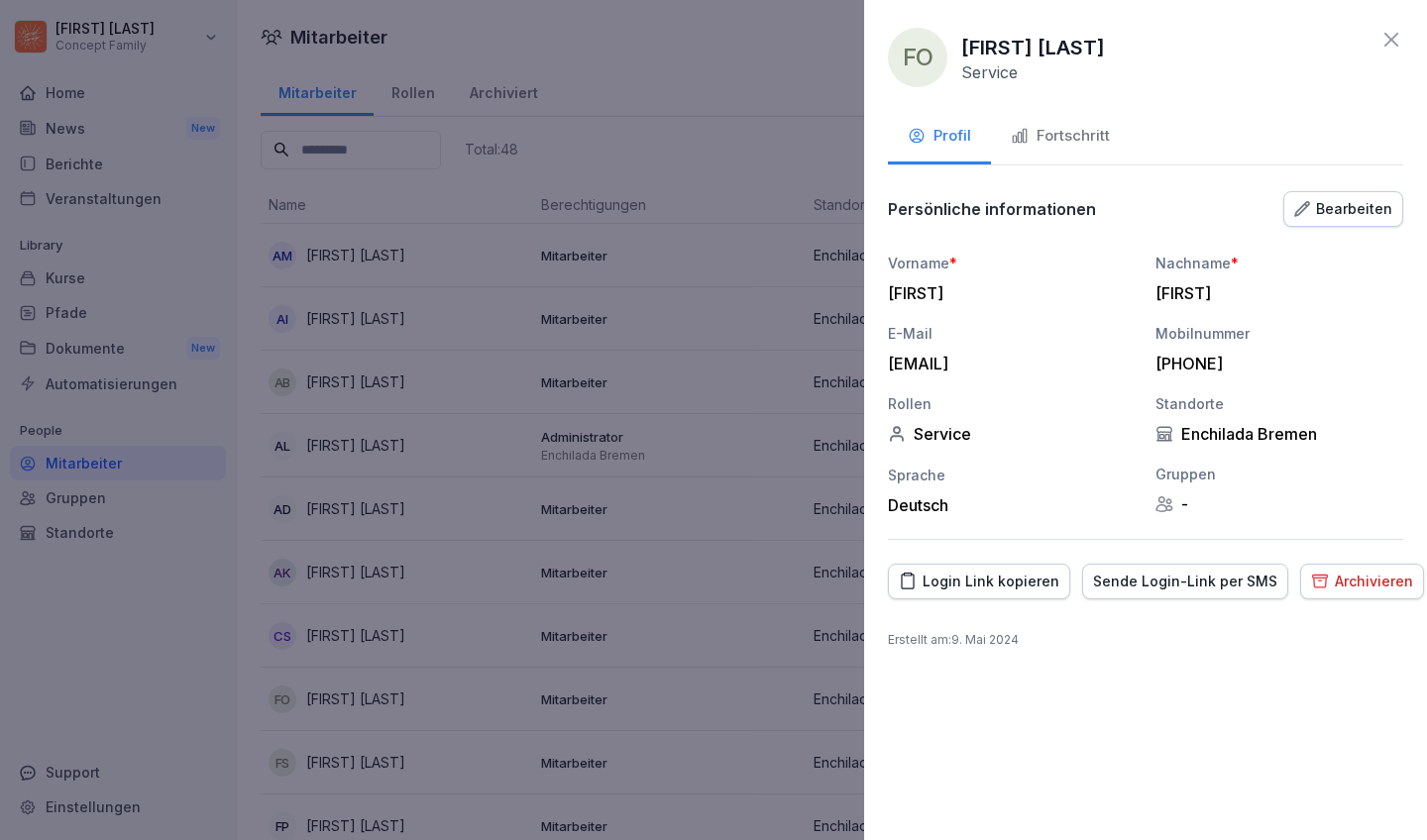 click on "FO Farzana Oindrila Service Profil Fortschritt Persönliche informationen   Bearbeiten Vorname  * Farzana Nachname  * Oindrila E-Mail oindrilafarzana00@gmail.com Mobilnummer +4915208277108 Rollen Service Standorte Enchilada Bremen Sprache Deutsch Gruppen - Login Link kopieren Sende Login-Link per SMS   Archivieren Erstellt am :  9. Mai 2024" at bounding box center [1146, 420] 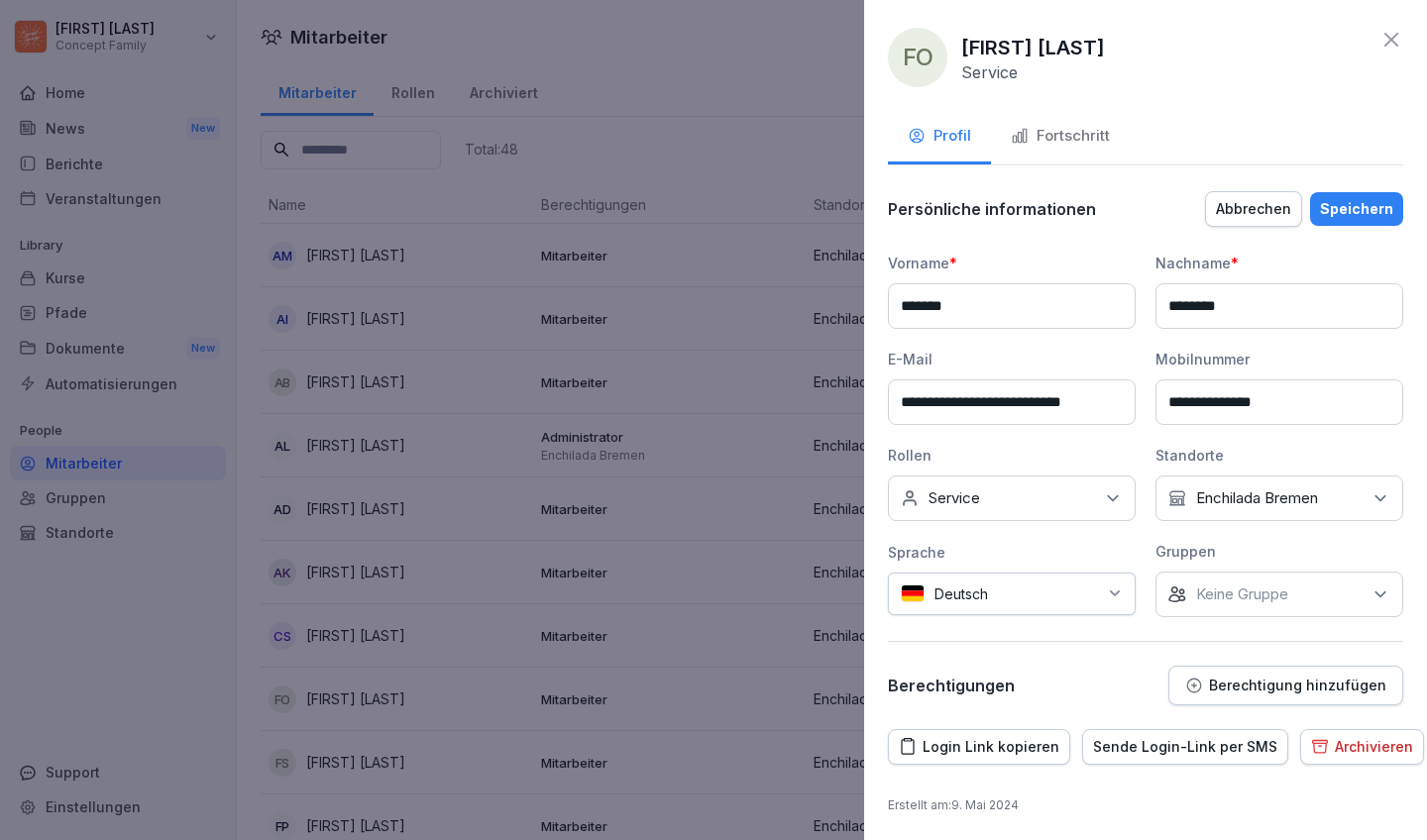 click on "Service" at bounding box center (954, 498) 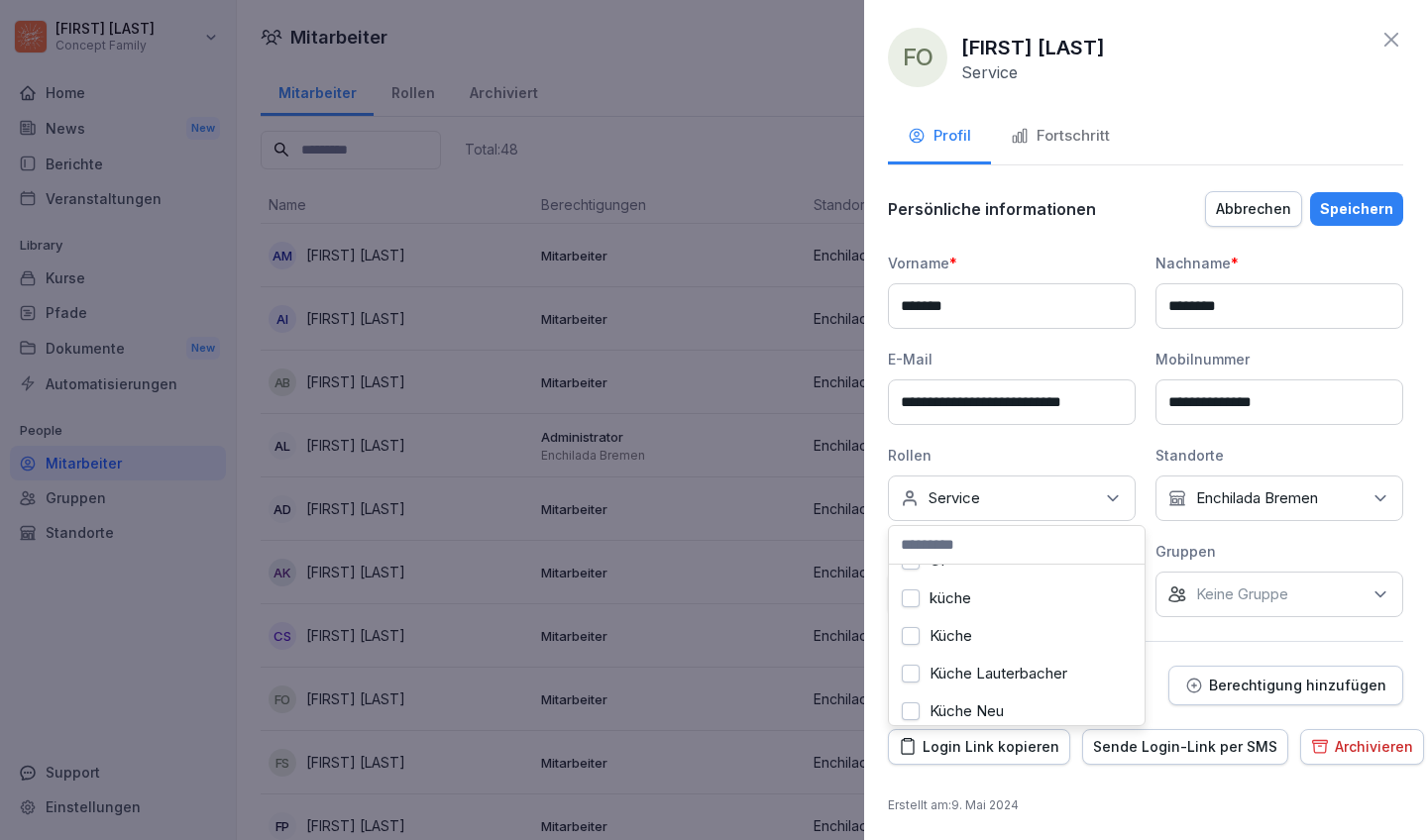 scroll, scrollTop: 294, scrollLeft: 0, axis: vertical 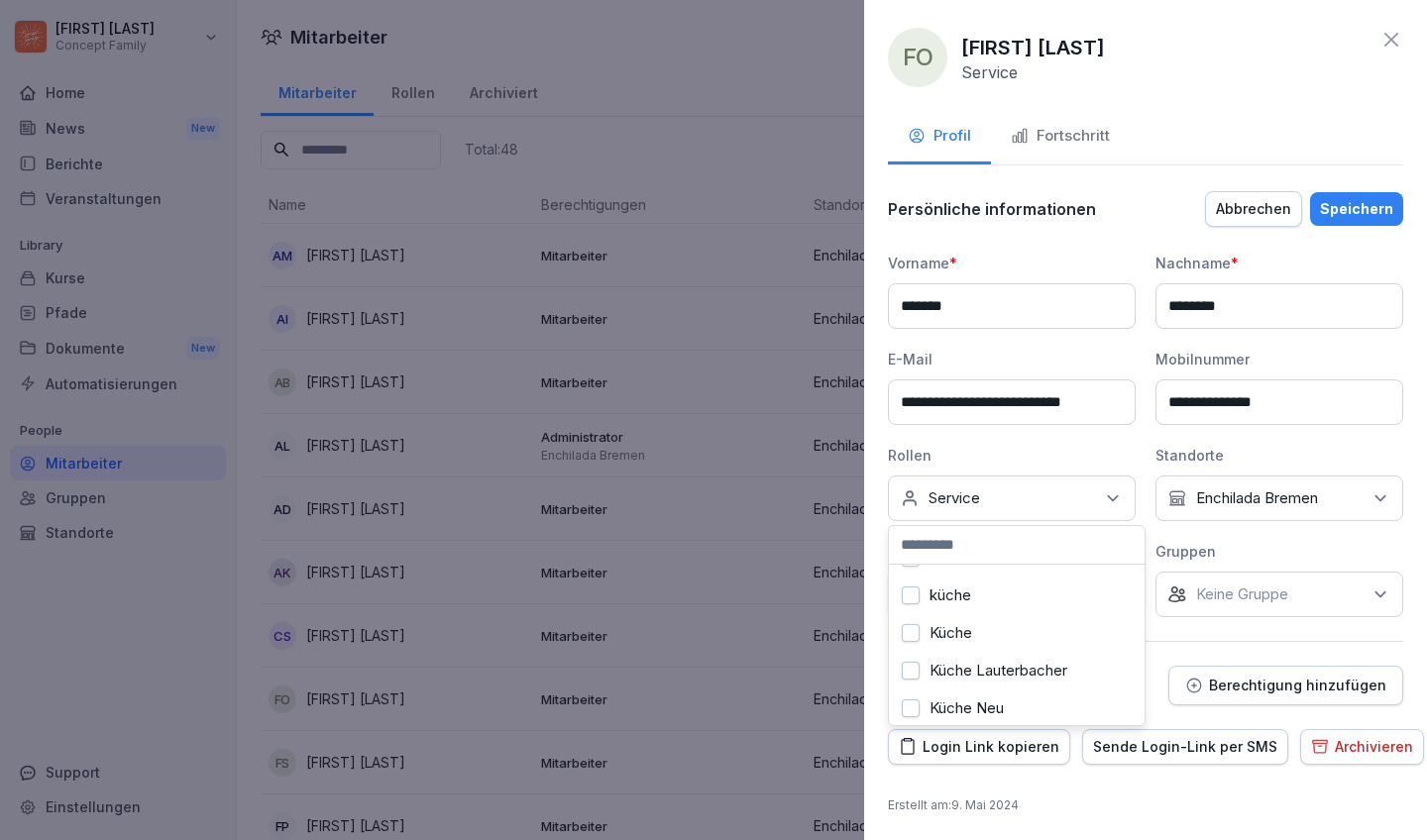 click on "Küche" at bounding box center (950, 633) 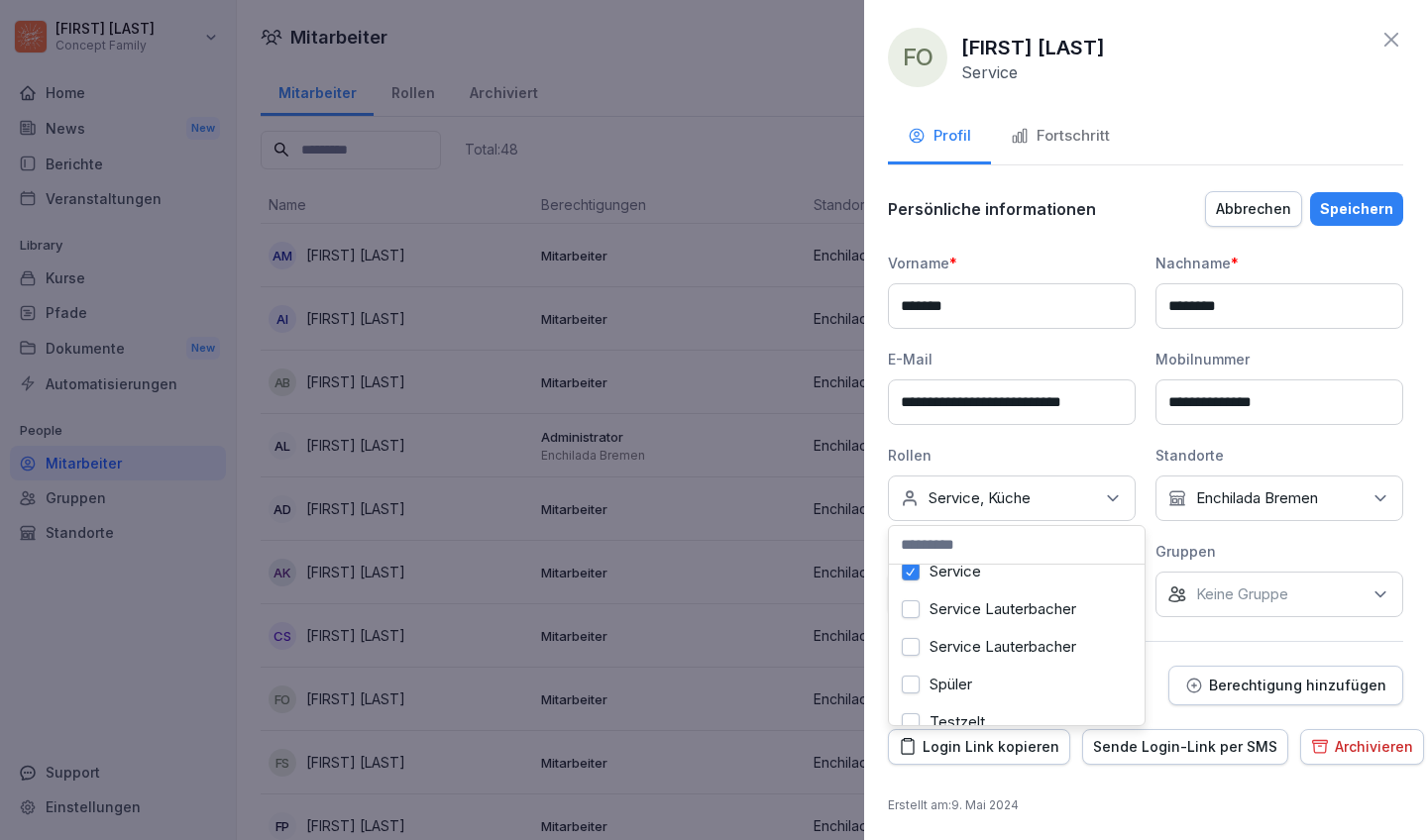 scroll, scrollTop: 677, scrollLeft: 0, axis: vertical 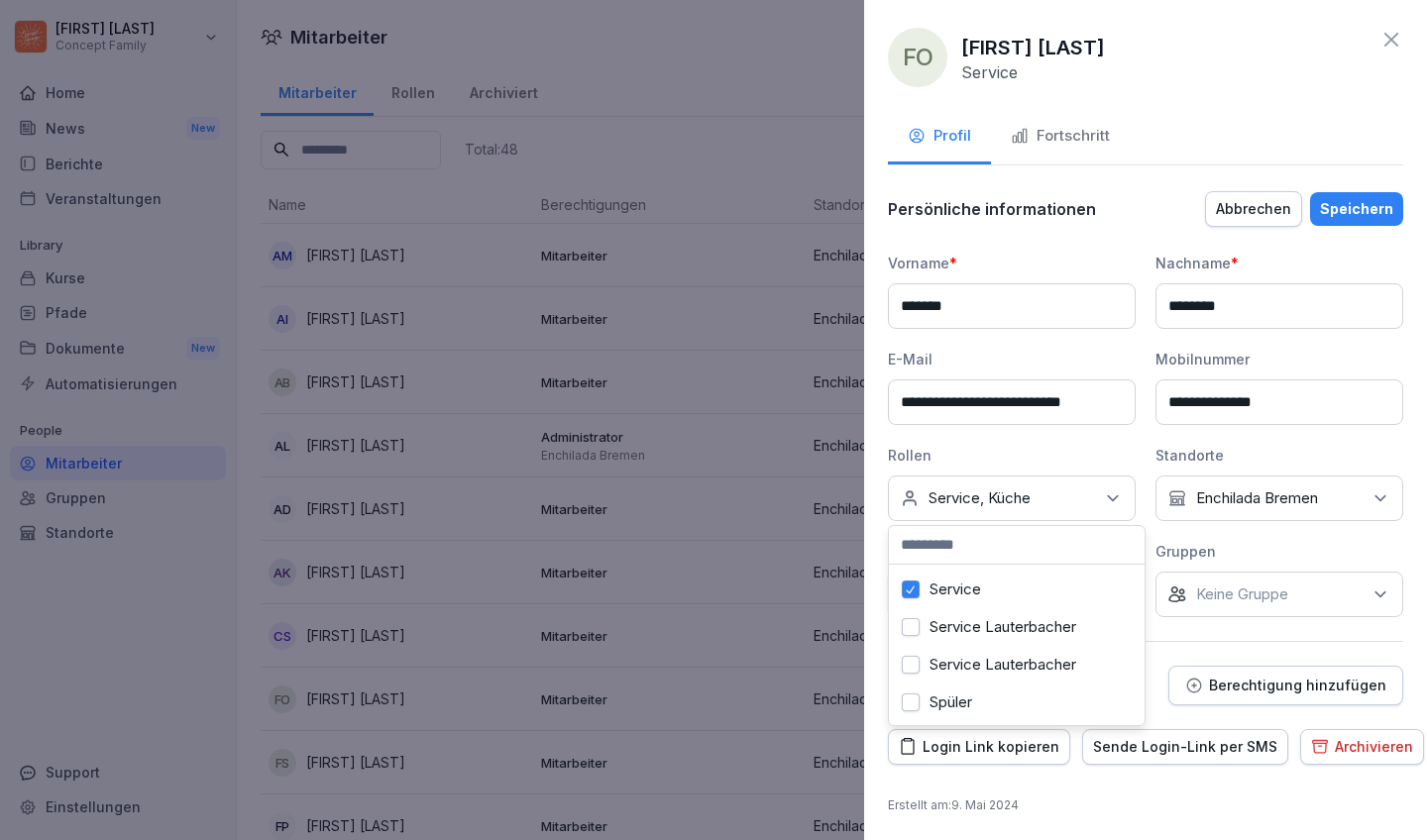 click at bounding box center [911, 589] 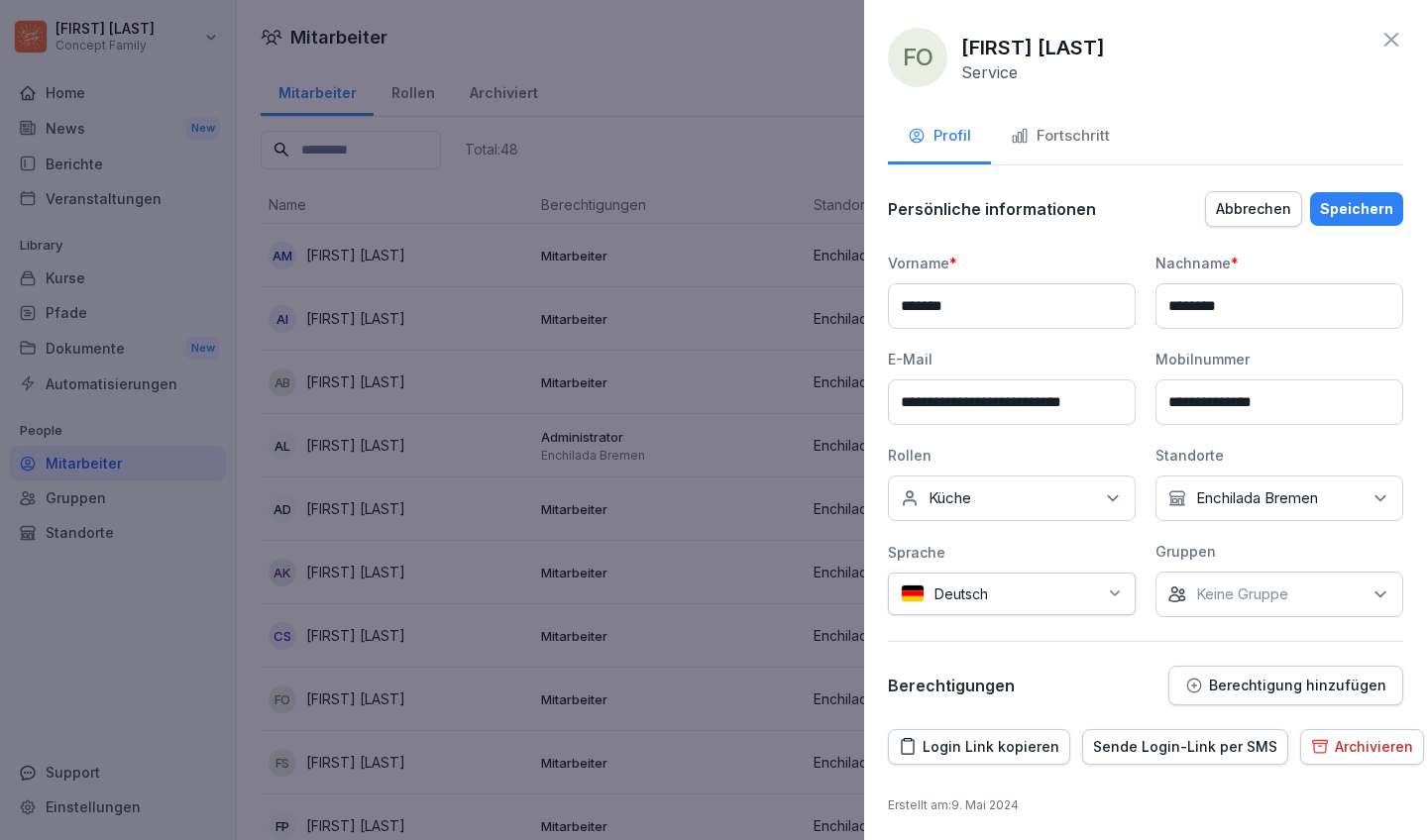 click on "Speichern" at bounding box center (1357, 209) 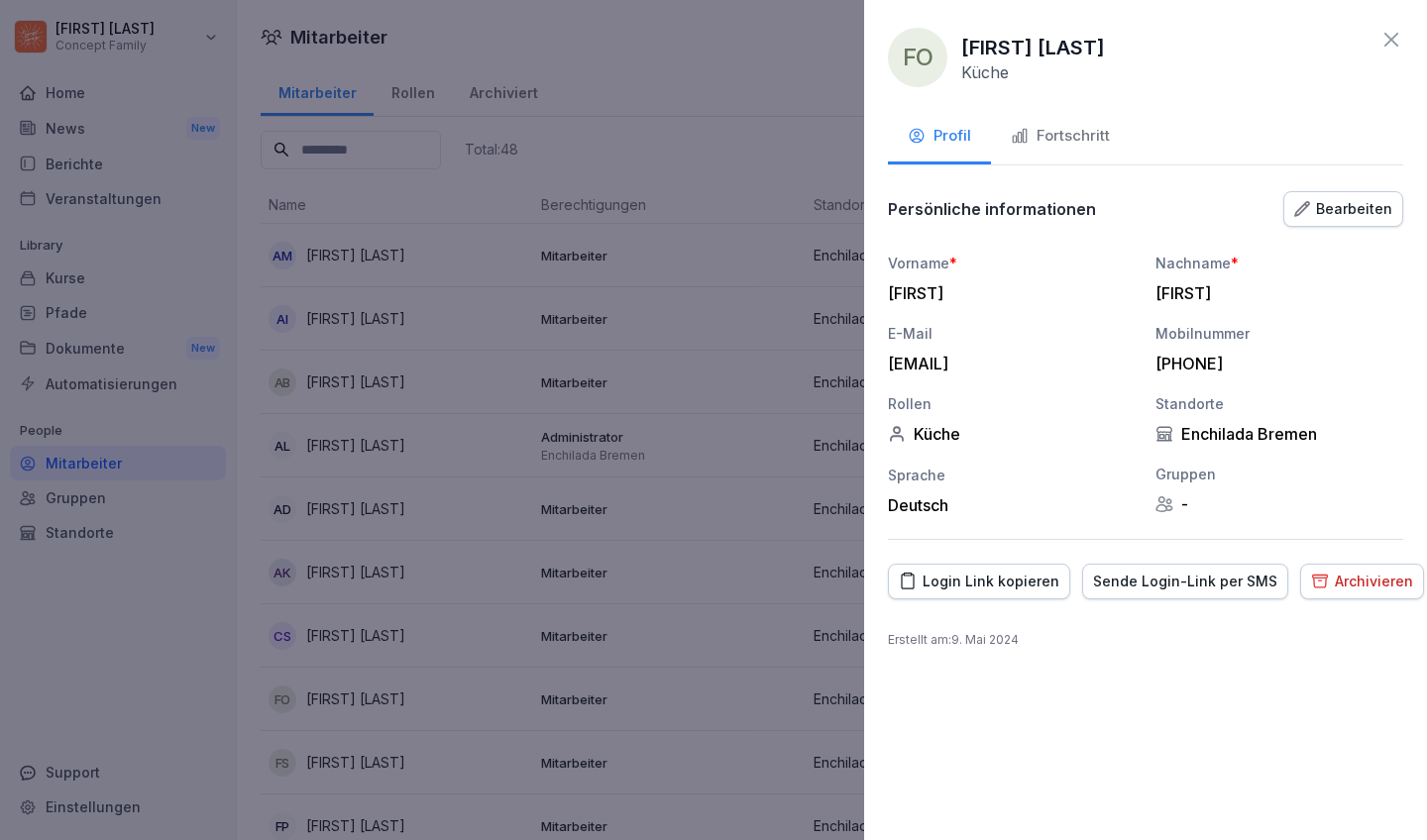 click 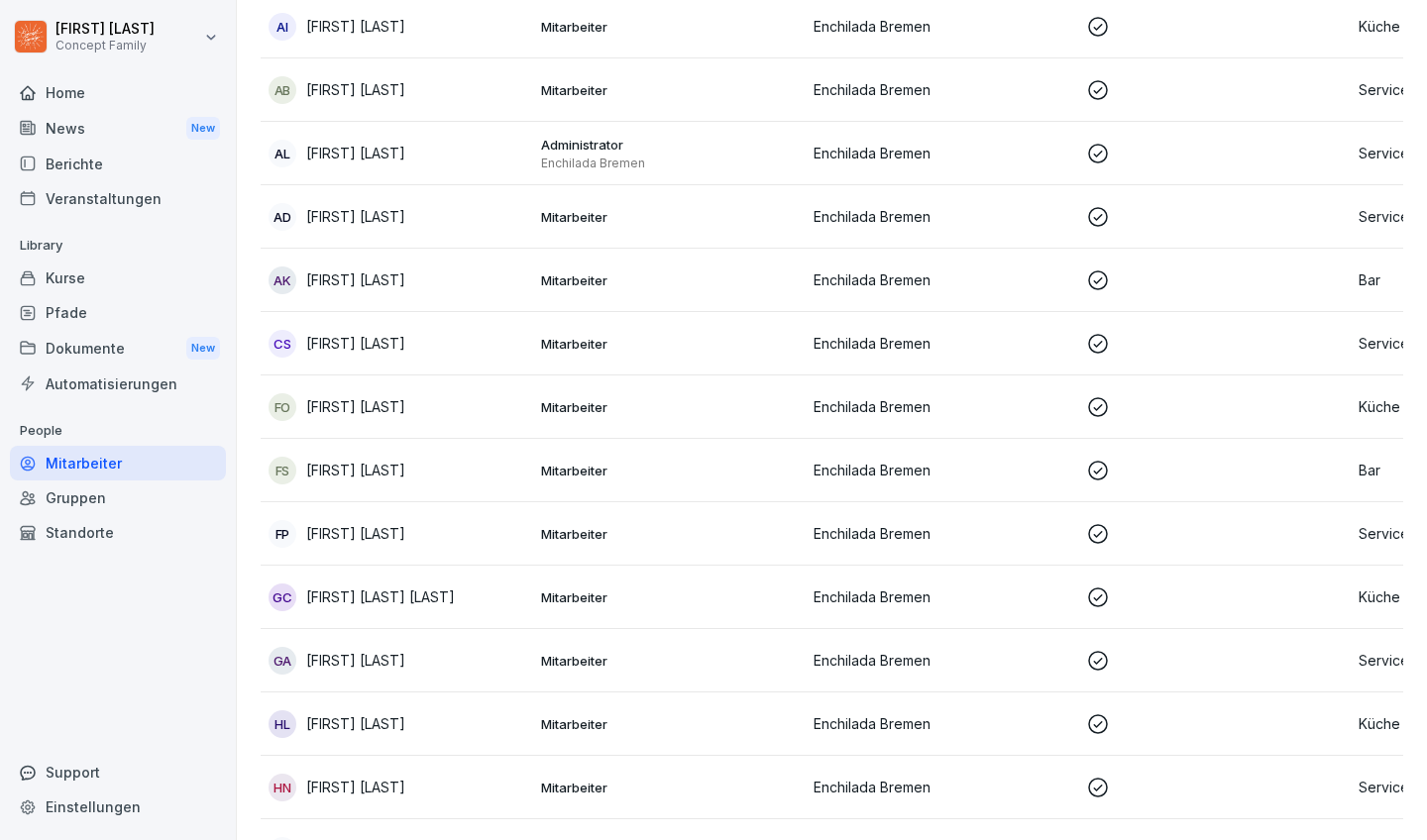 scroll, scrollTop: 295, scrollLeft: 0, axis: vertical 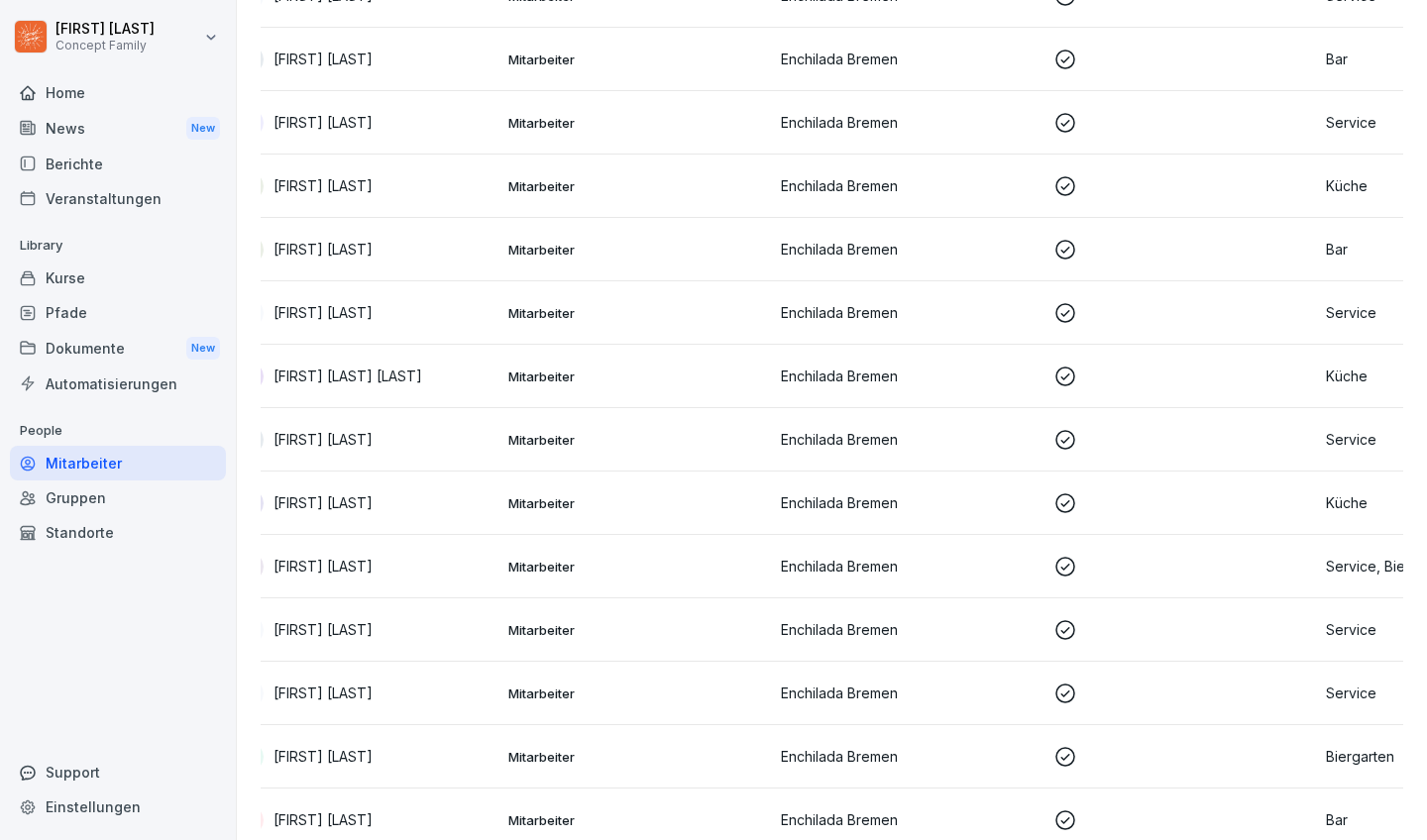 click on "[FIRST] [LAST]" at bounding box center (323, 566) 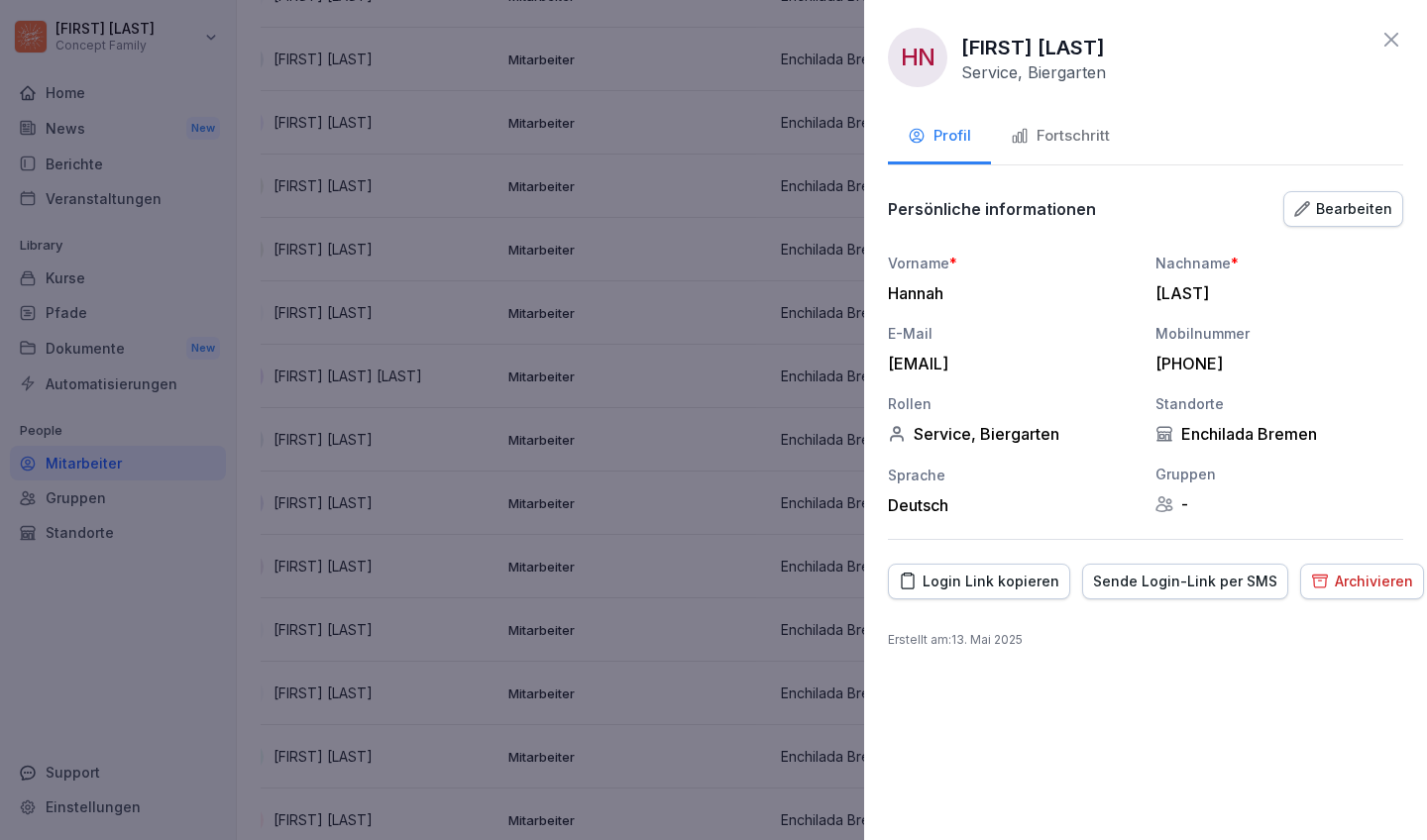 click on "Bearbeiten" at bounding box center [1343, 209] 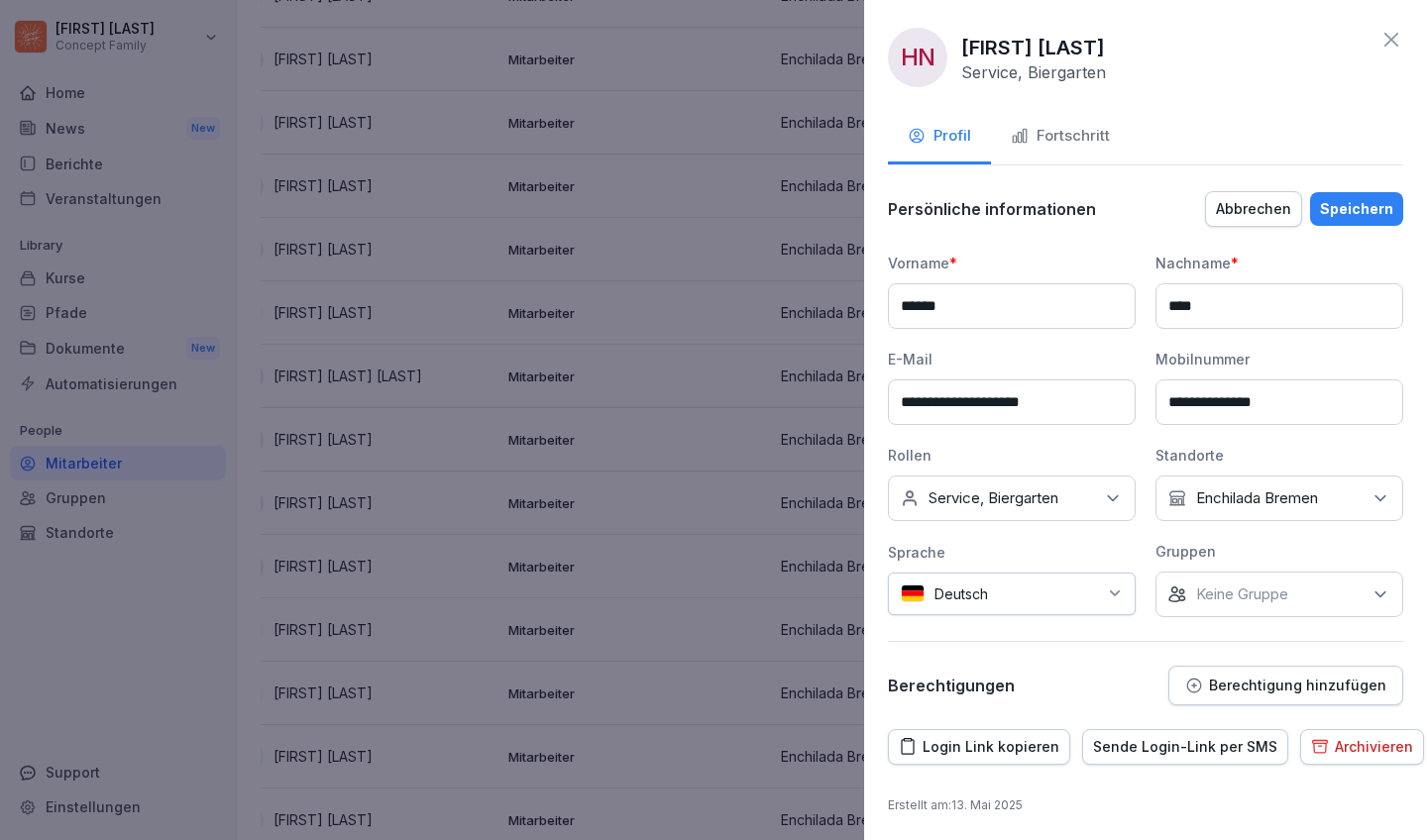 click on "Keine Rollen Service, Biergarten" at bounding box center [1012, 498] 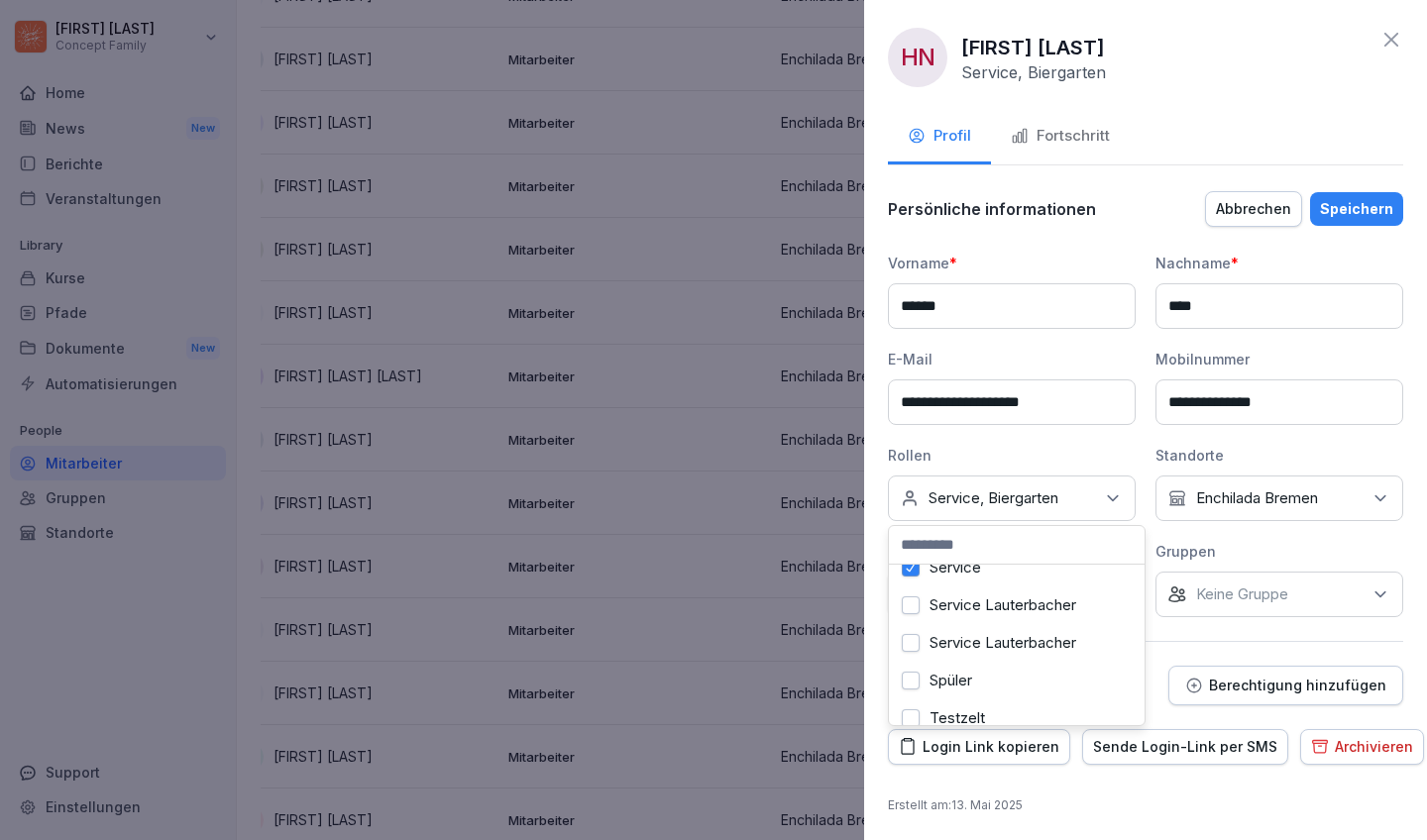 scroll, scrollTop: 697, scrollLeft: 0, axis: vertical 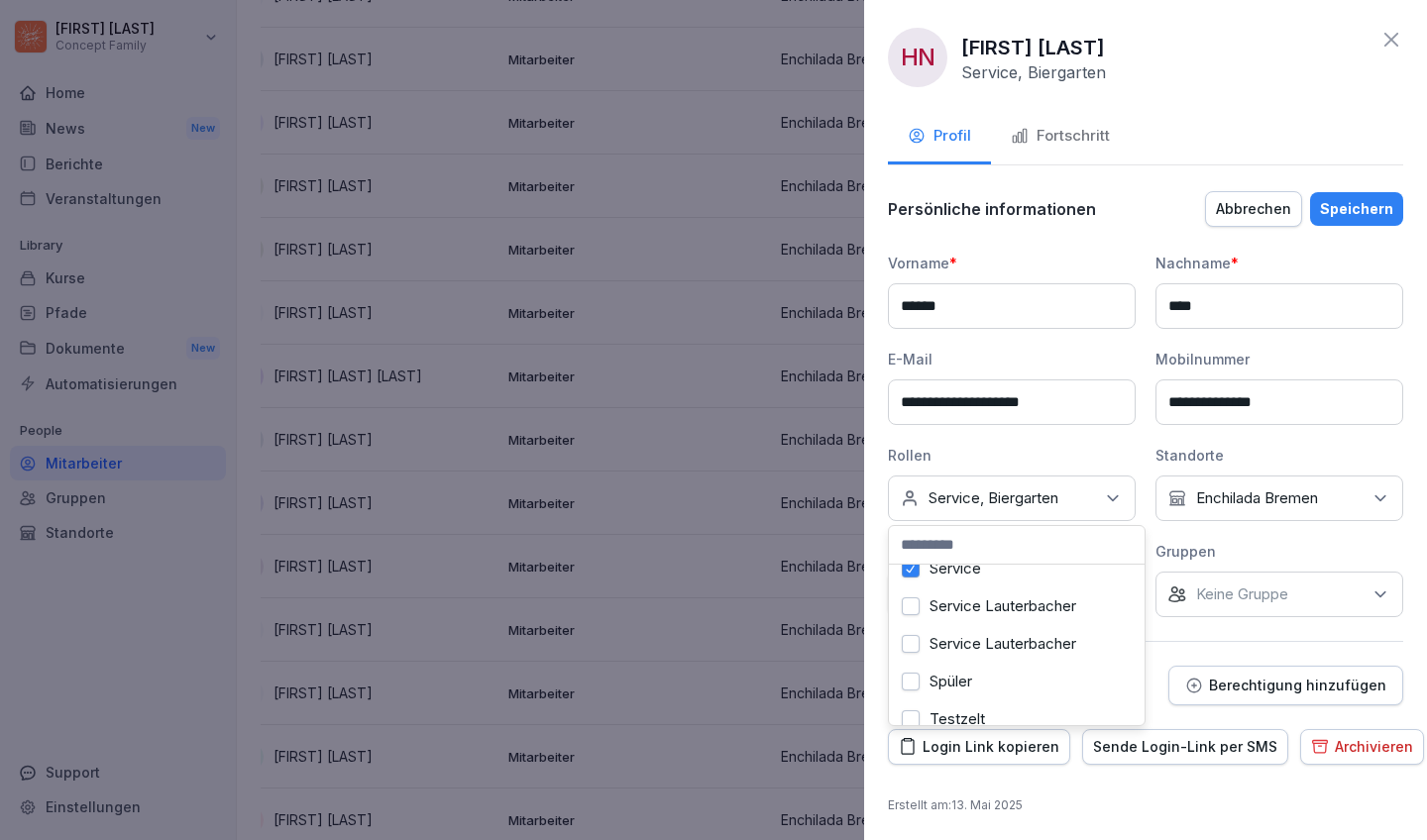 click at bounding box center (911, 569) 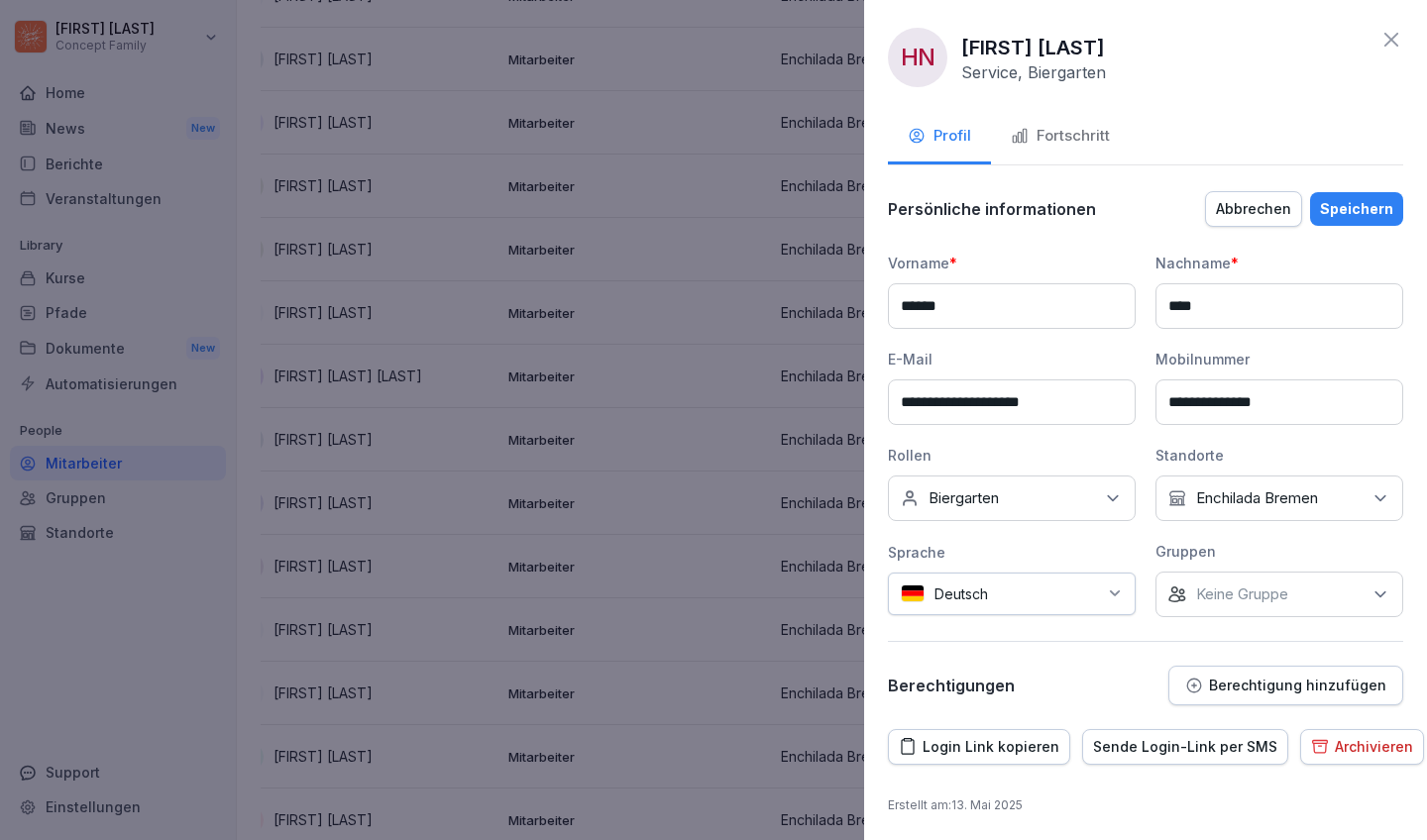 click on "Speichern" at bounding box center [1357, 209] 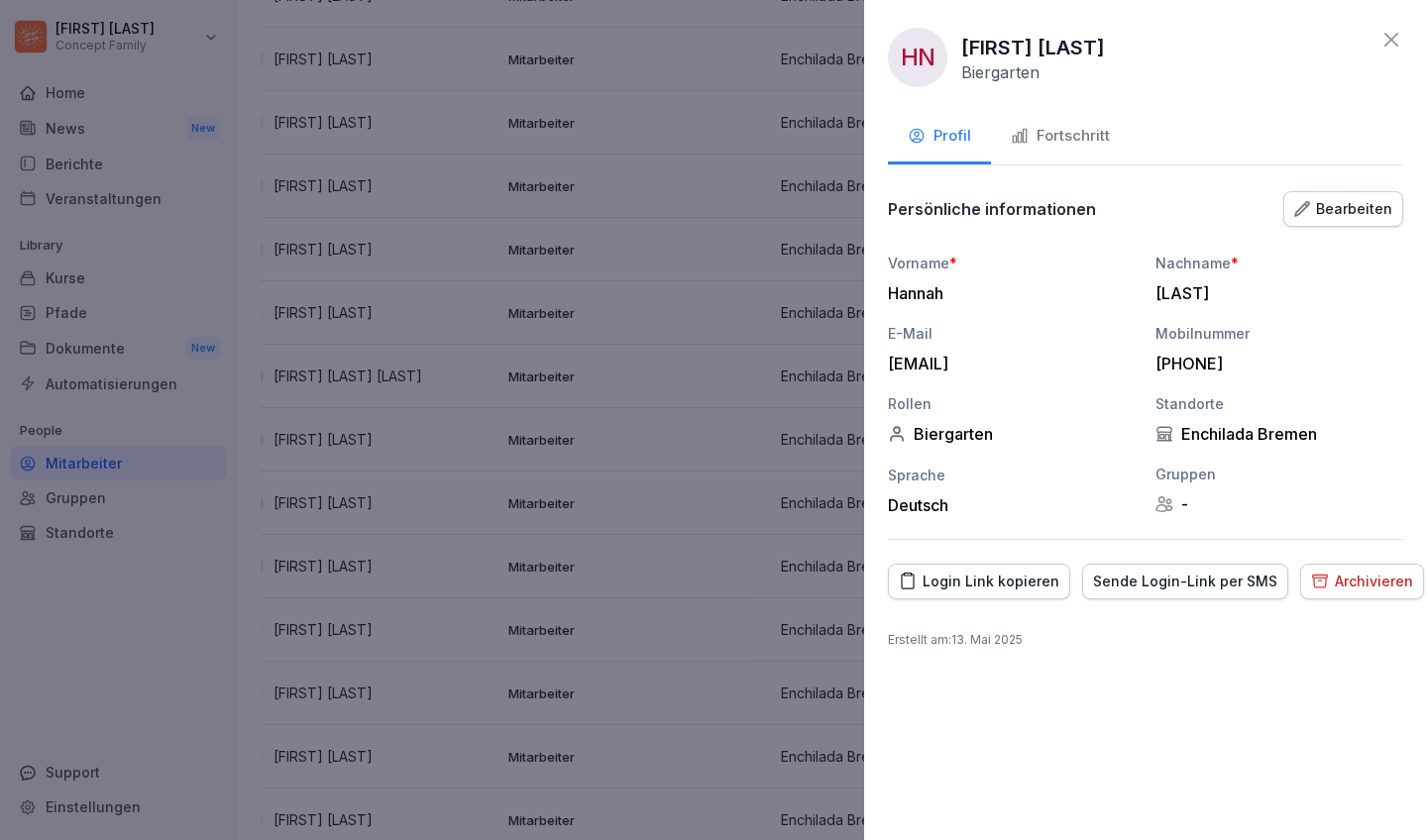 click 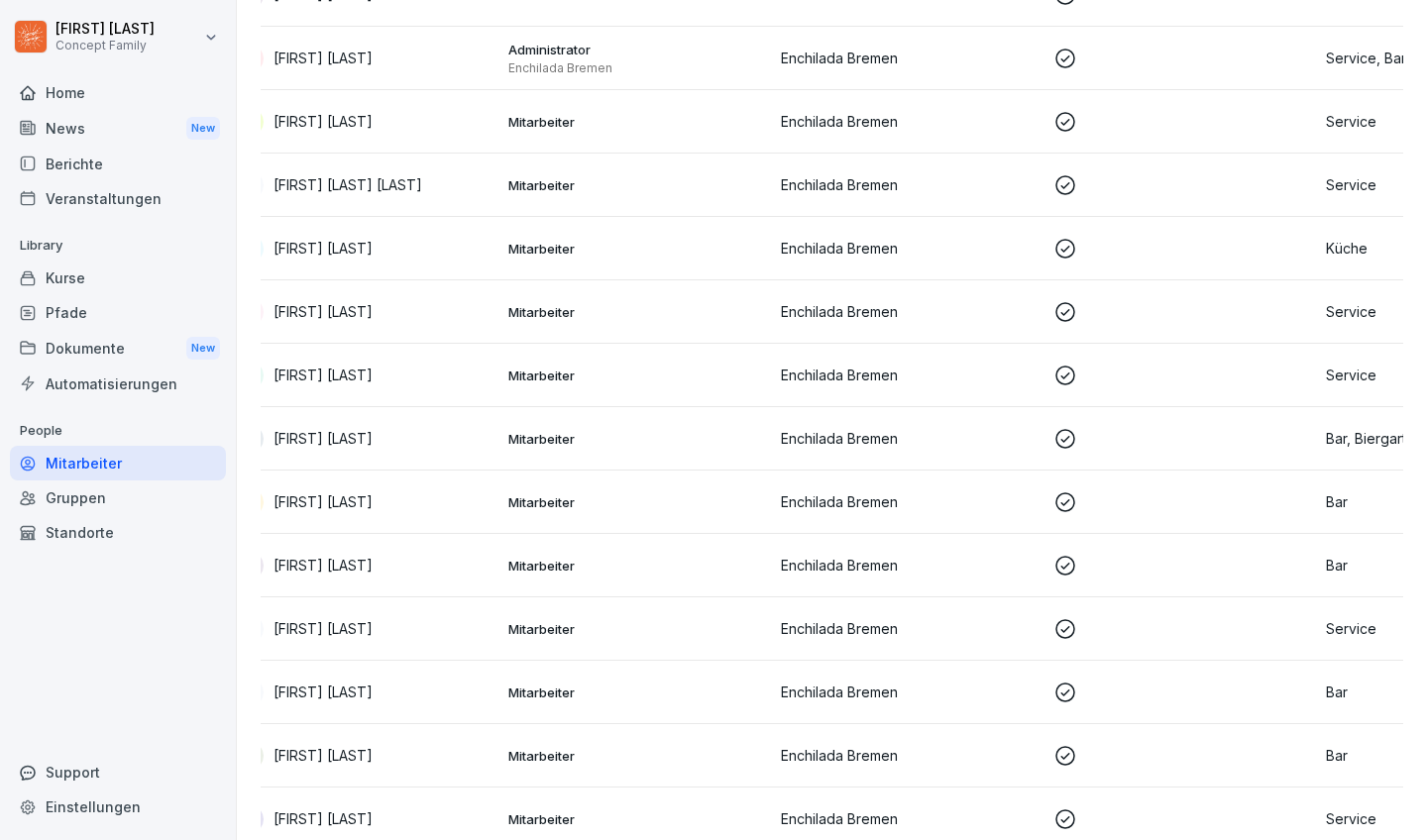 scroll, scrollTop: 1727, scrollLeft: 0, axis: vertical 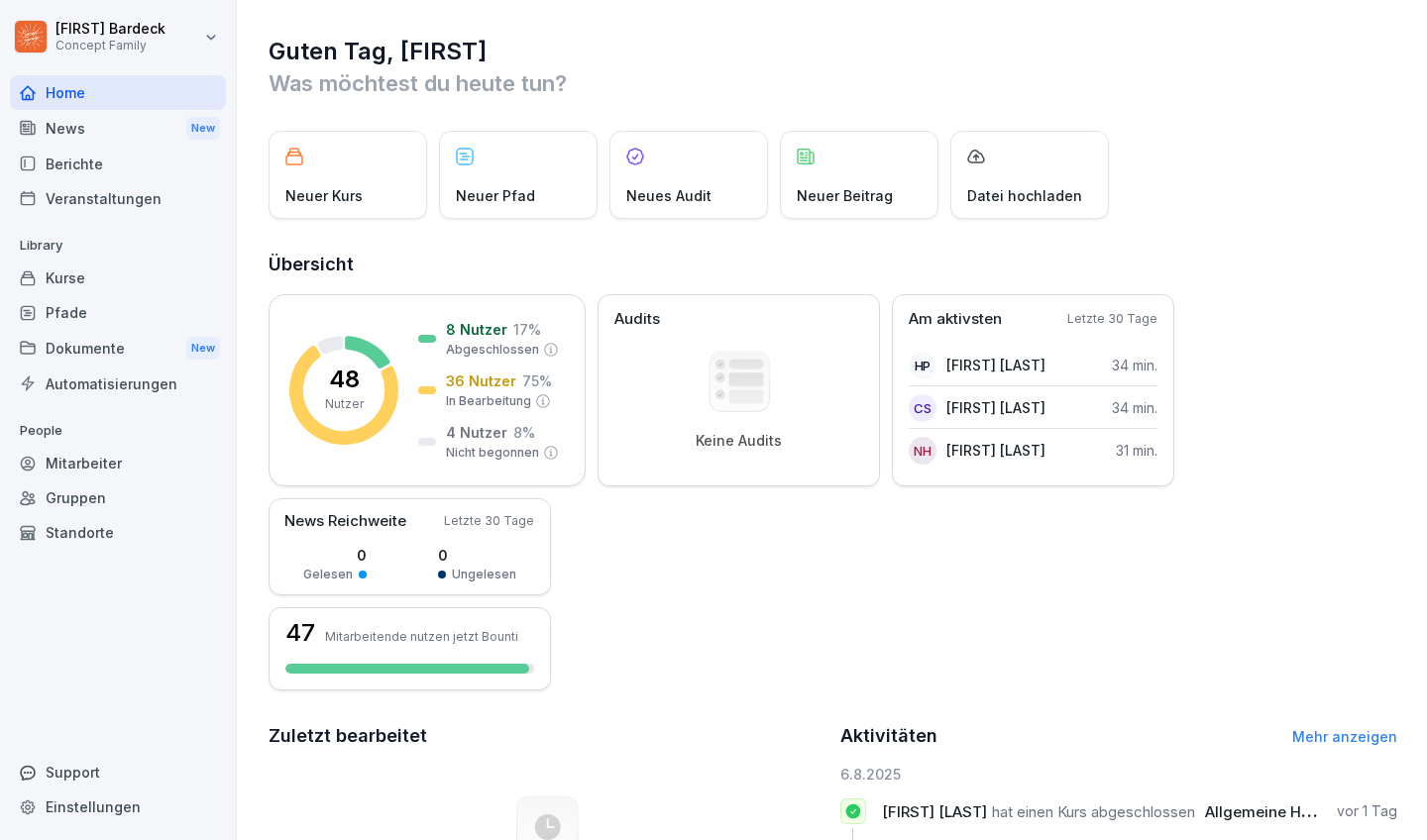click on "Berichte" at bounding box center [118, 163] 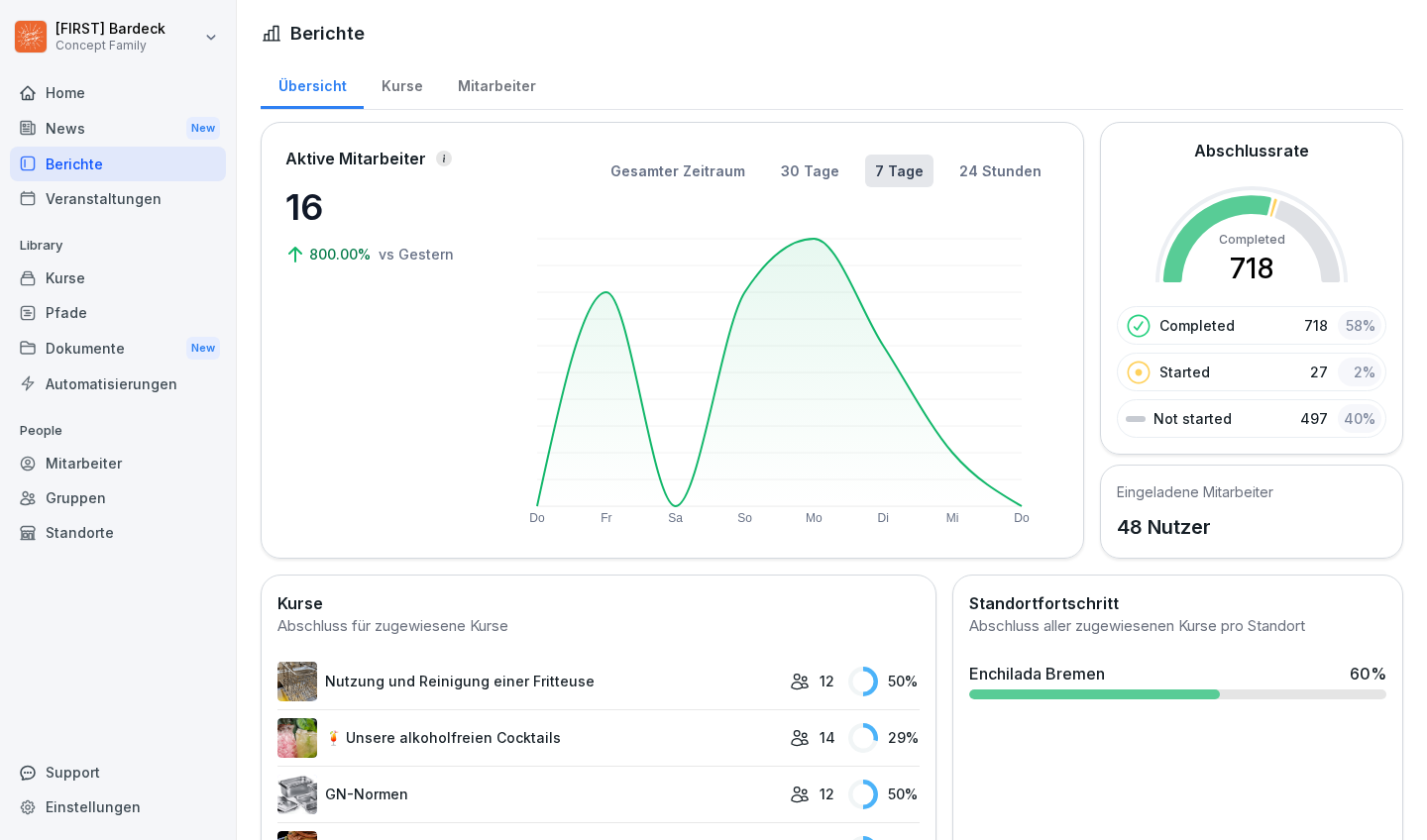 click on "Kurse" at bounding box center [118, 277] 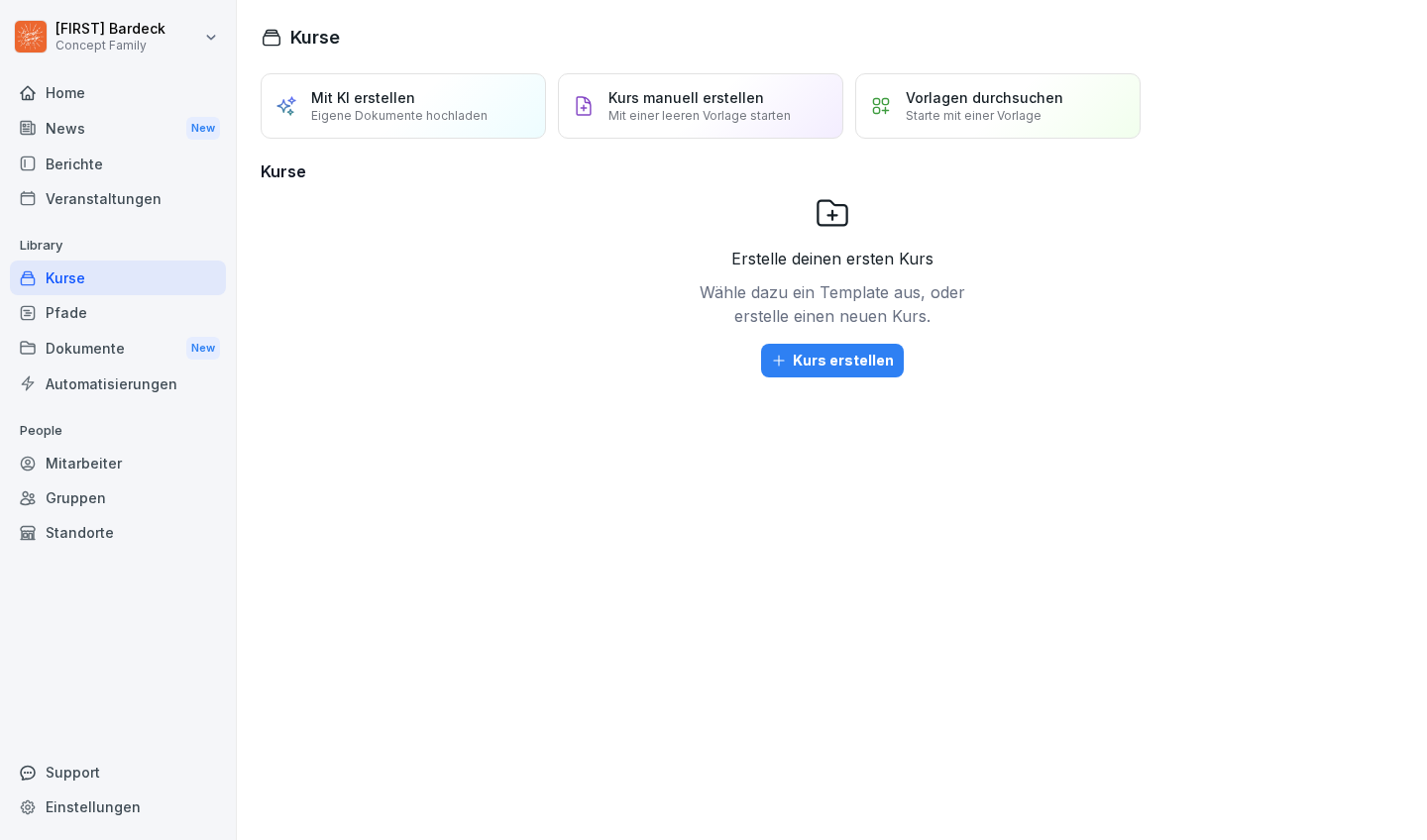 click on "Kurse" at bounding box center [831, 37] 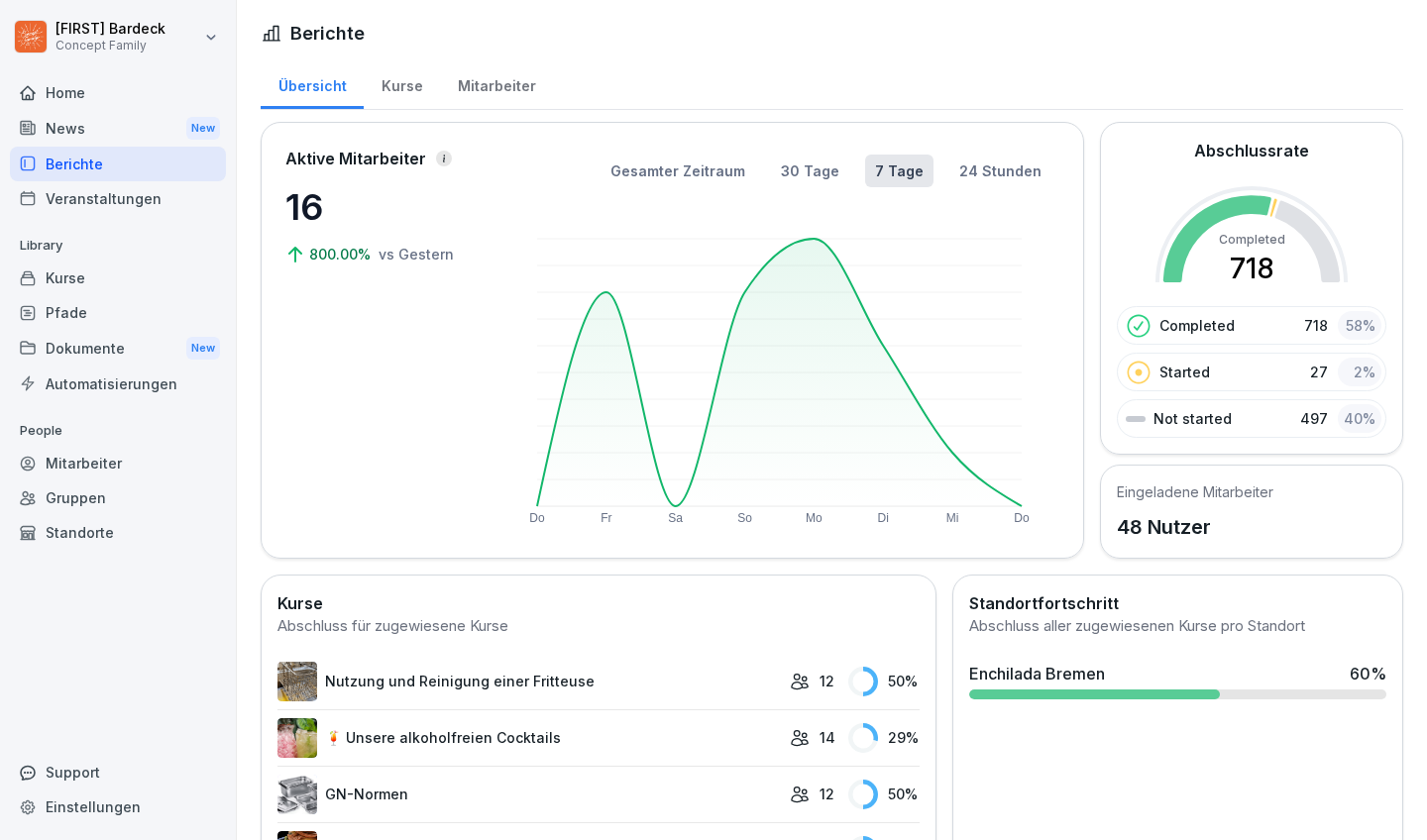 click on "Mitarbeiter" at bounding box center [118, 463] 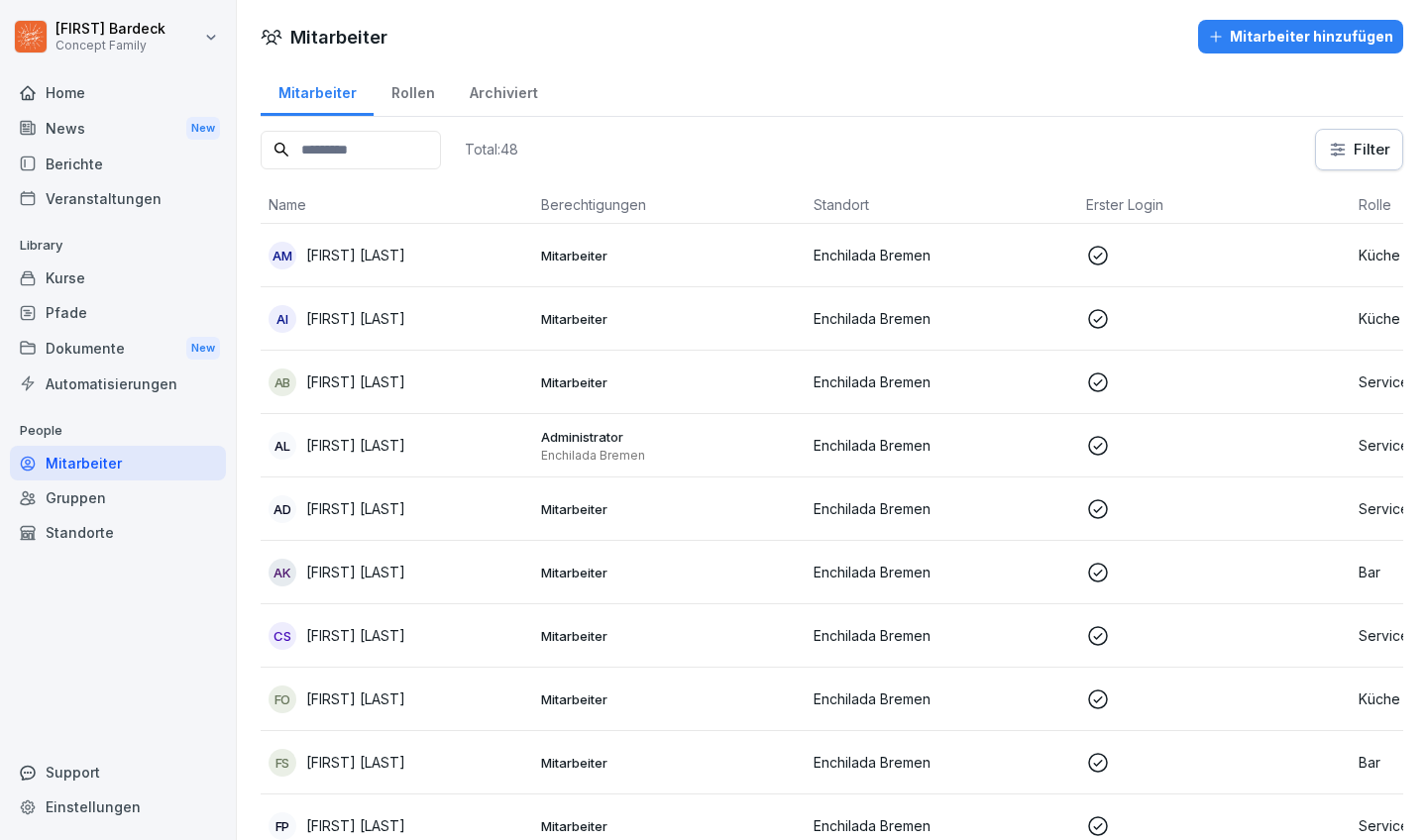 click on "Automatisierungen" at bounding box center [118, 383] 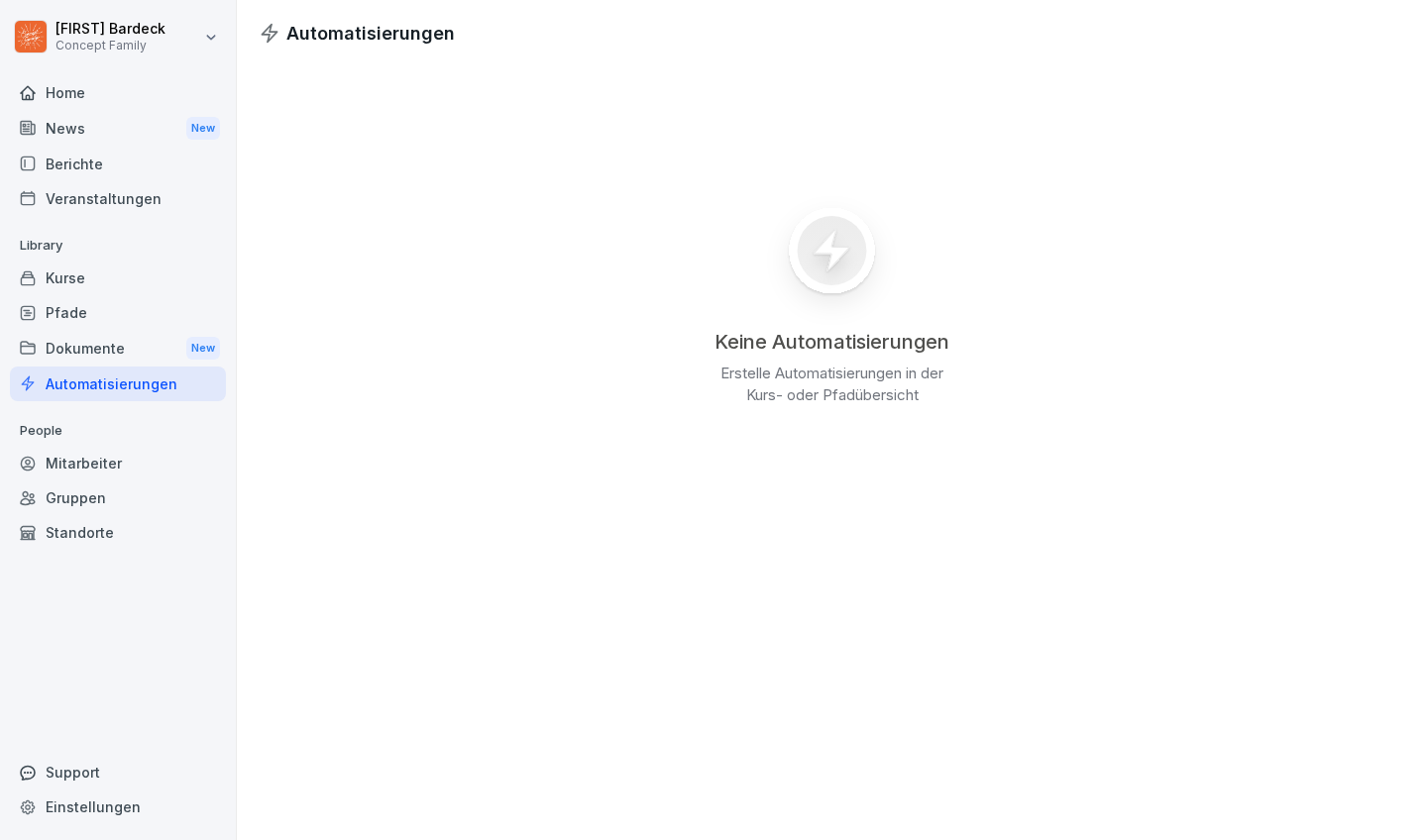 click on "Dokumente New" at bounding box center [118, 348] 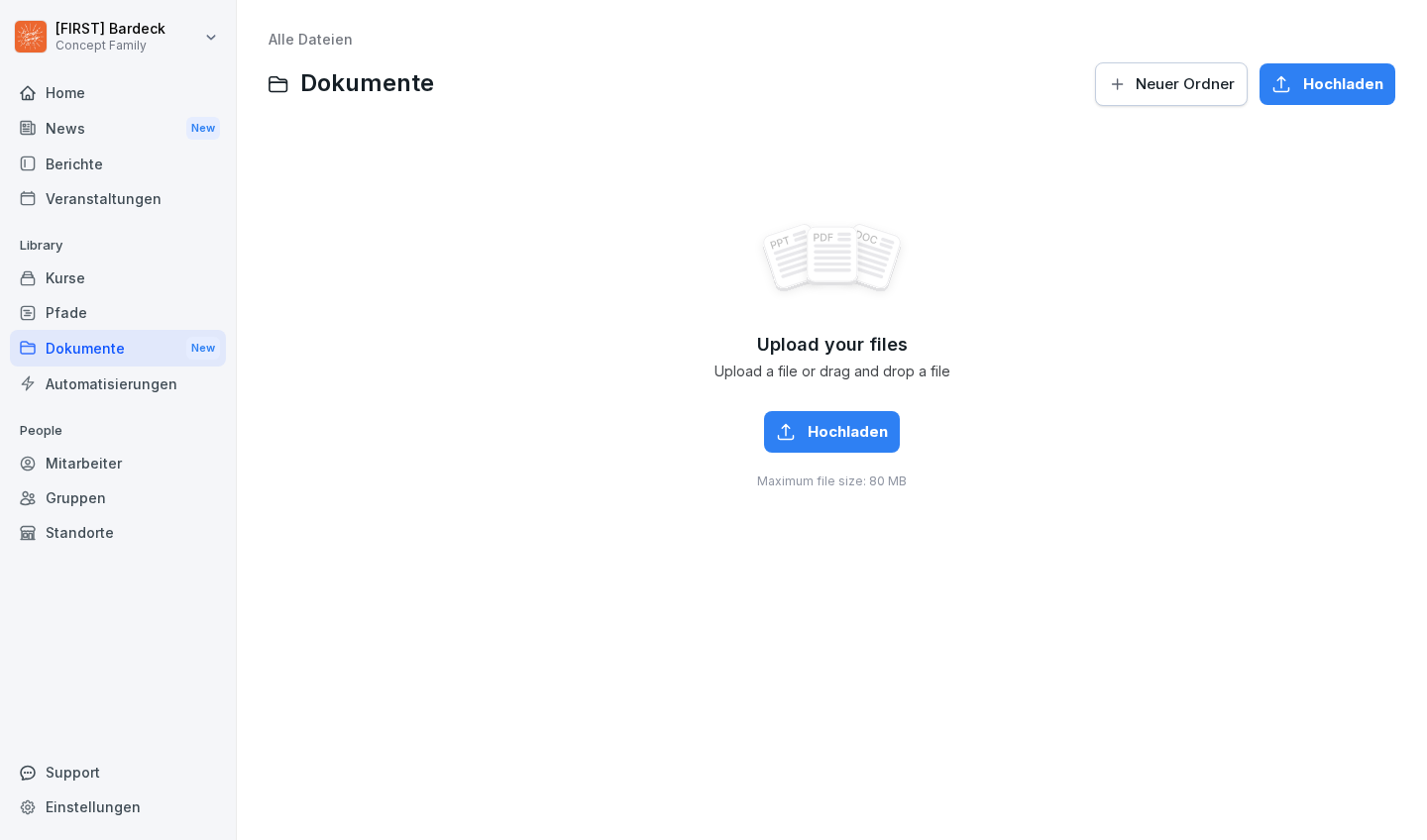 click on "Pfade" at bounding box center [118, 312] 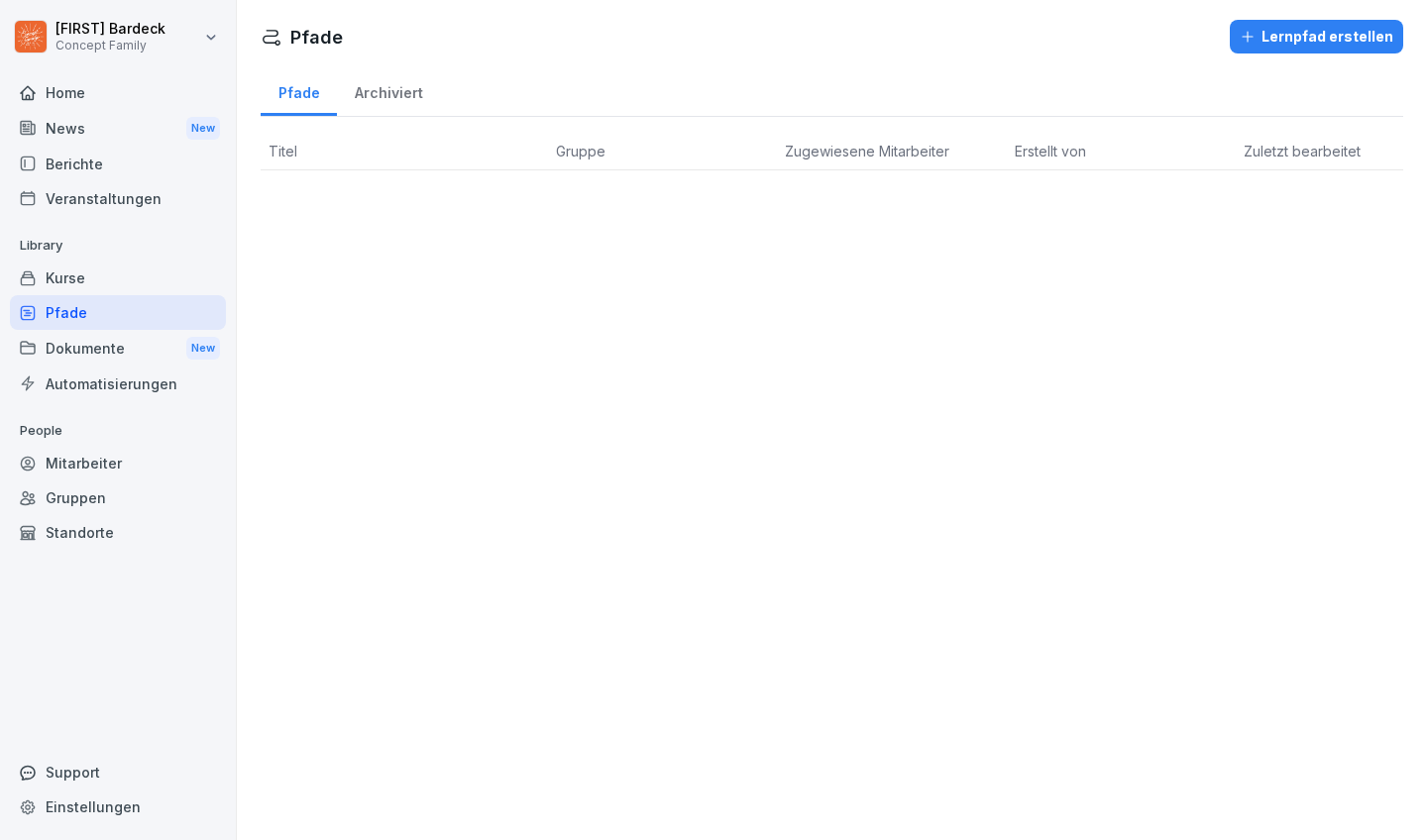 click on "Kurse" at bounding box center (118, 277) 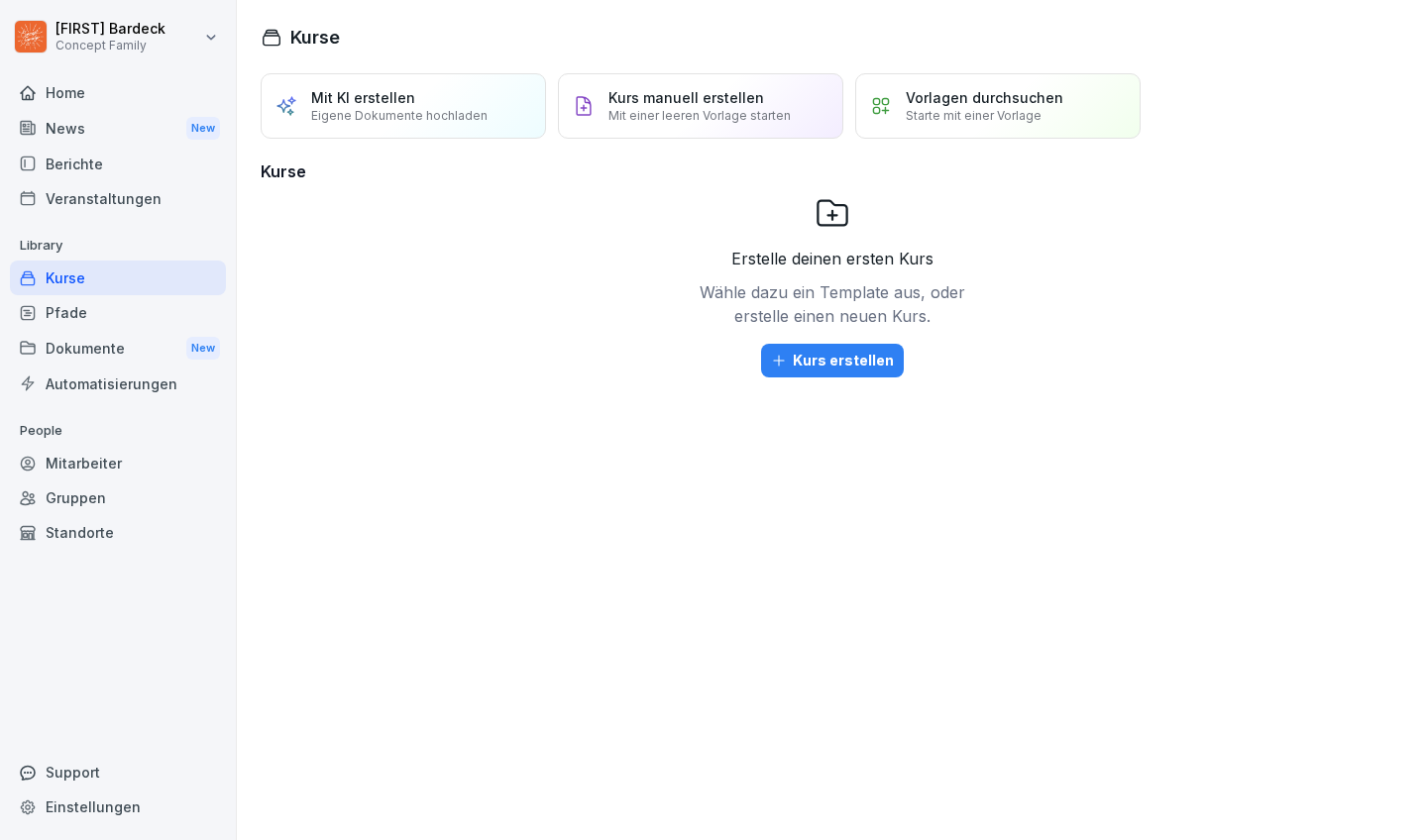 click on "Veranstaltungen" at bounding box center [118, 198] 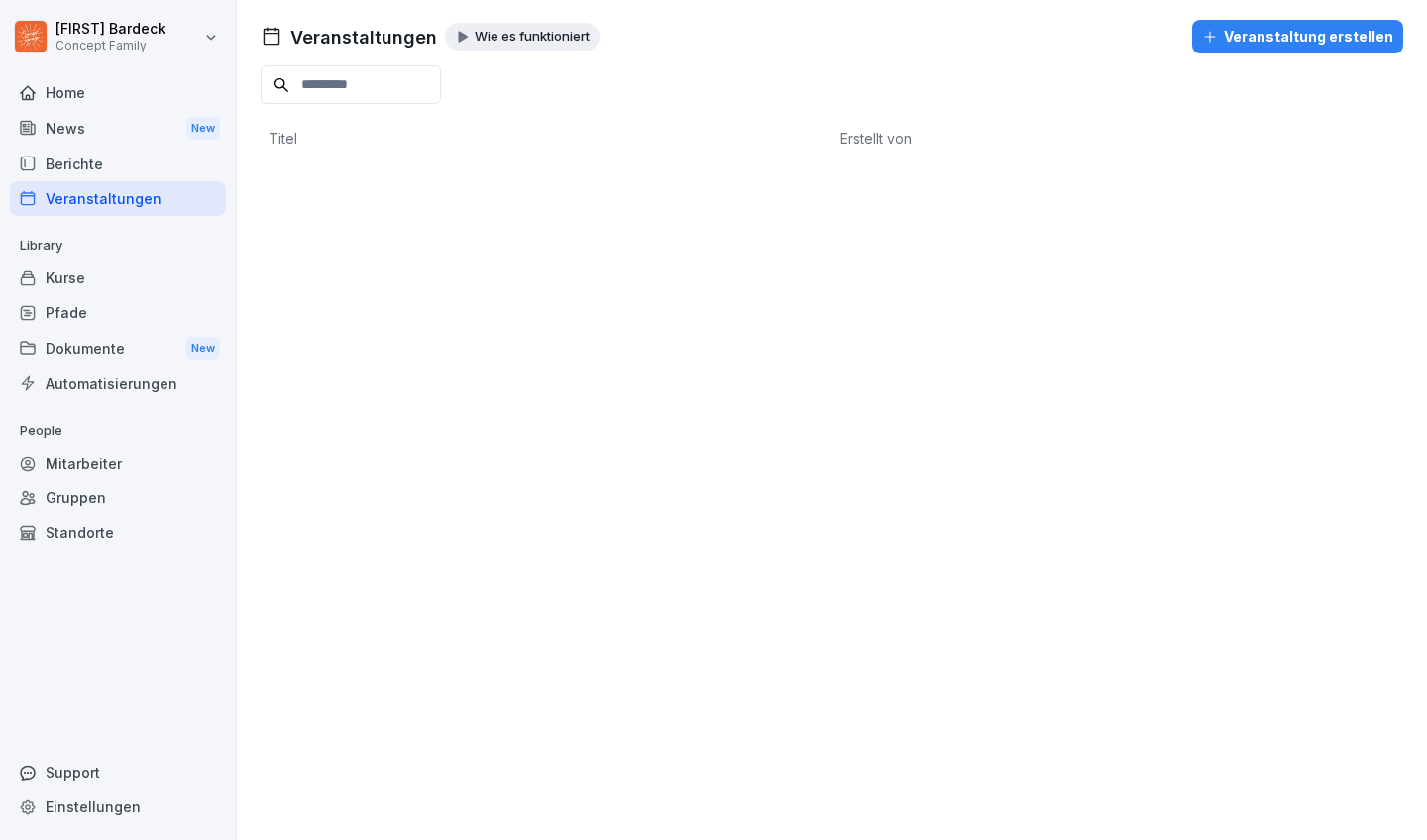 click on "Berichte" at bounding box center [118, 163] 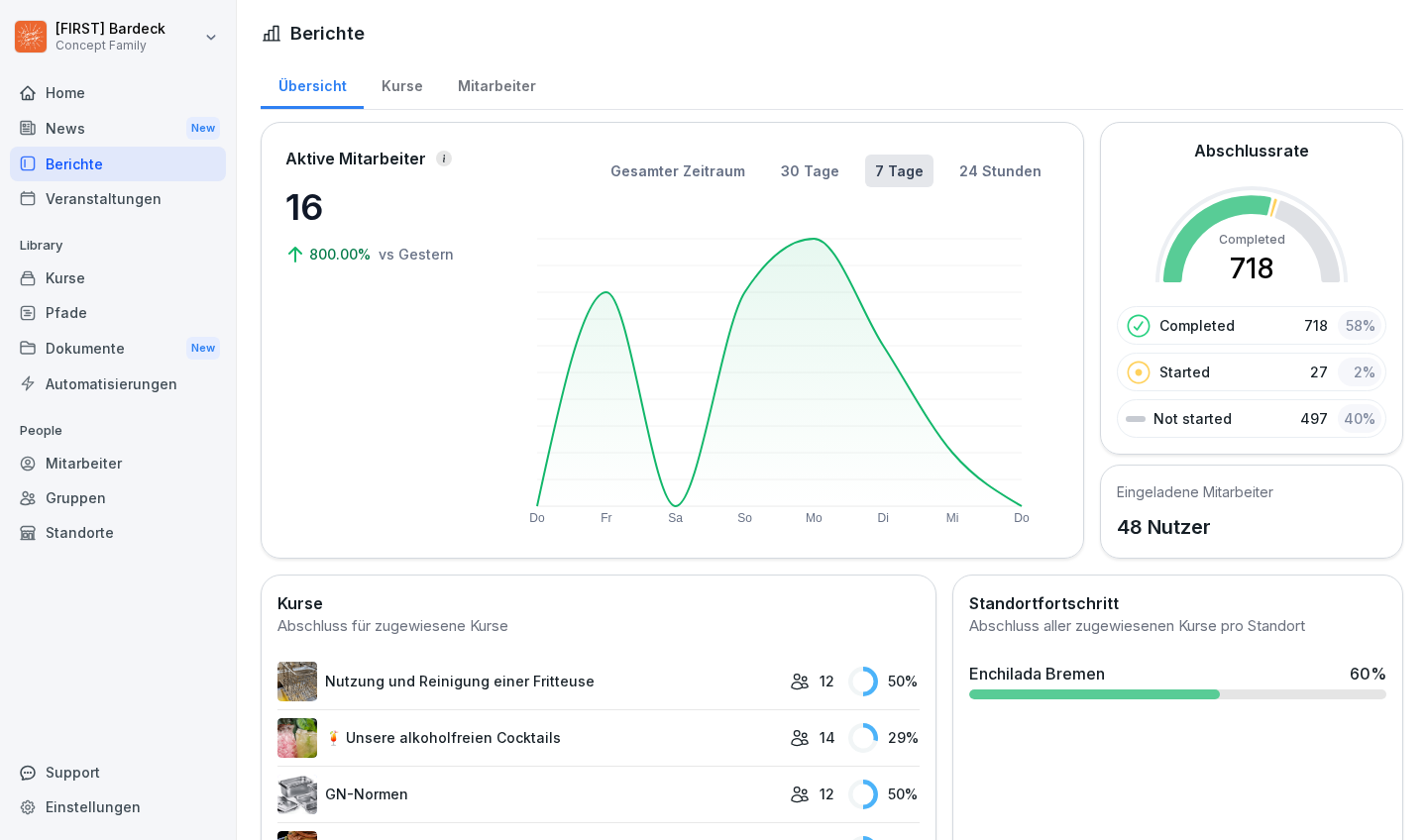 click on "News New" at bounding box center [118, 128] 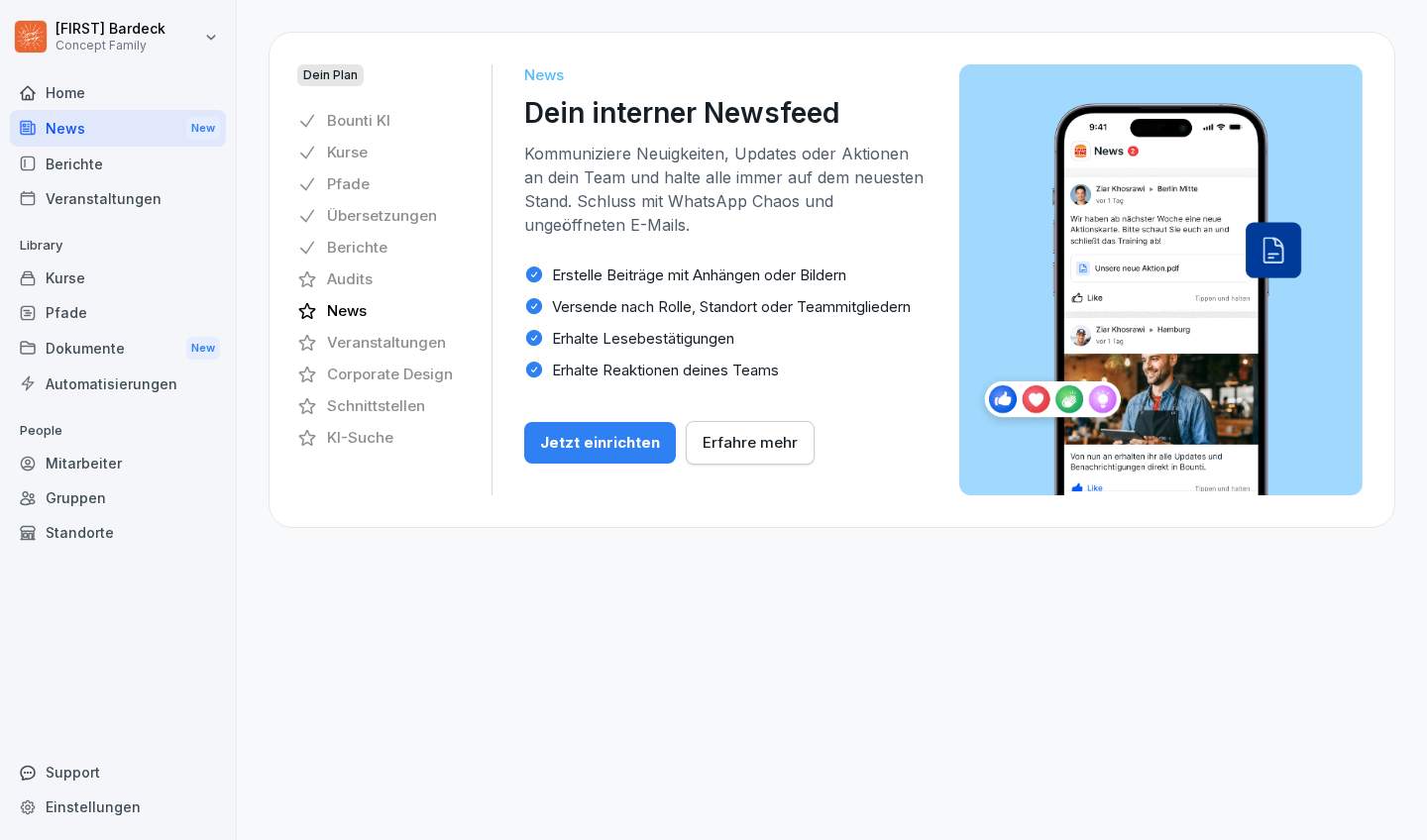 click on "Home" at bounding box center [118, 92] 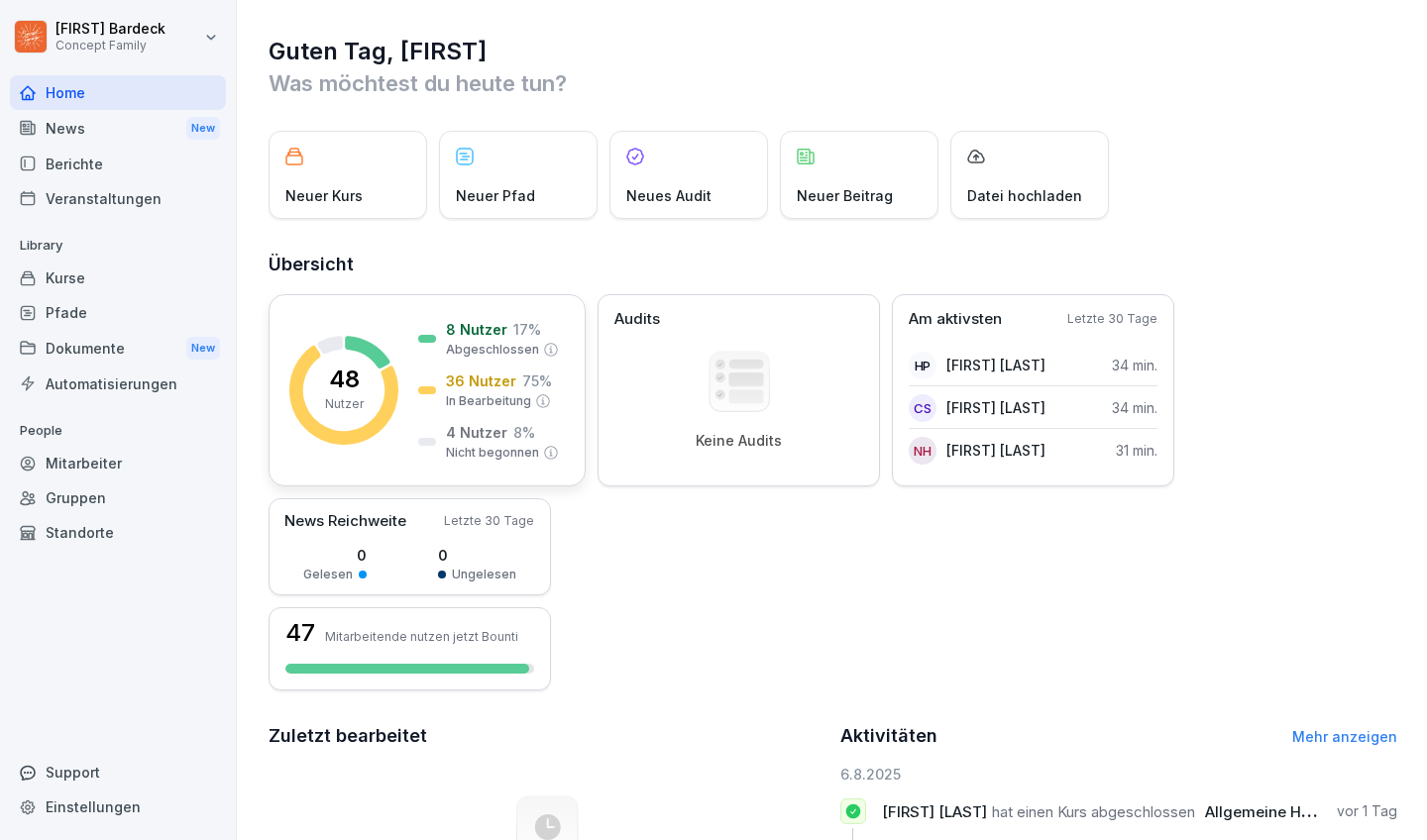 click on "48 Nutzer 8 Nutzer 17 % Abgeschlossen 36 Nutzer 75 % In Bearbeitung 4 Nutzer 8 % Nicht begonnen" at bounding box center [427, 390] 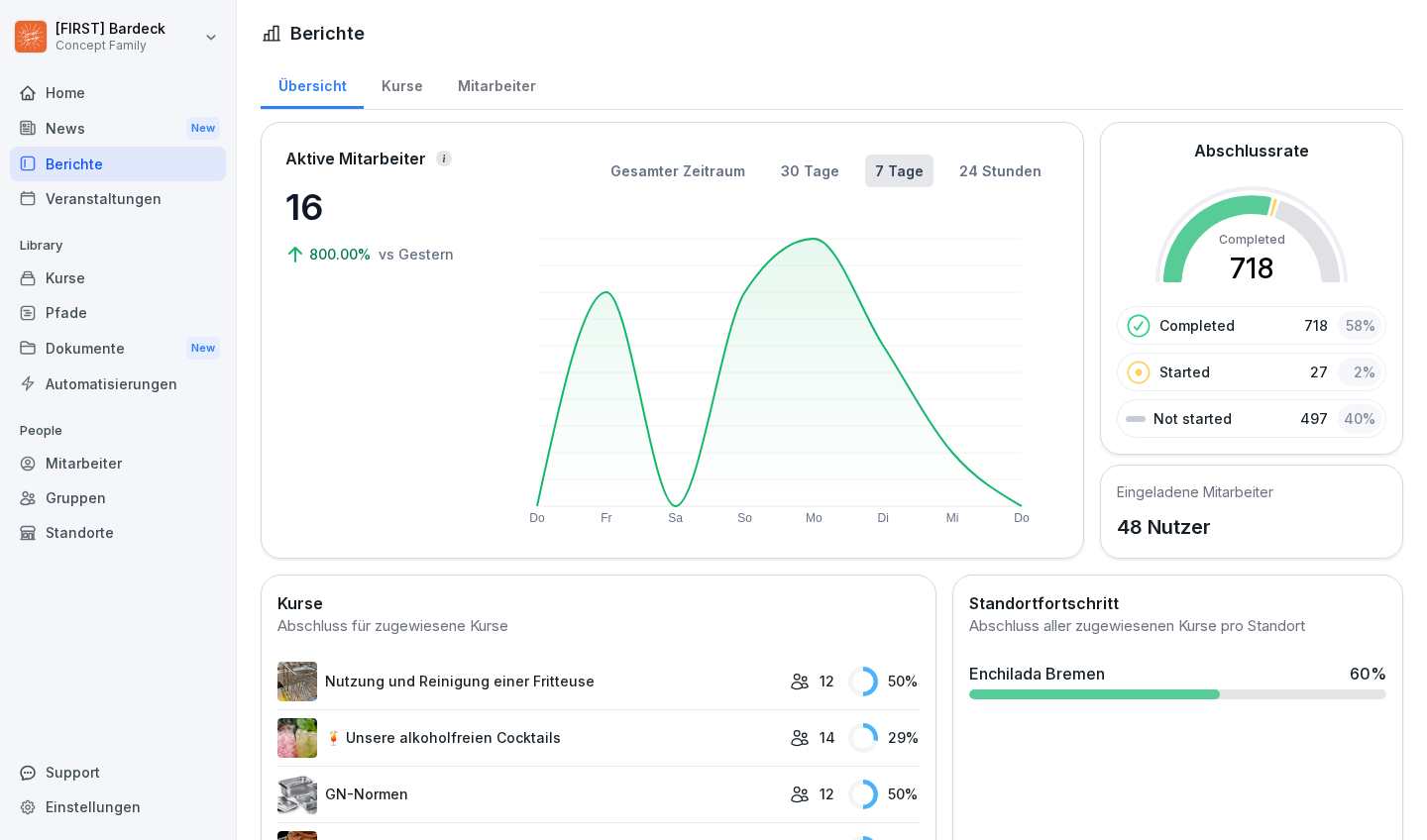 click on "Kurse" at bounding box center [401, 83] 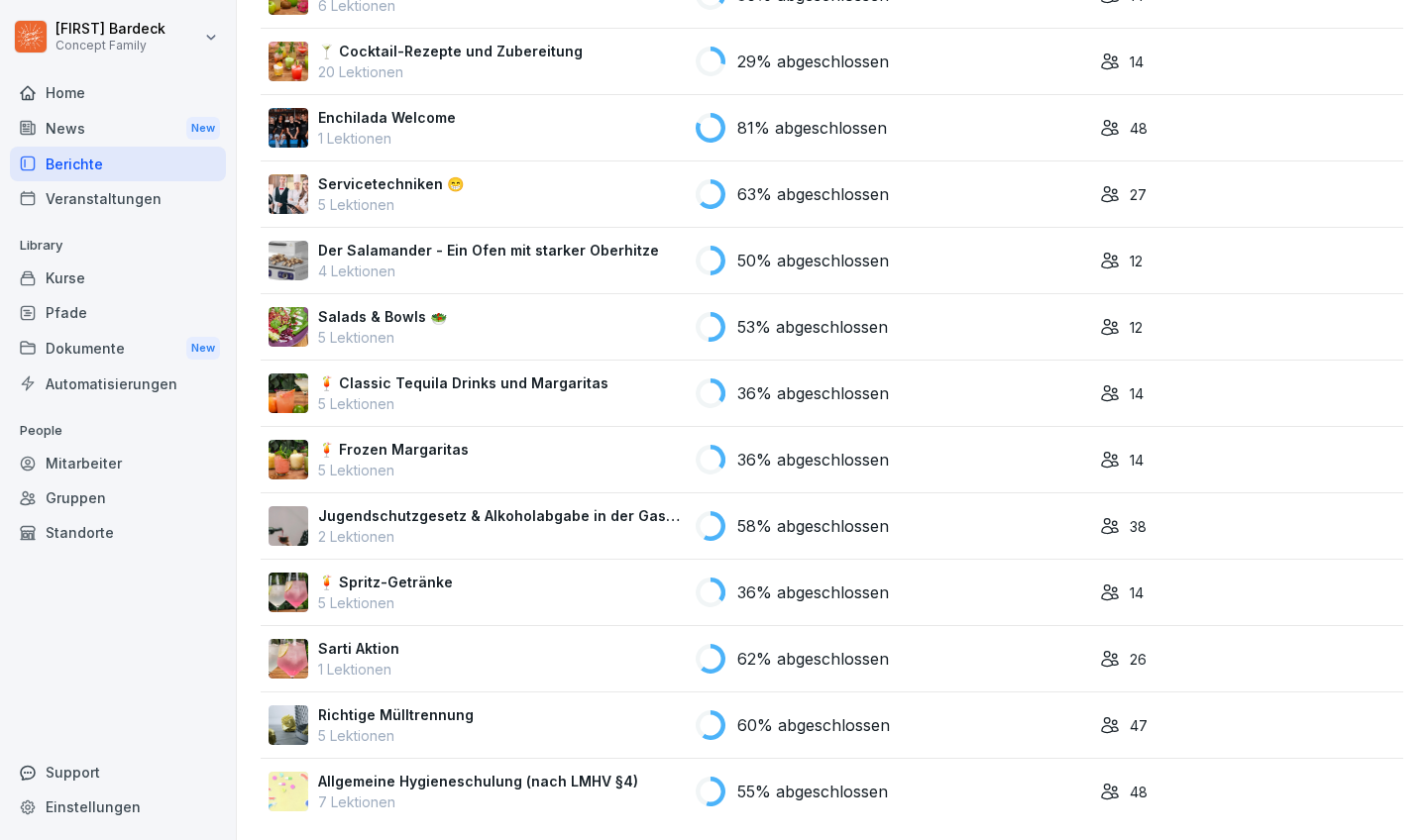 scroll, scrollTop: 2886, scrollLeft: 0, axis: vertical 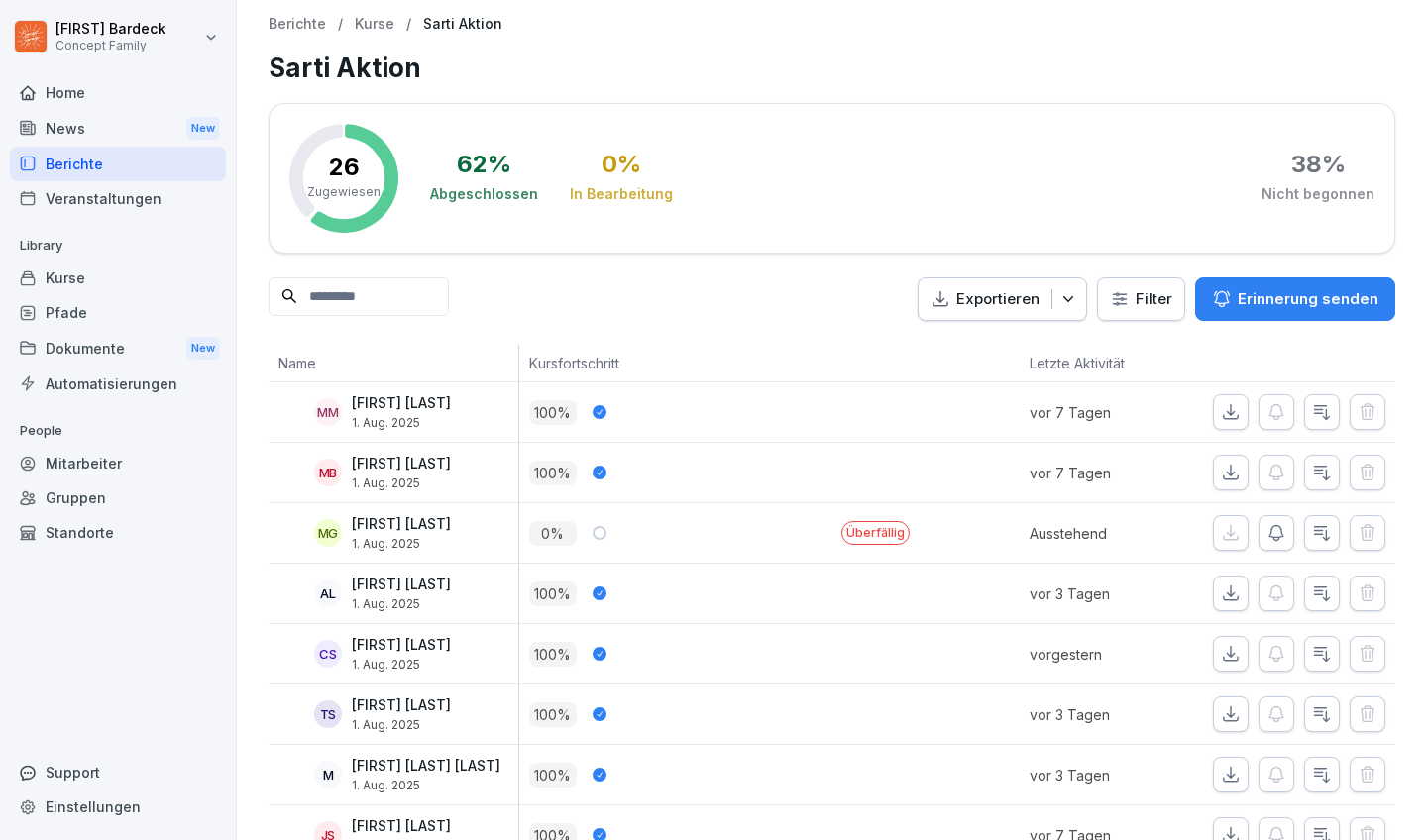 click 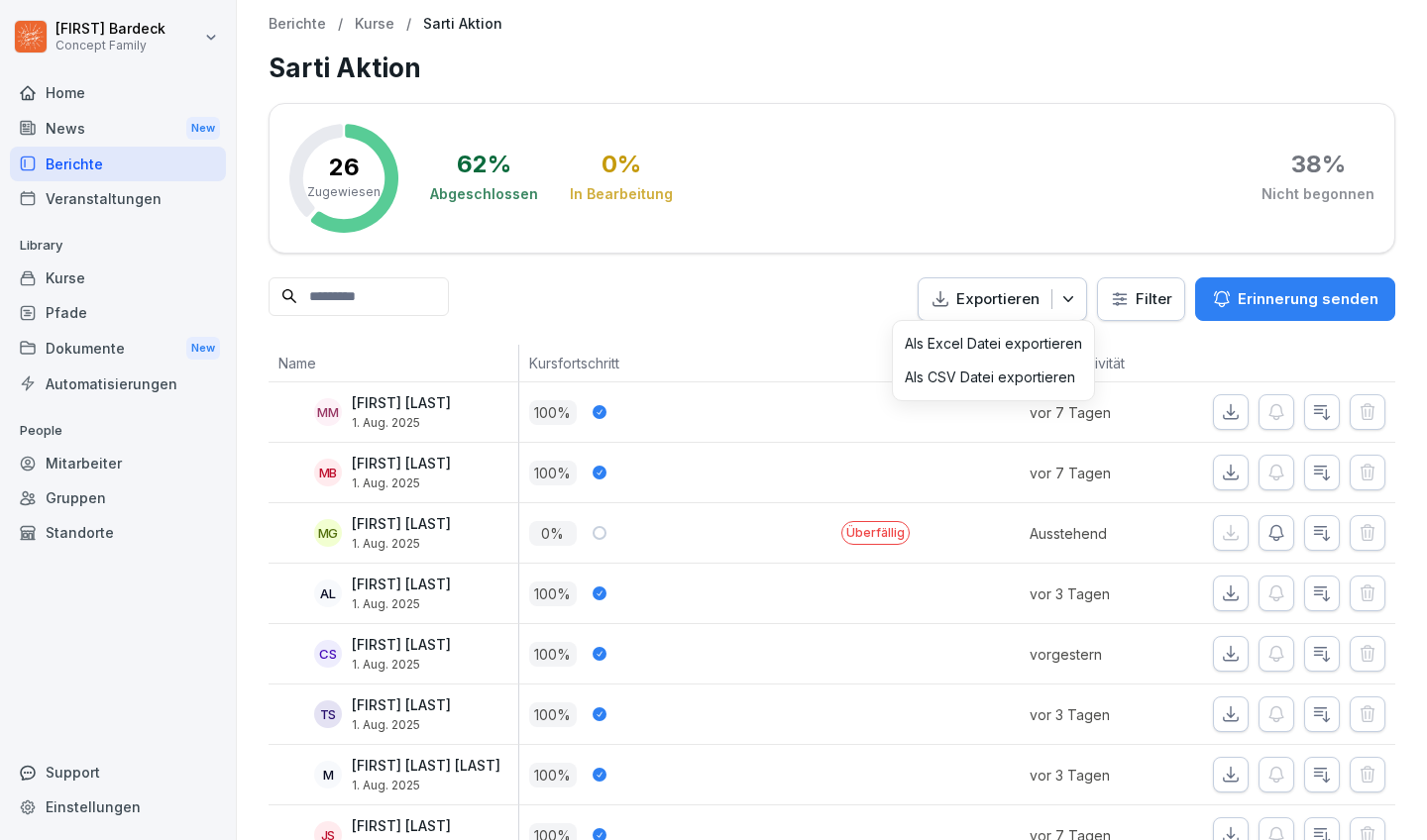 click 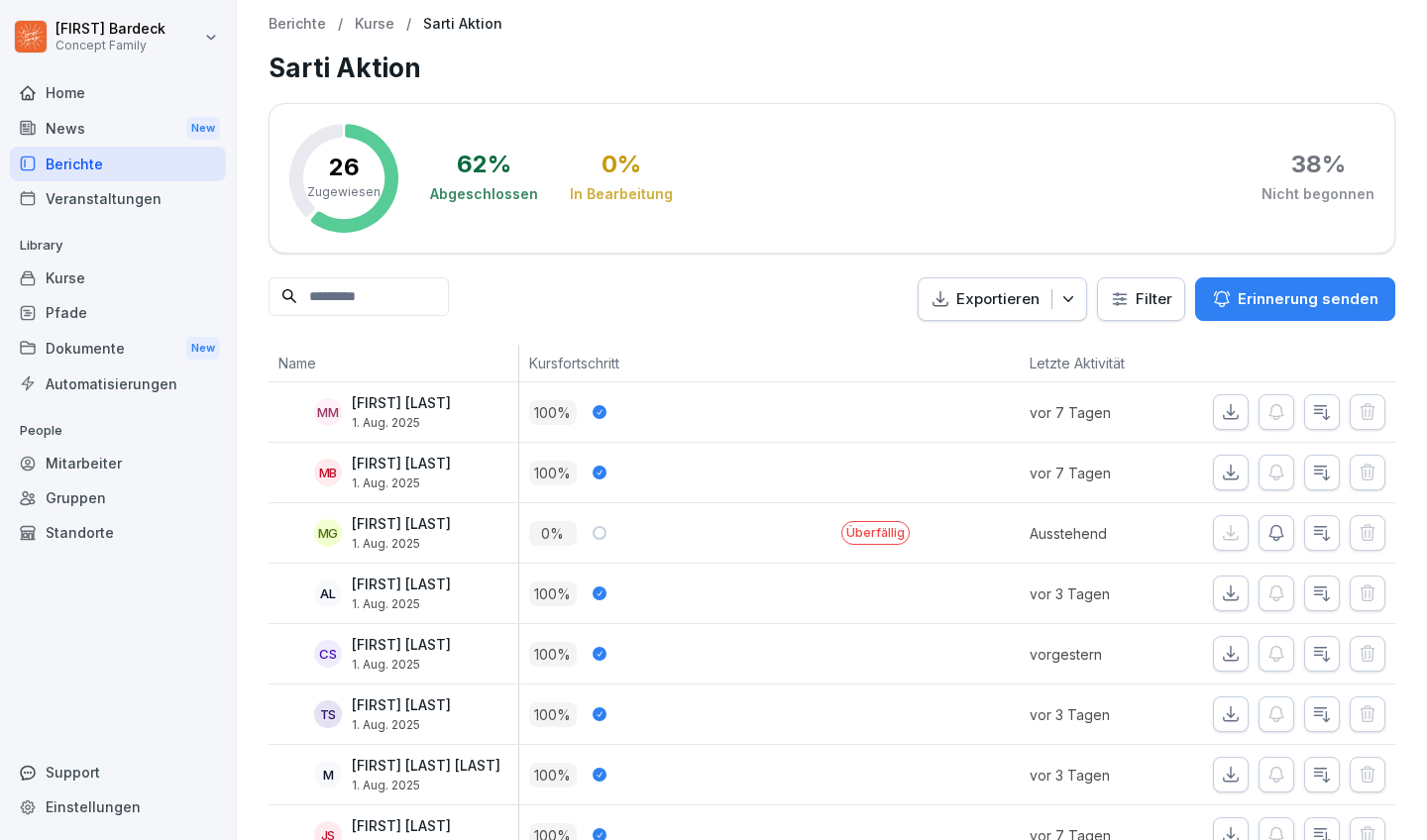 click on "Kurse" at bounding box center [375, 24] 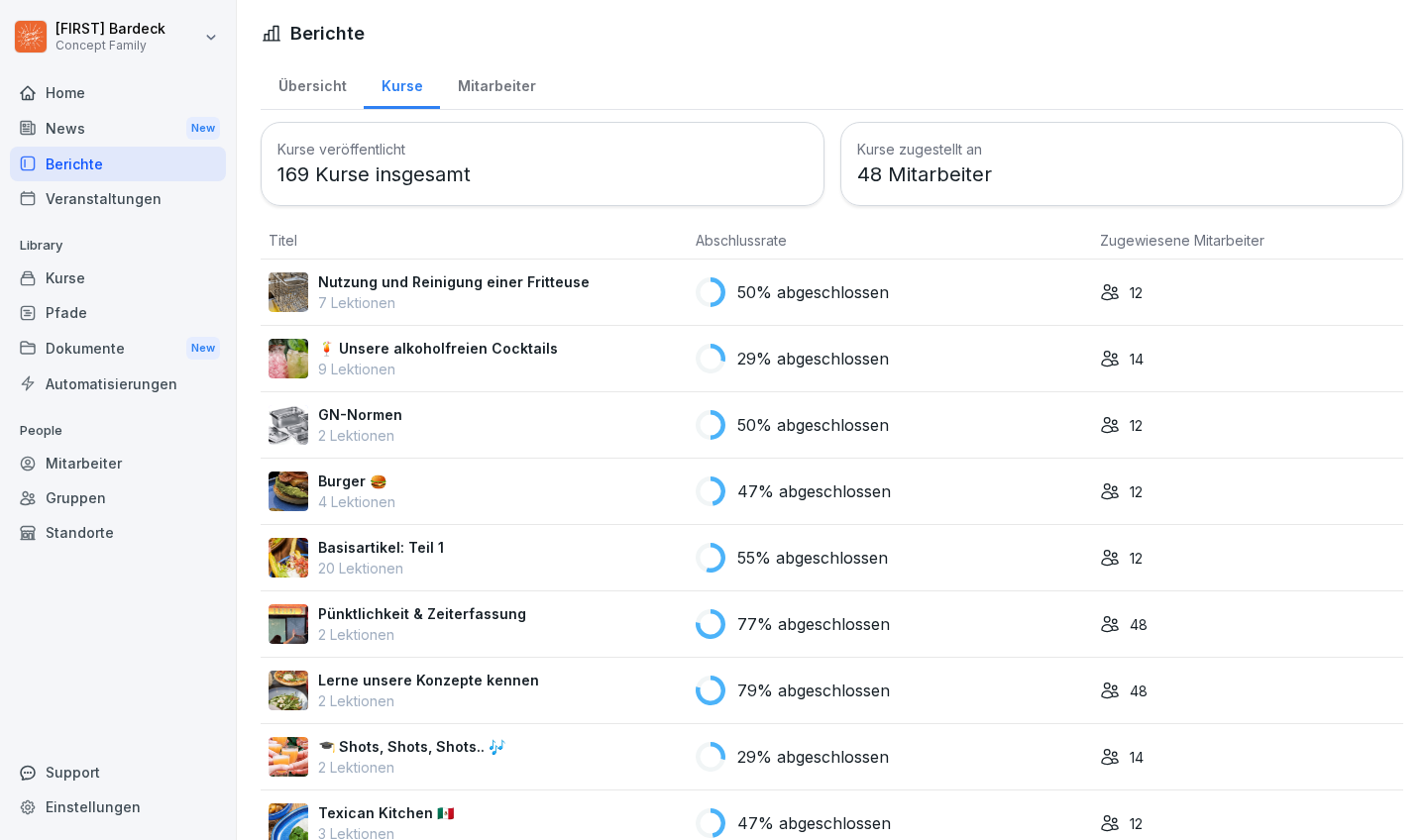 scroll, scrollTop: 0, scrollLeft: 0, axis: both 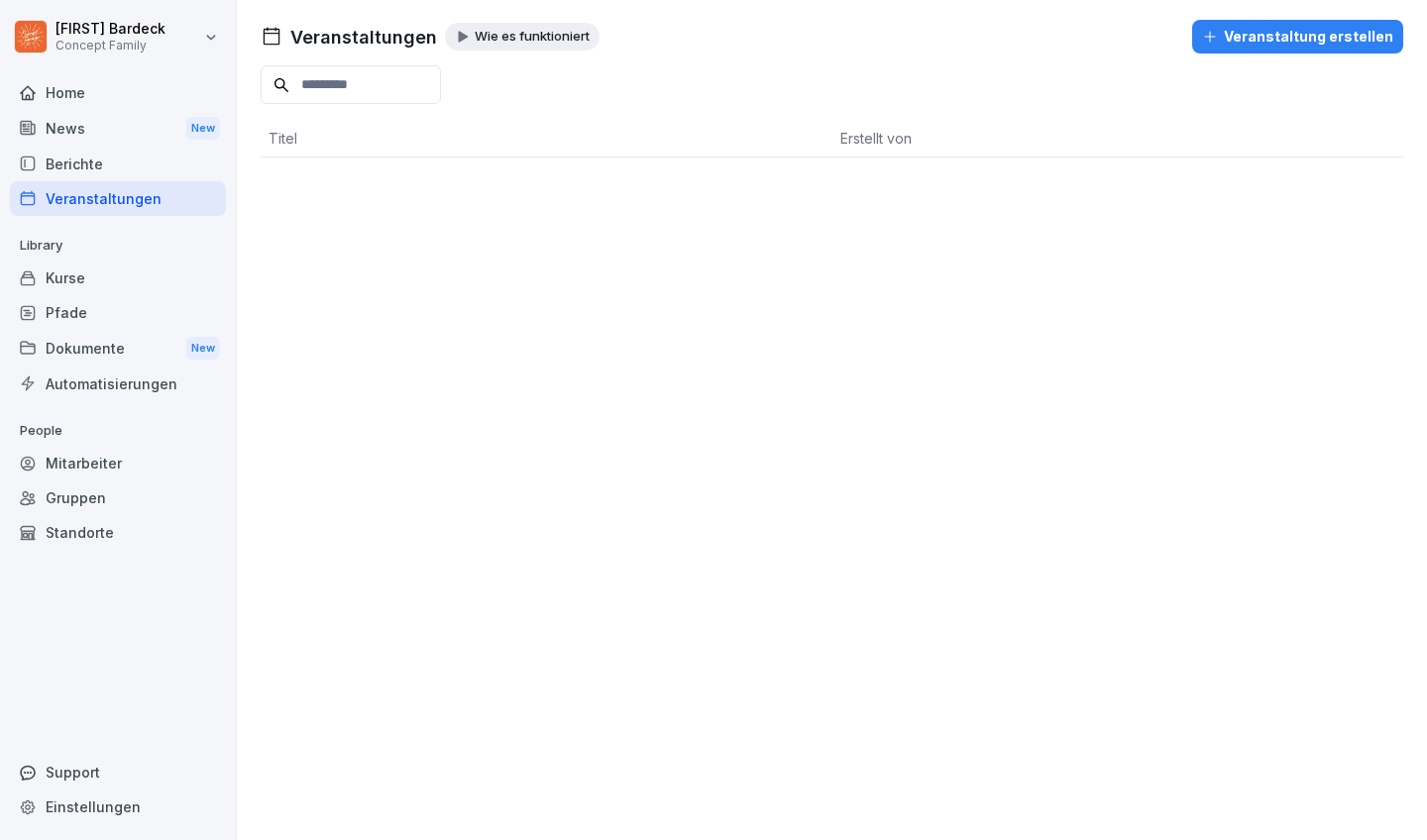 click on "Home" at bounding box center [118, 92] 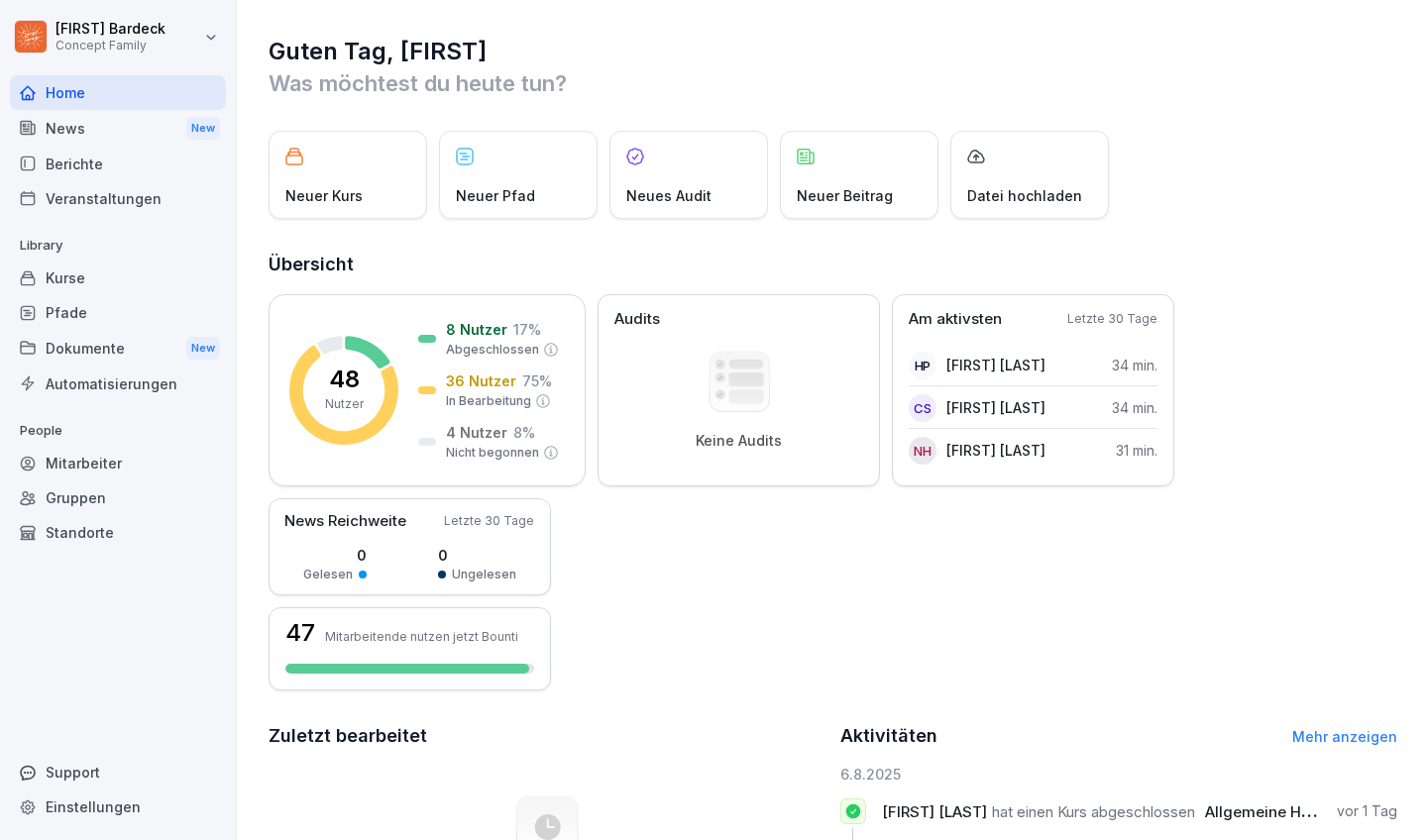 click on "Kurse" at bounding box center [118, 277] 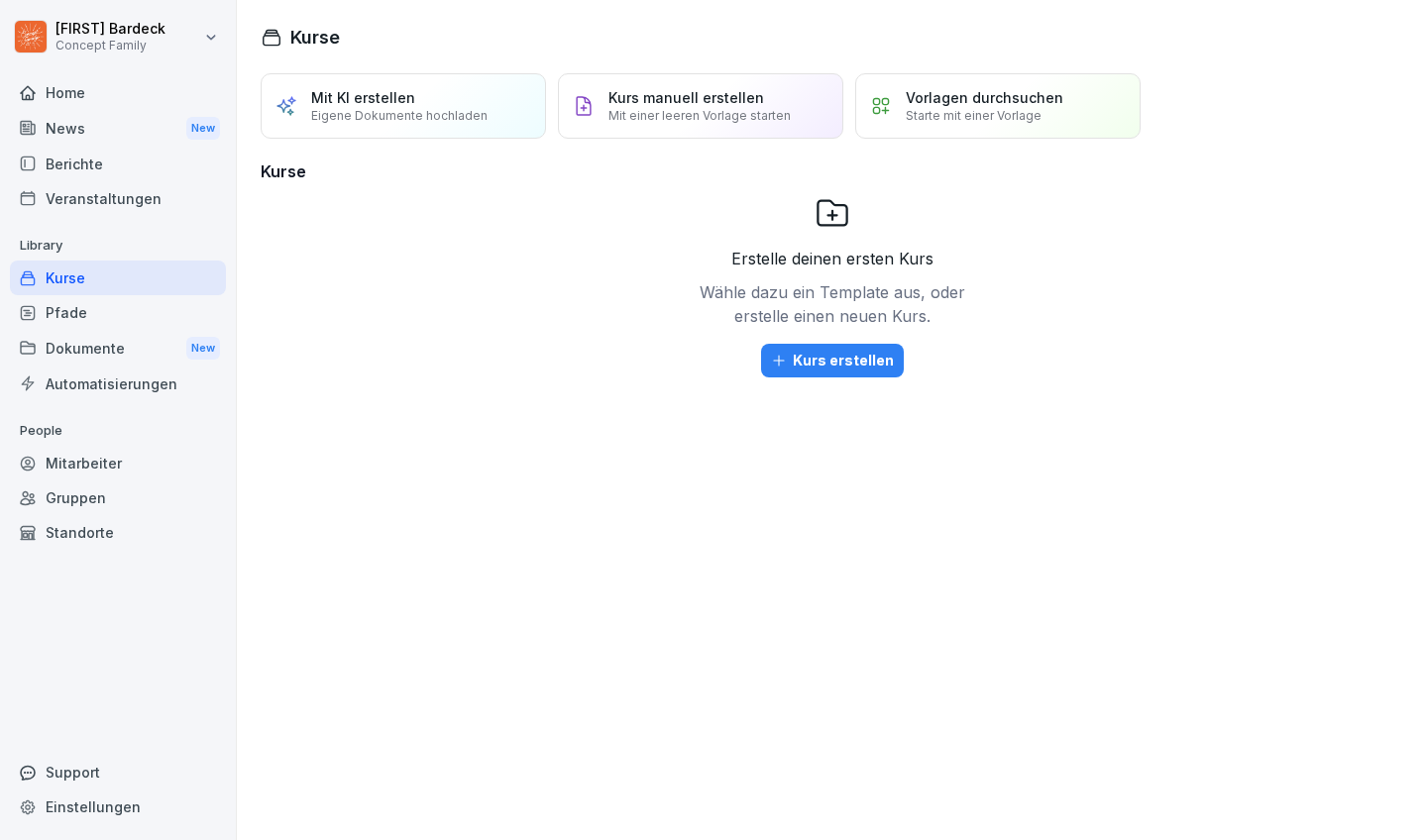 click on "Pfade" at bounding box center [118, 312] 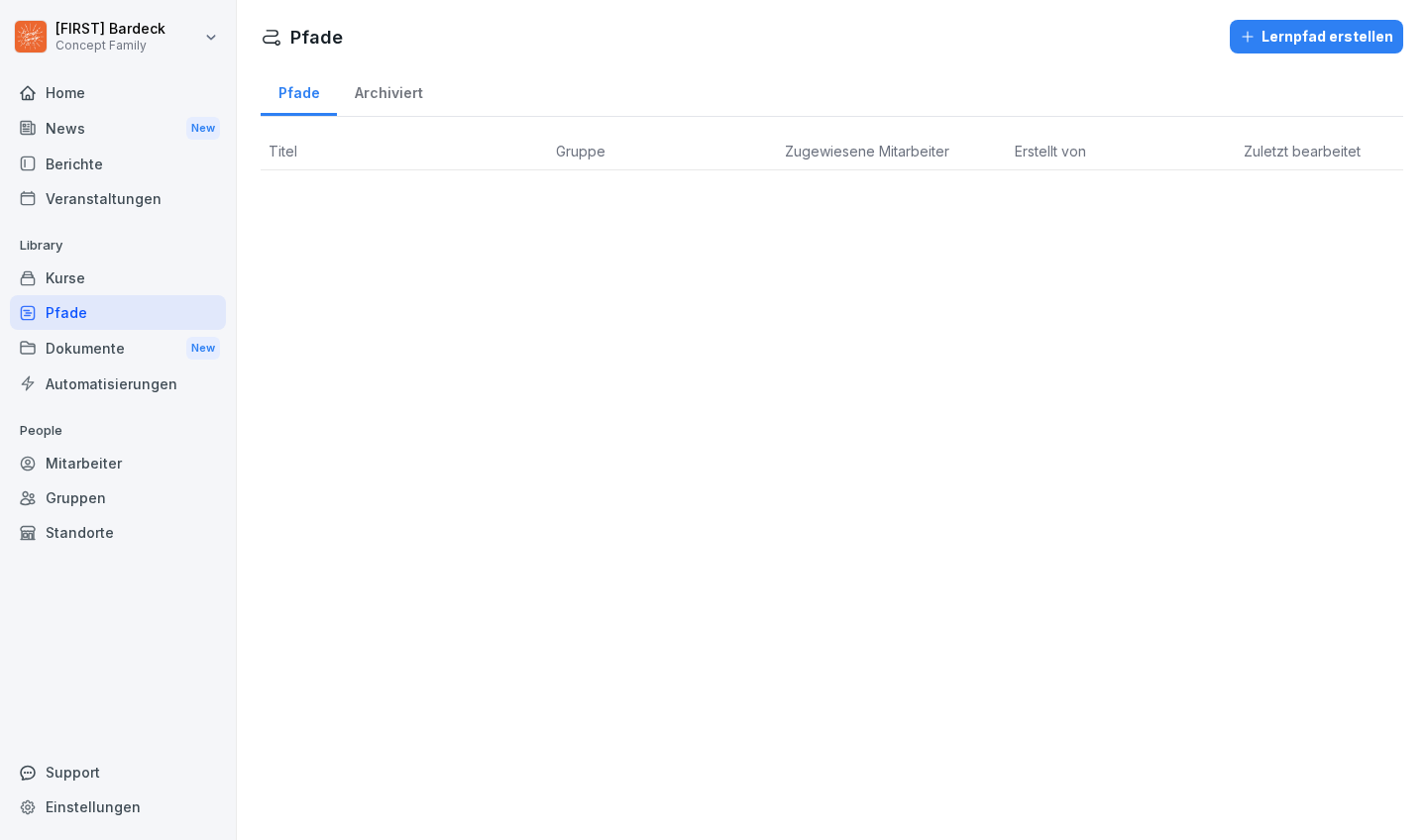 click on "Dokumente New" at bounding box center (118, 348) 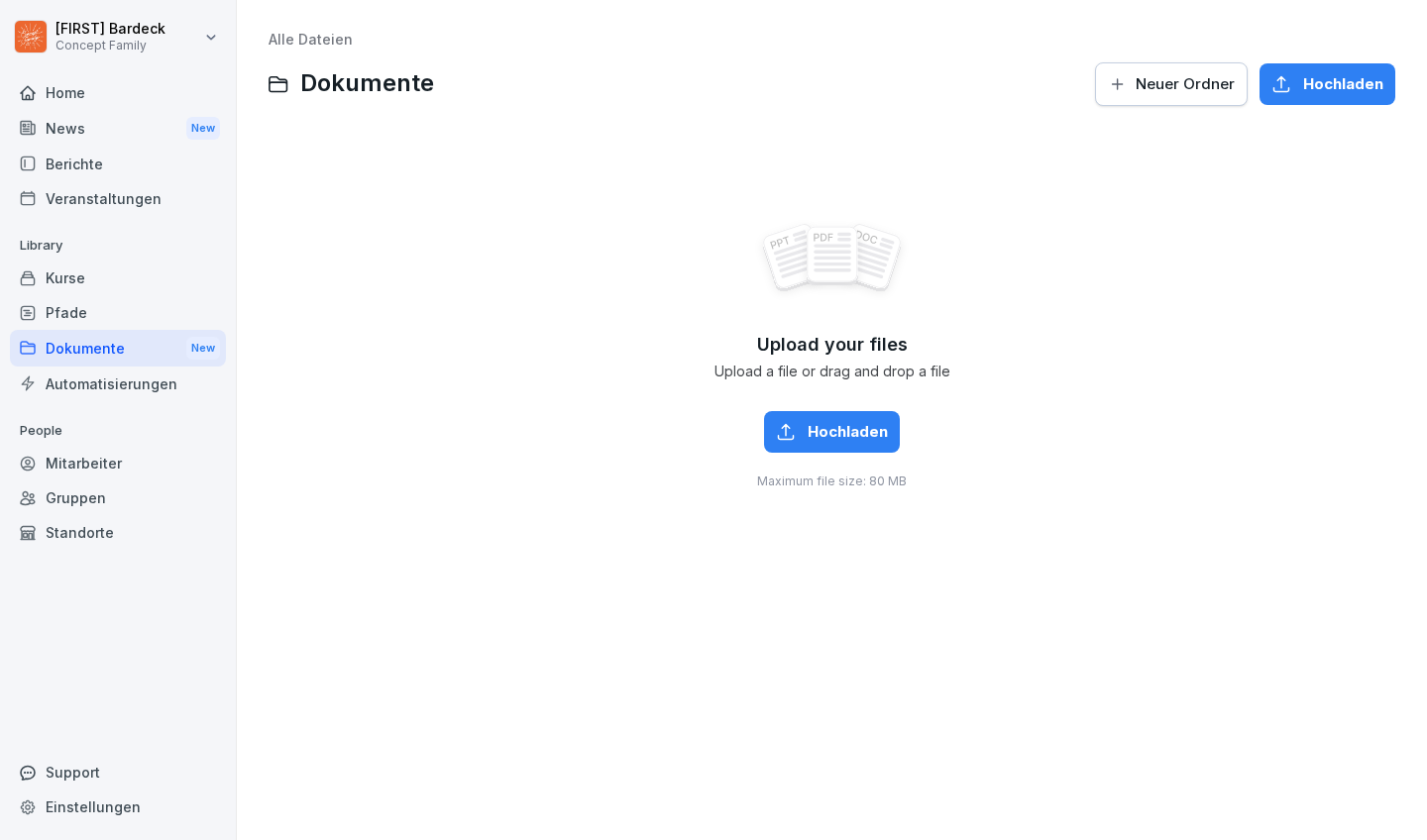 click on "Automatisierungen" at bounding box center [118, 383] 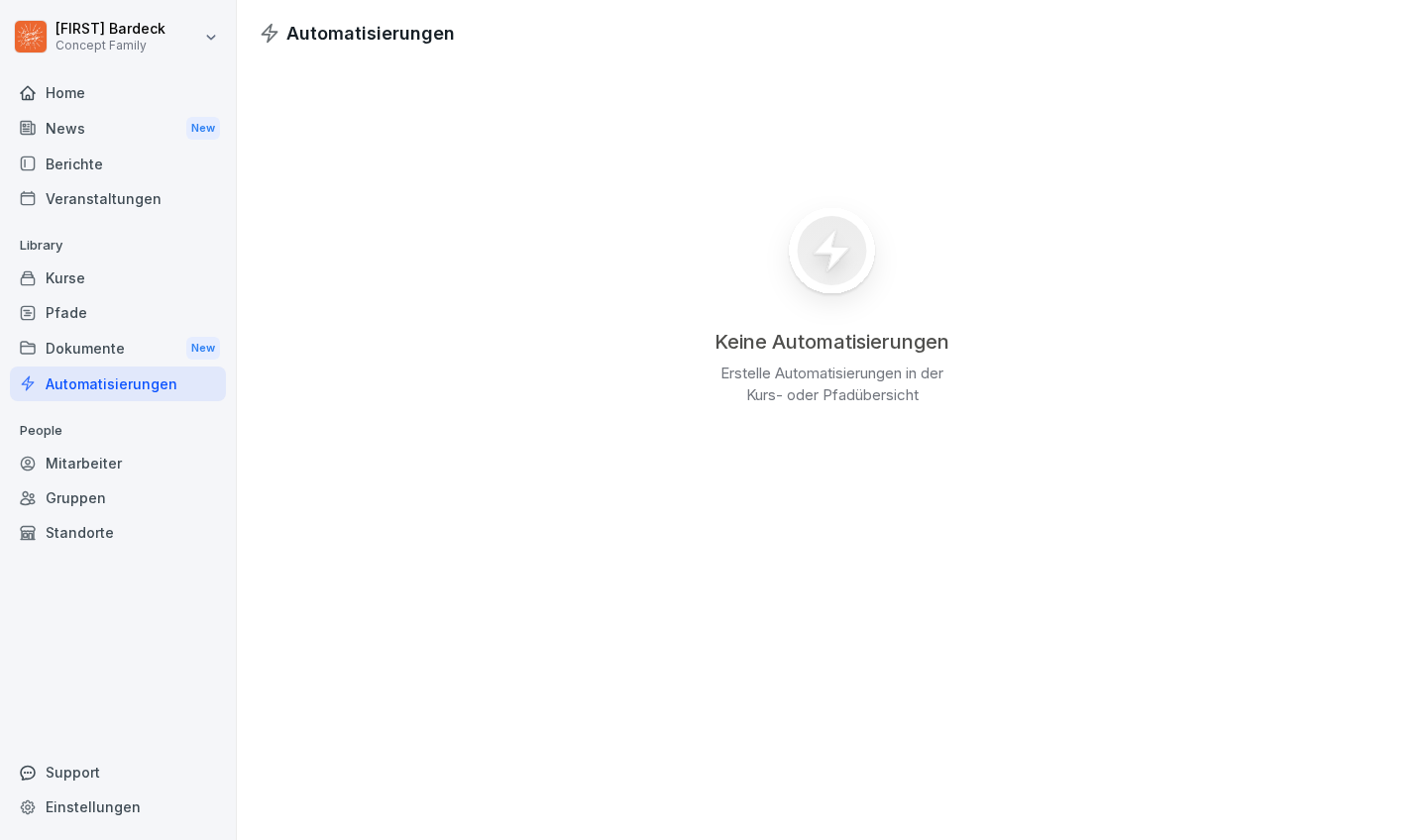 click on "Mitarbeiter" at bounding box center (118, 463) 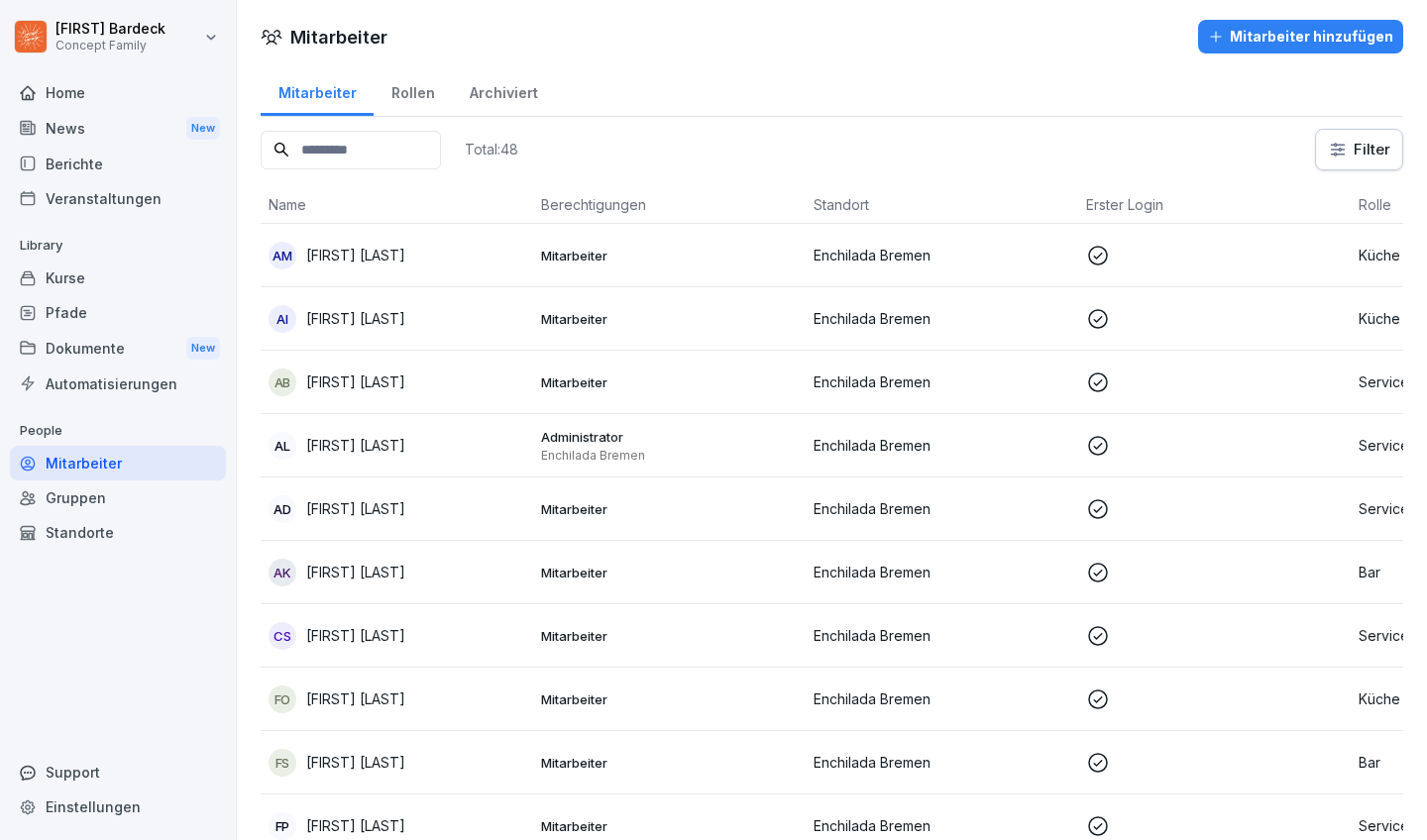 click on "Gruppen" at bounding box center [118, 497] 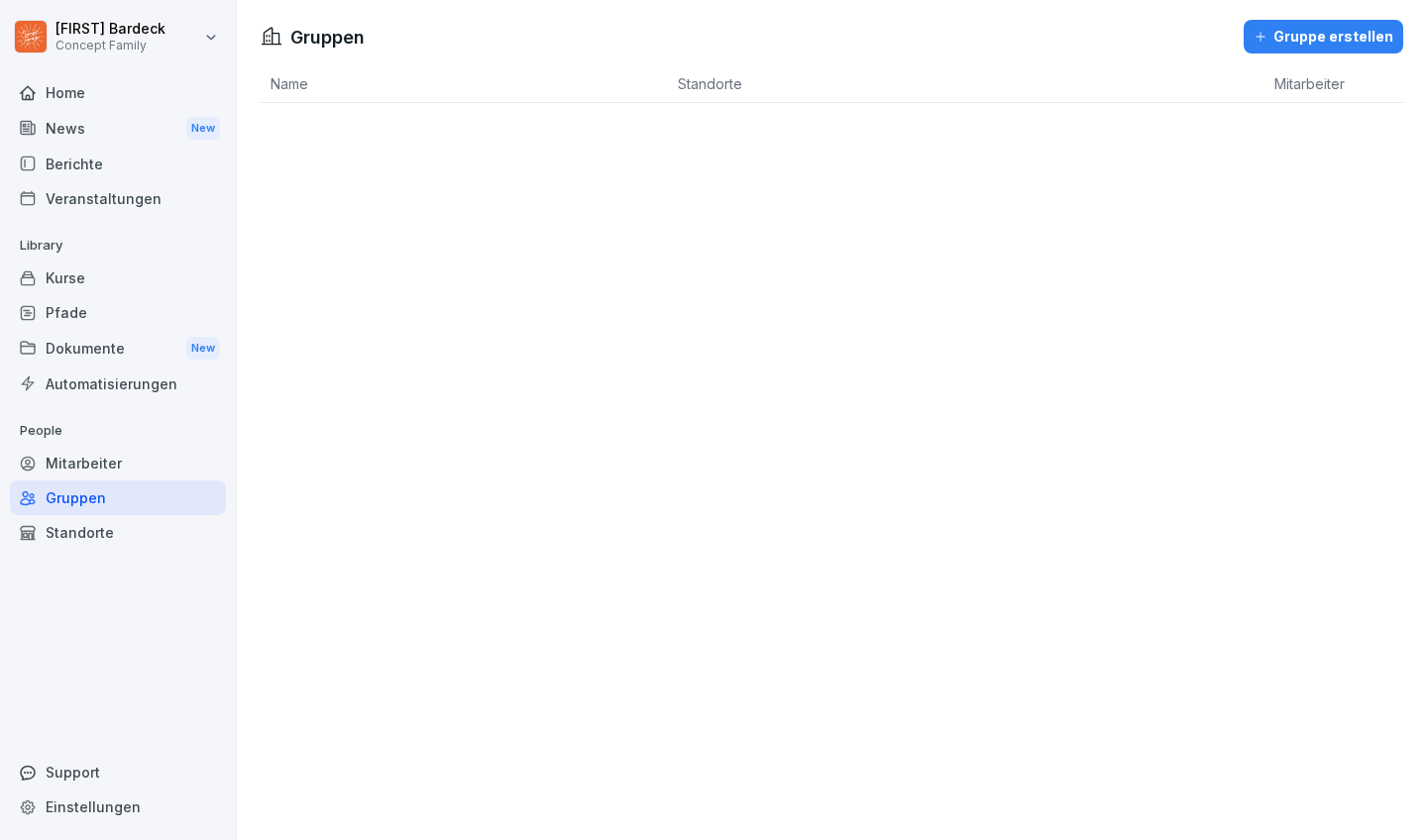 click on "Standorte" at bounding box center [118, 532] 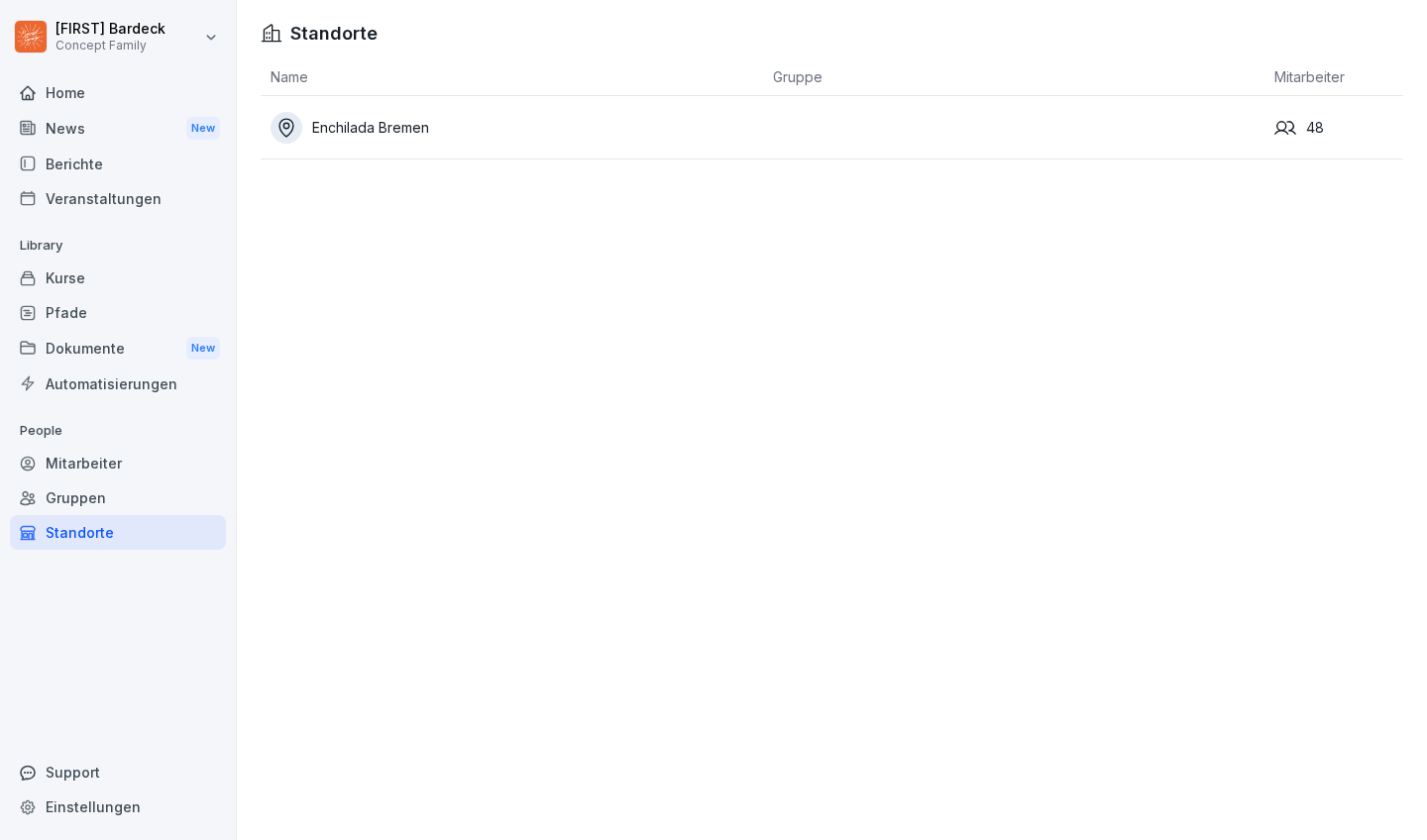 click on "Enchilada Bremen" at bounding box center [516, 128] 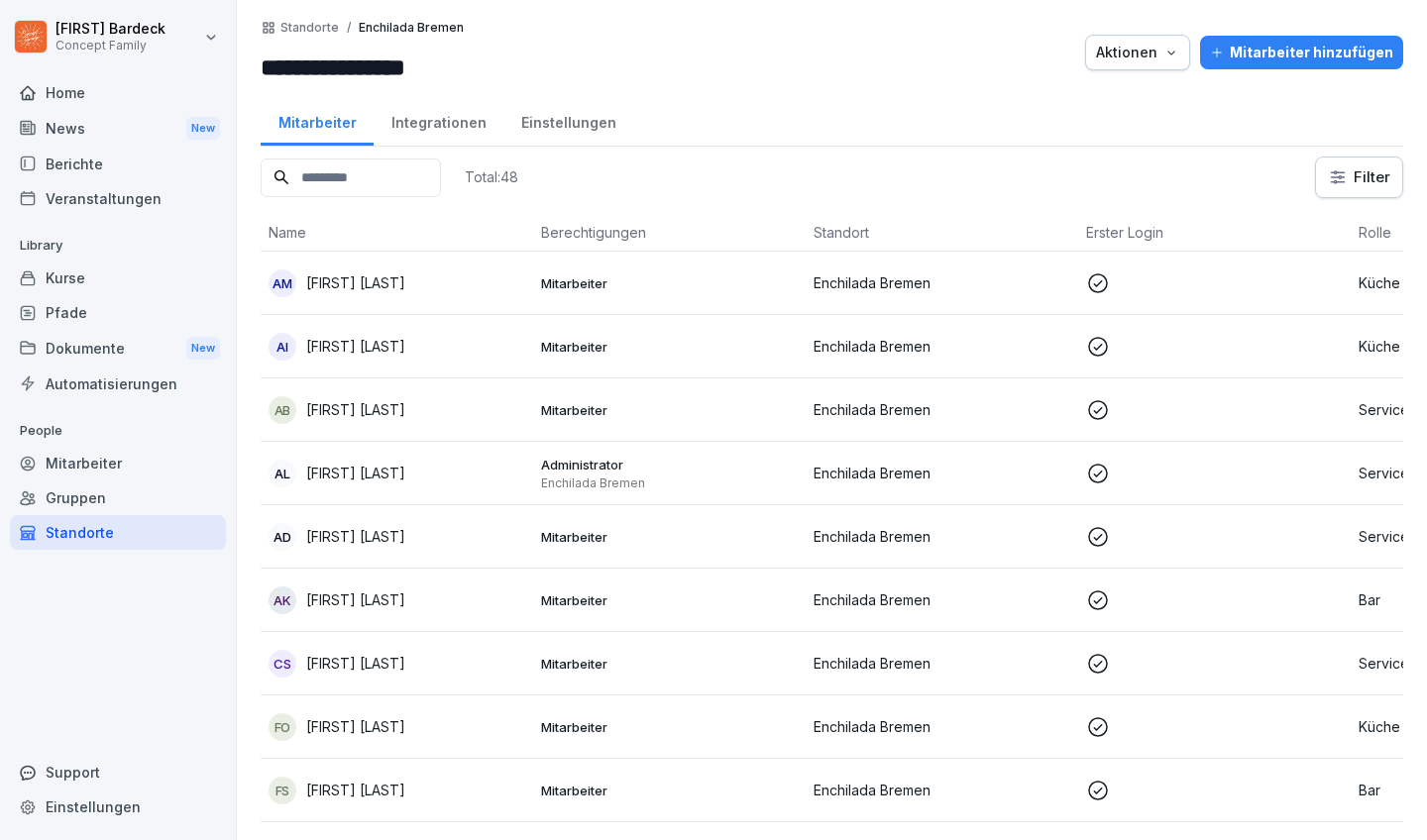 click on "Integrationen" at bounding box center (438, 120) 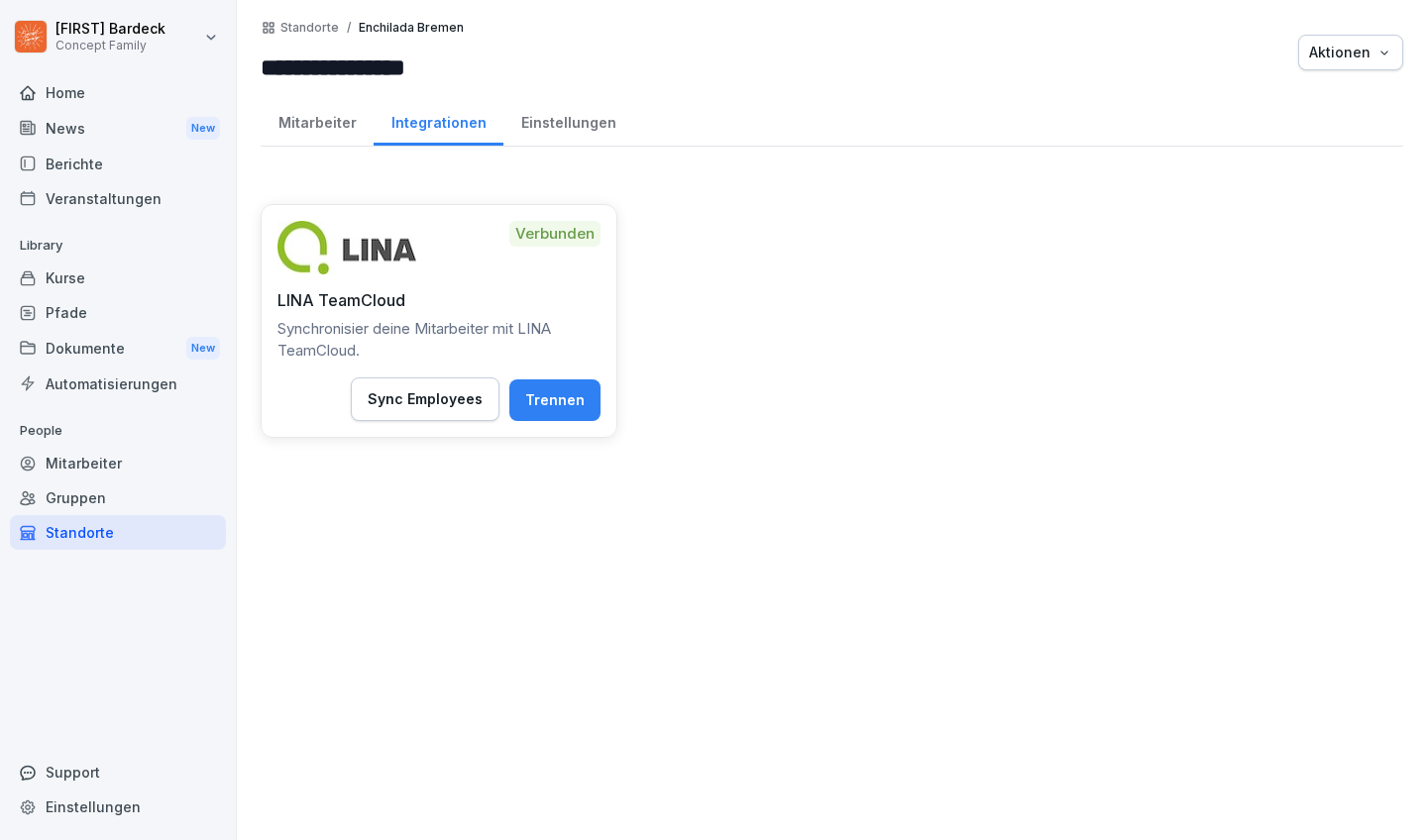 click on "Einstellungen" at bounding box center (568, 120) 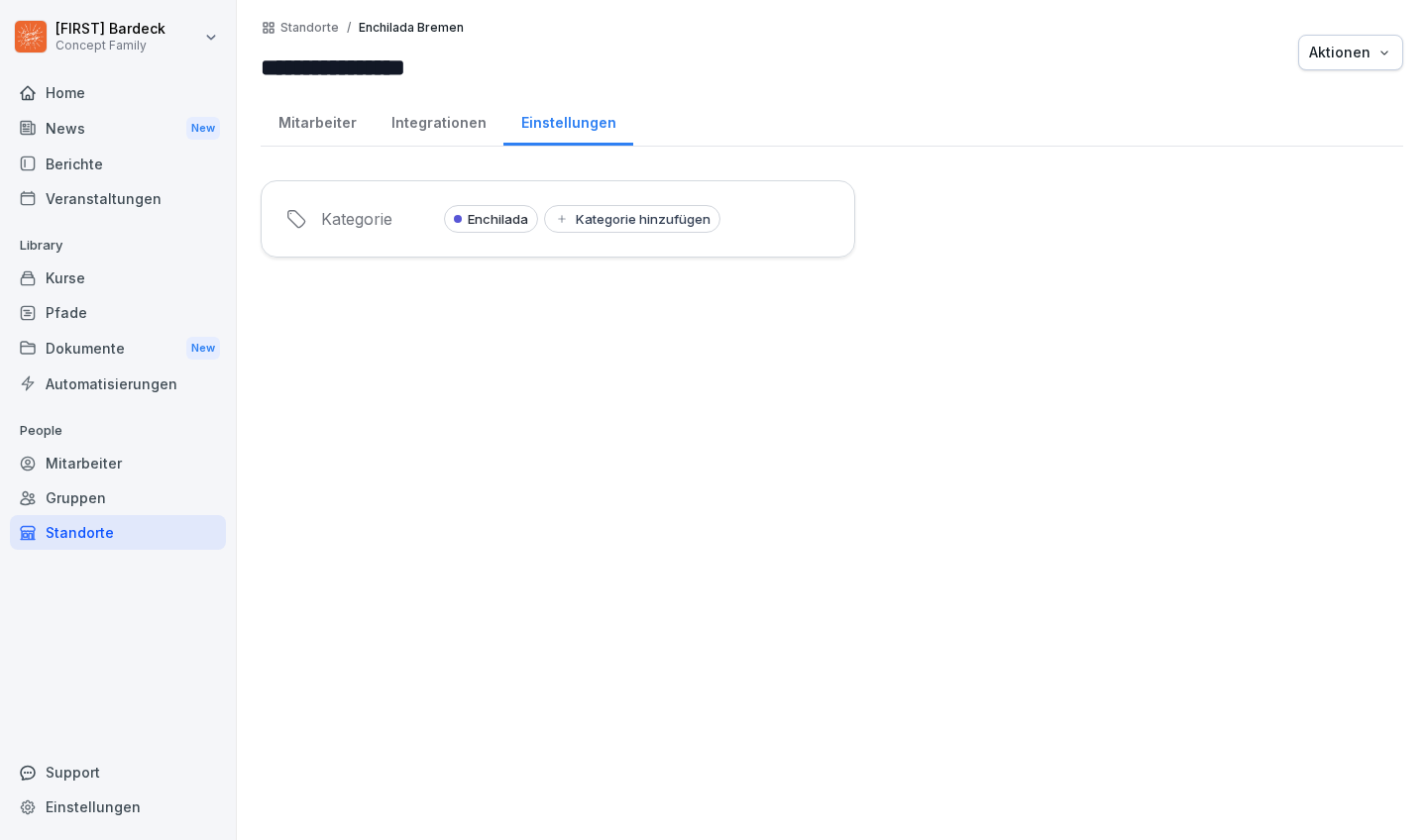 click on "Mitarbeiter" at bounding box center [317, 120] 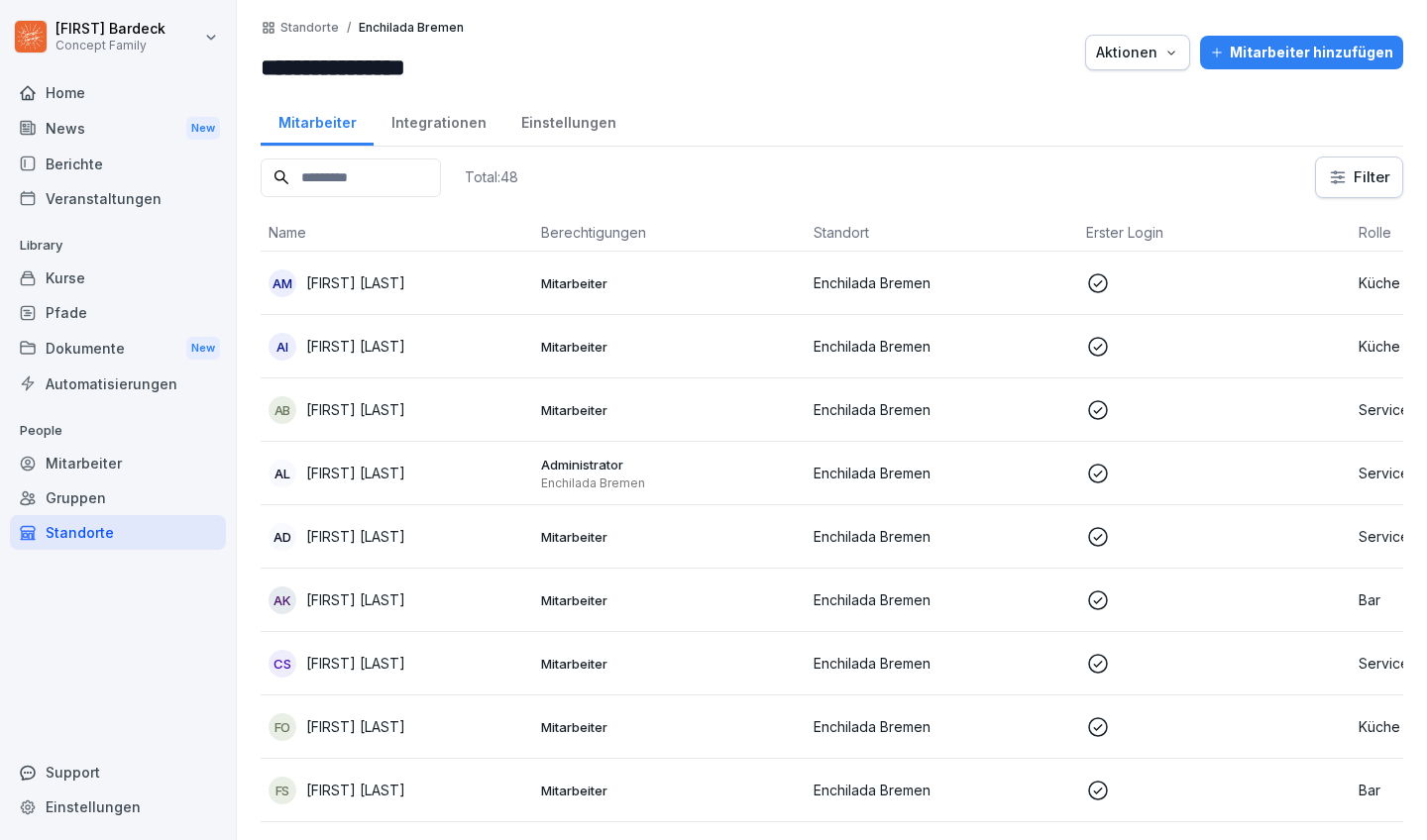 scroll, scrollTop: 3, scrollLeft: 0, axis: vertical 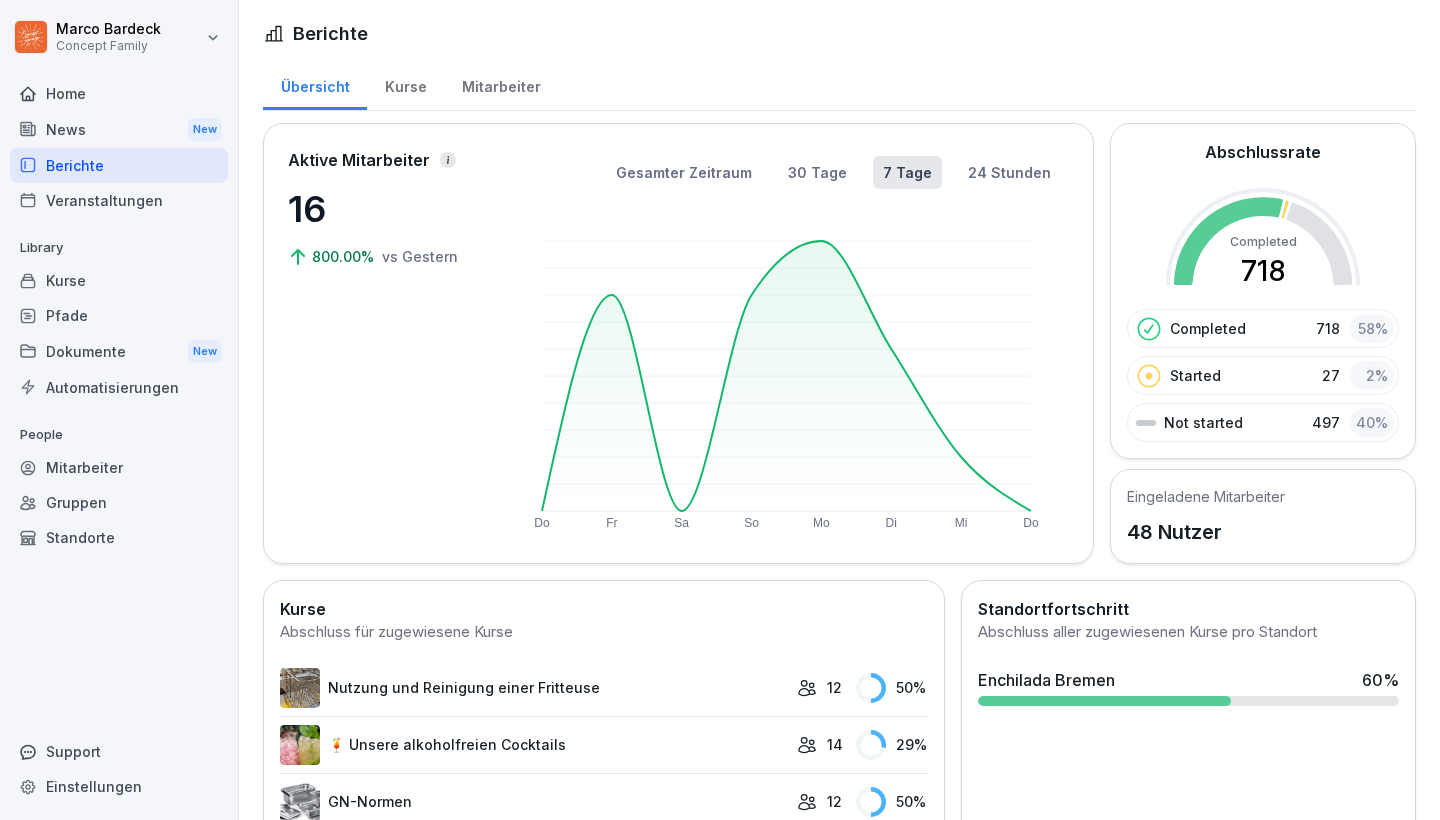 click on "Kurse" at bounding box center [405, 84] 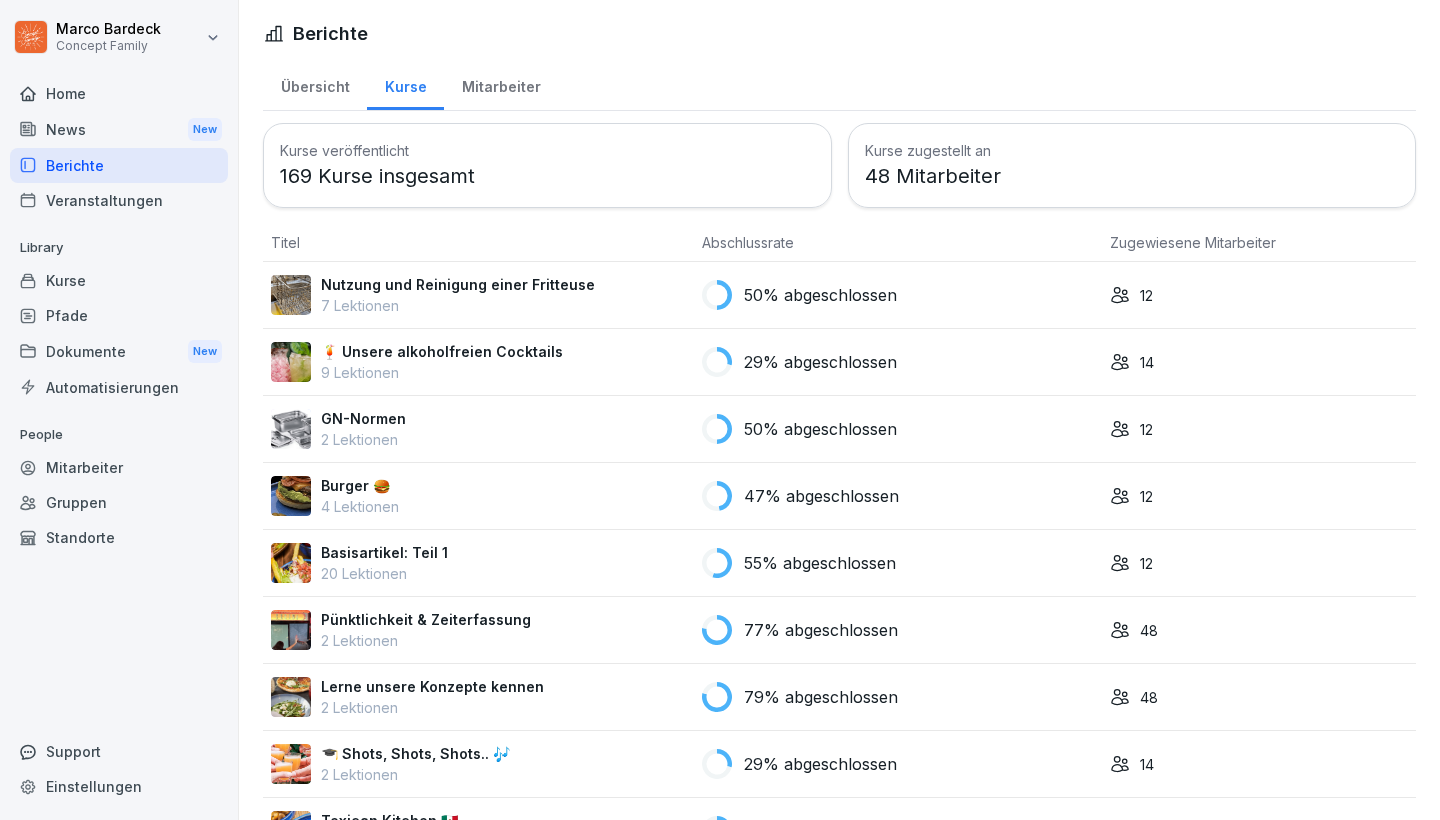 click on "Kurse" at bounding box center [405, 84] 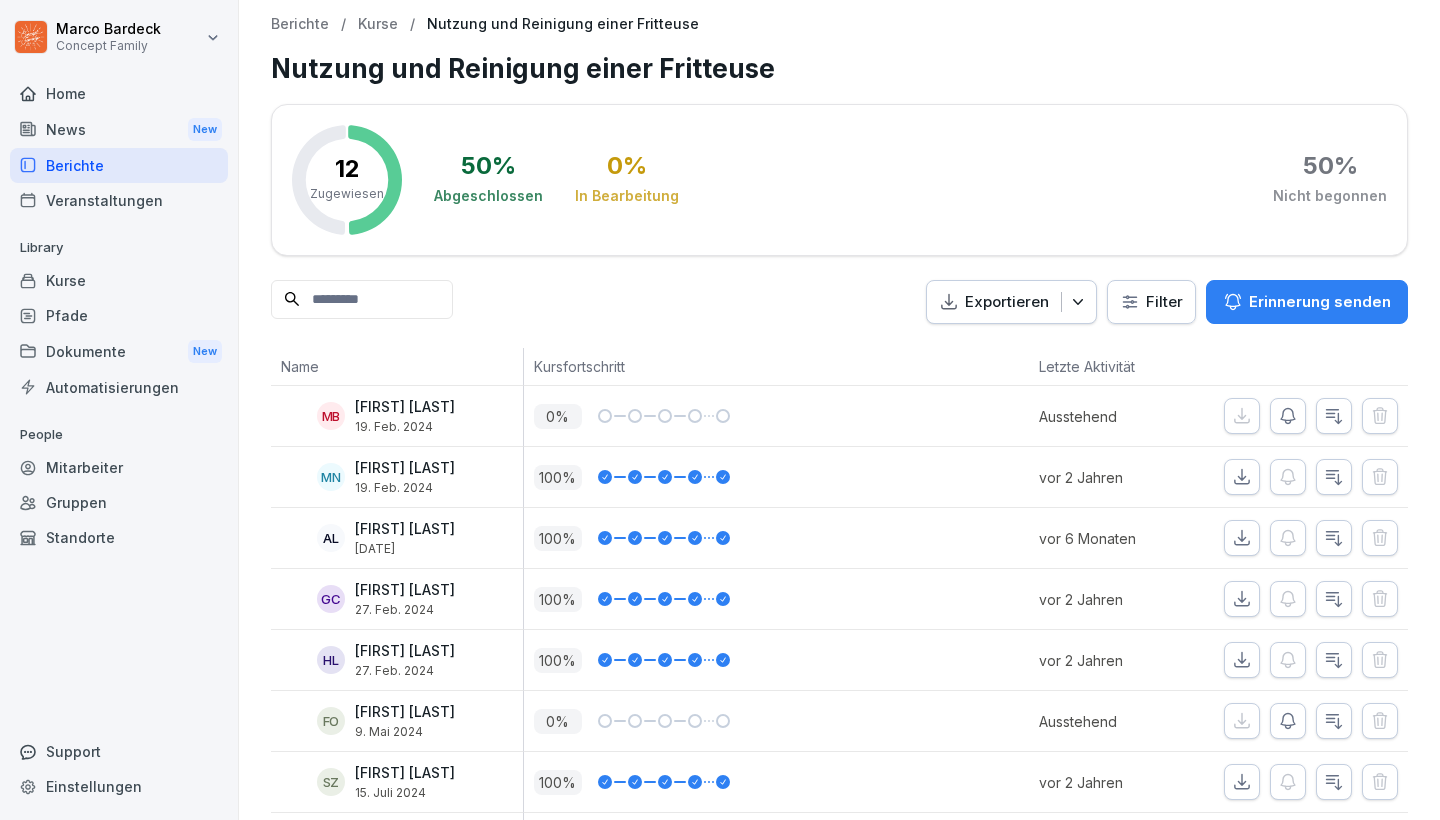 scroll, scrollTop: 0, scrollLeft: 0, axis: both 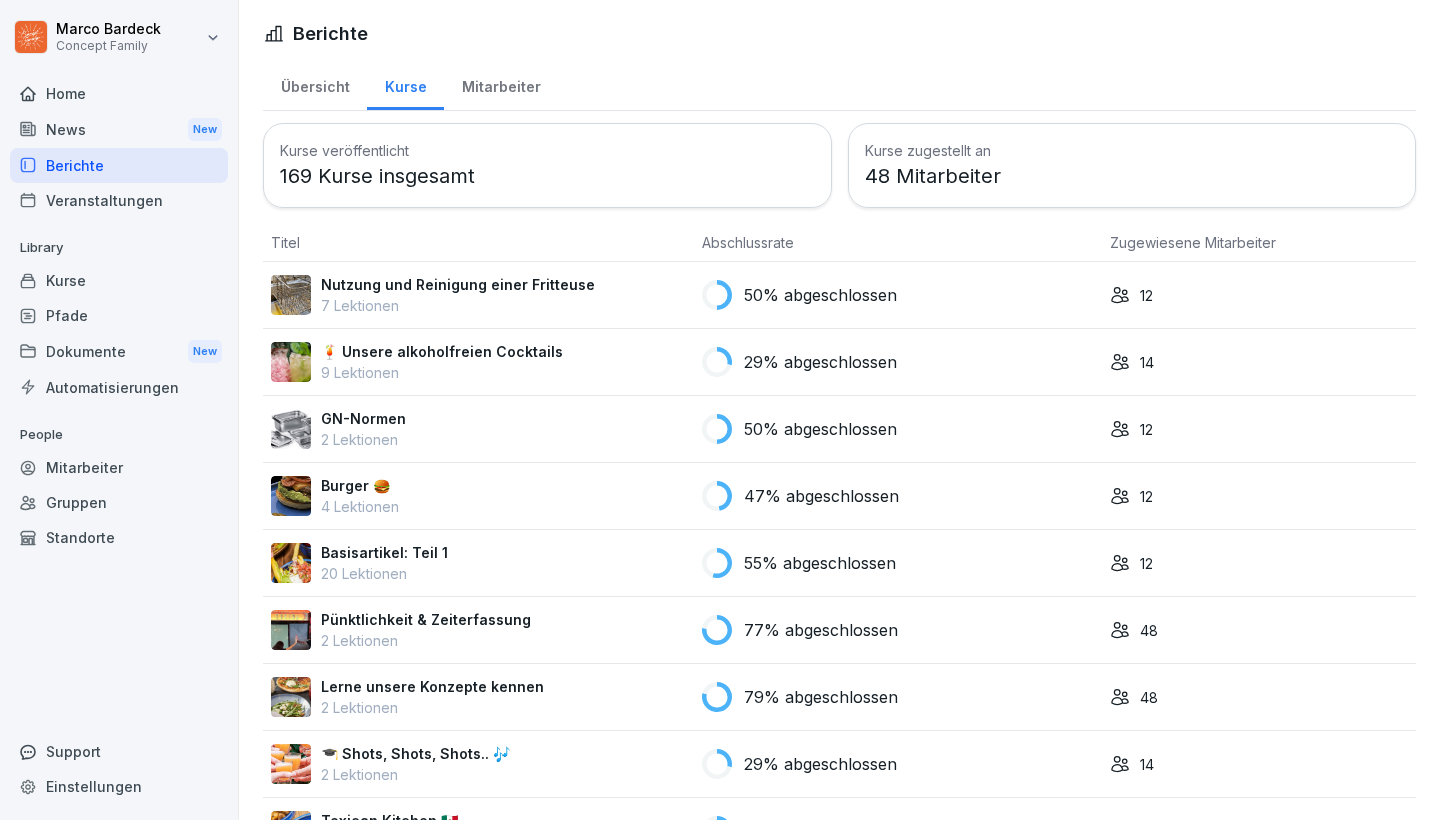 click on "Kurse" at bounding box center [119, 280] 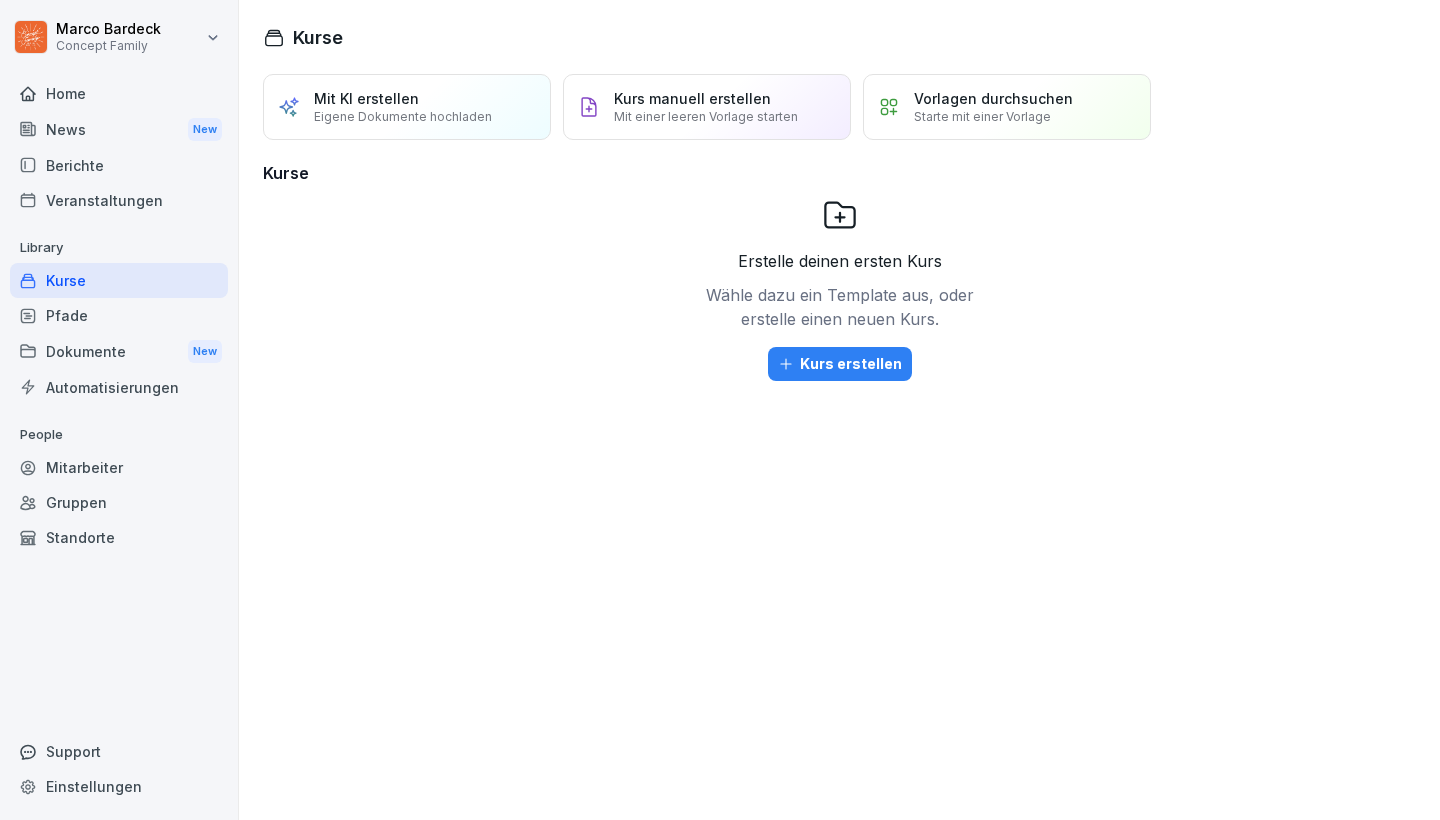 click on "Vorlagen durchsuchen" at bounding box center (993, 98) 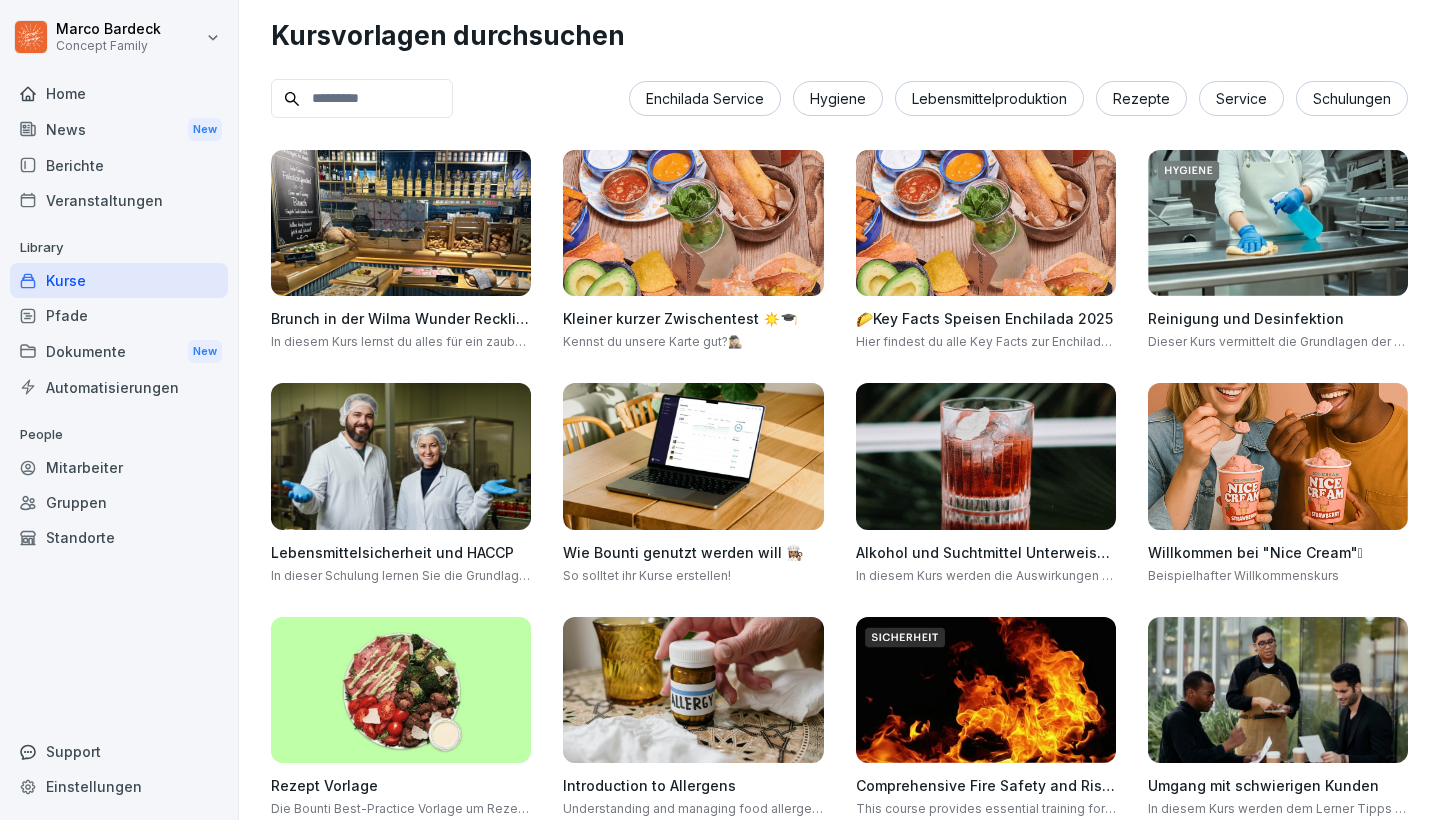 scroll, scrollTop: 19, scrollLeft: 0, axis: vertical 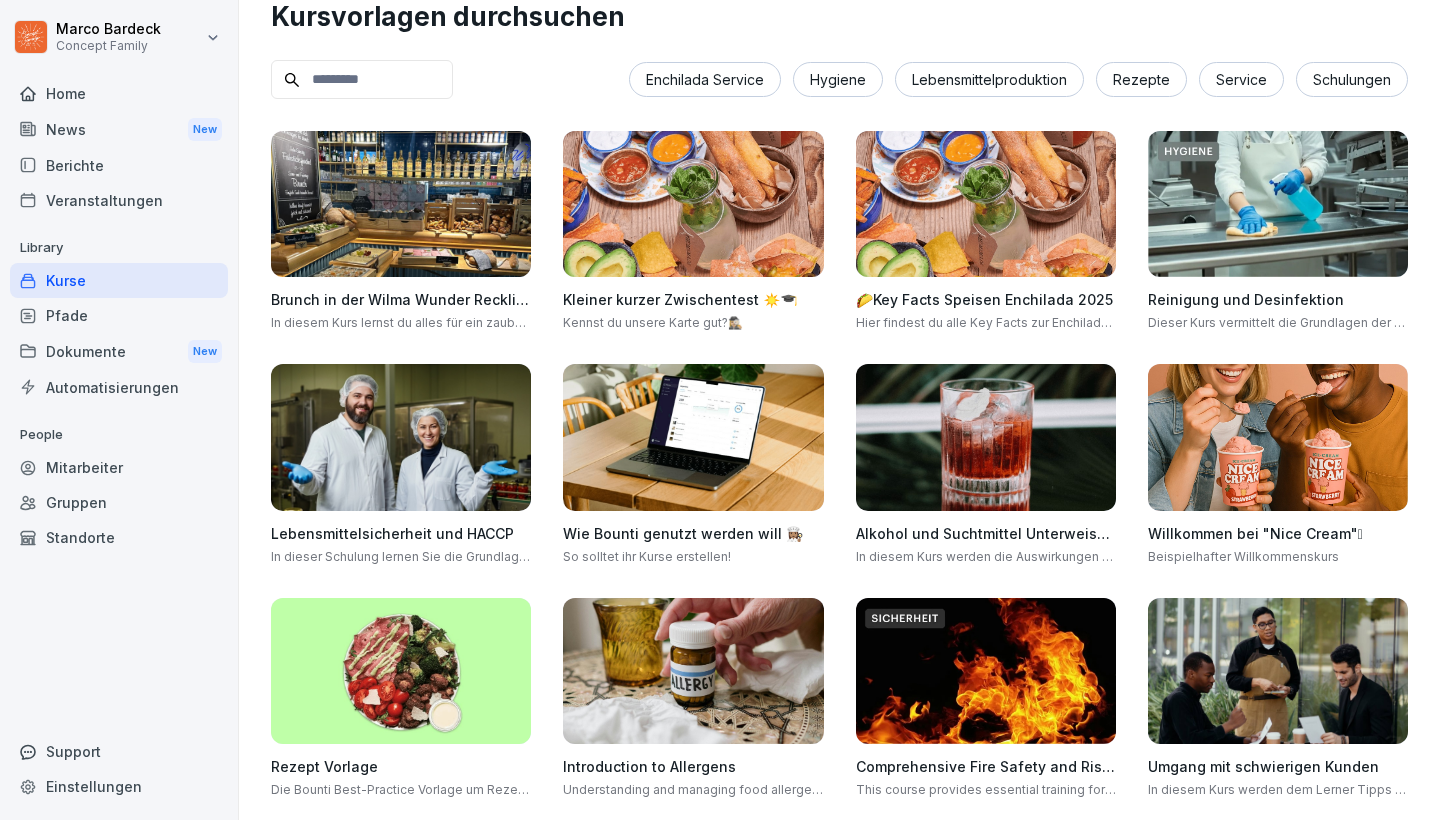 click on "Schulungen" at bounding box center (1352, 79) 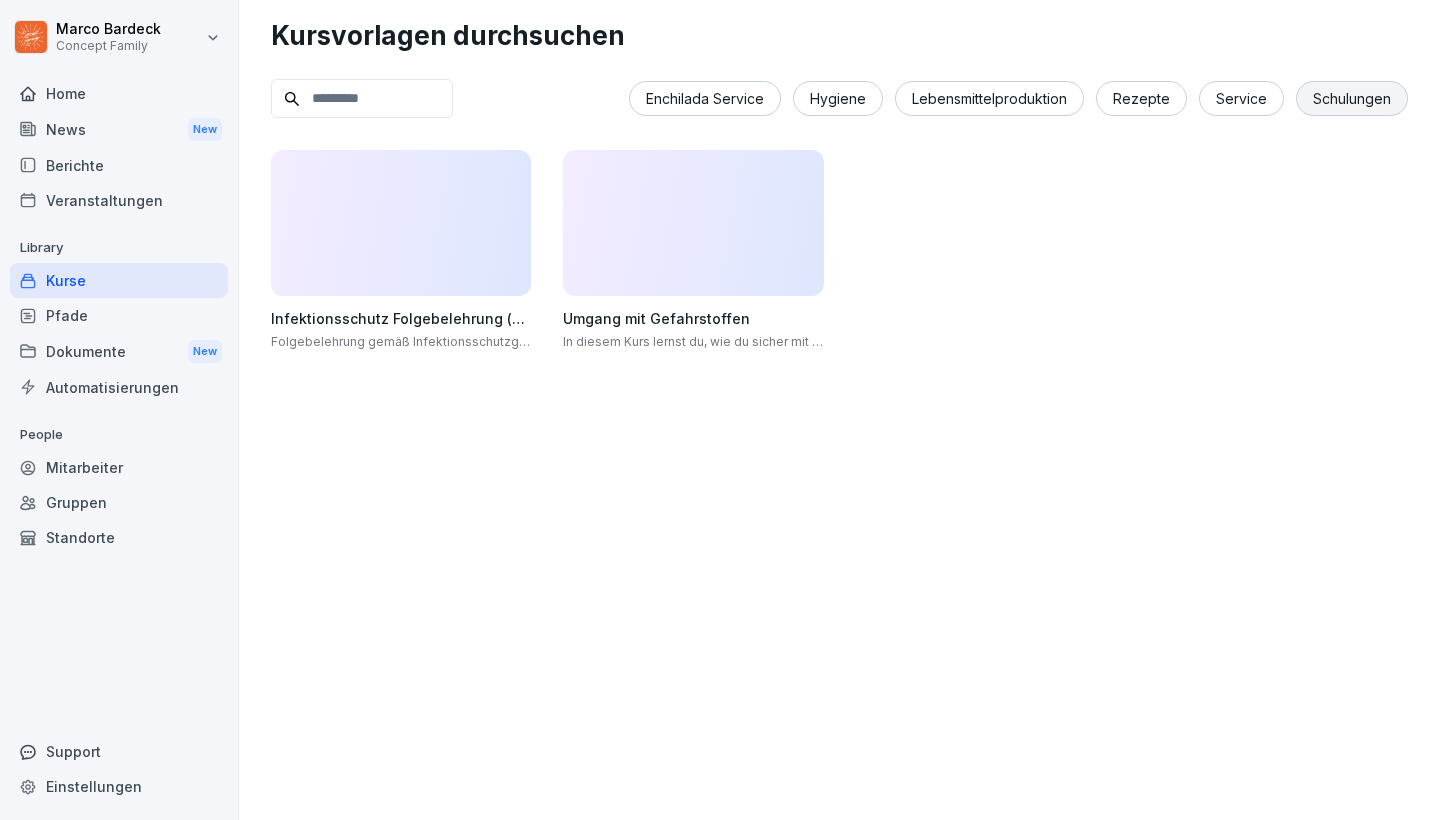 scroll, scrollTop: 0, scrollLeft: 0, axis: both 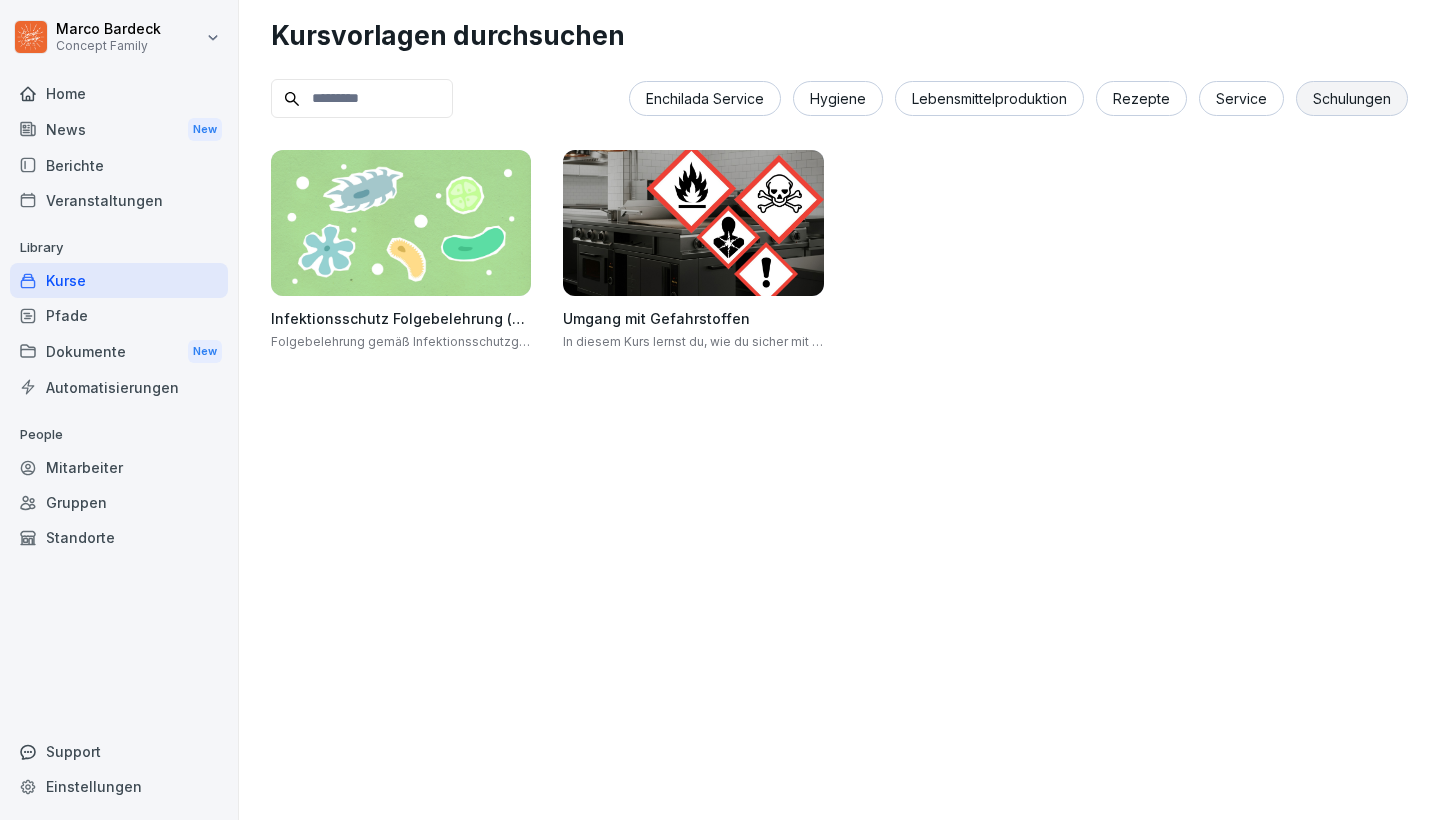 click on "Service" at bounding box center (1241, 98) 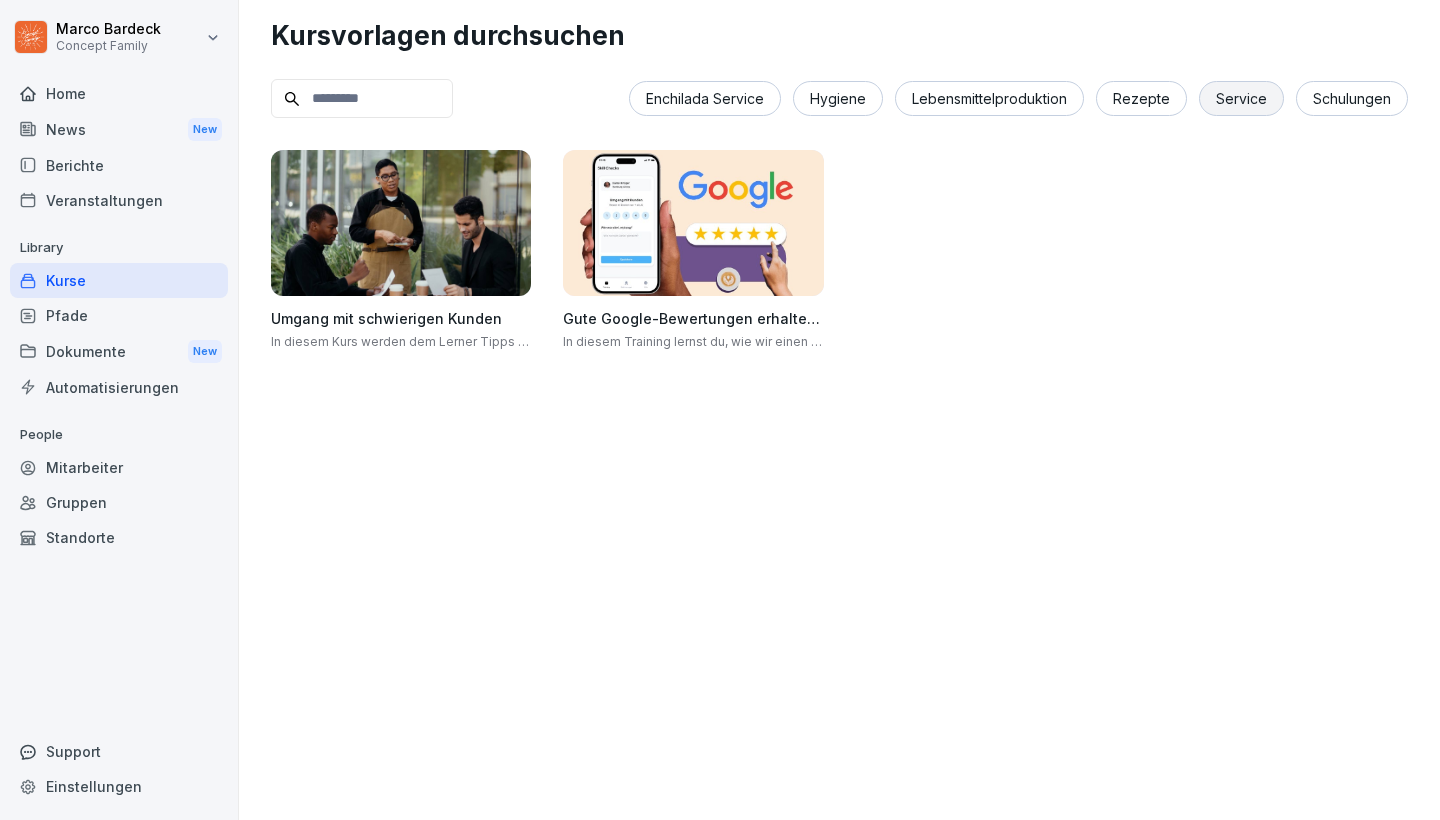 click on "Rezepte" at bounding box center (1141, 98) 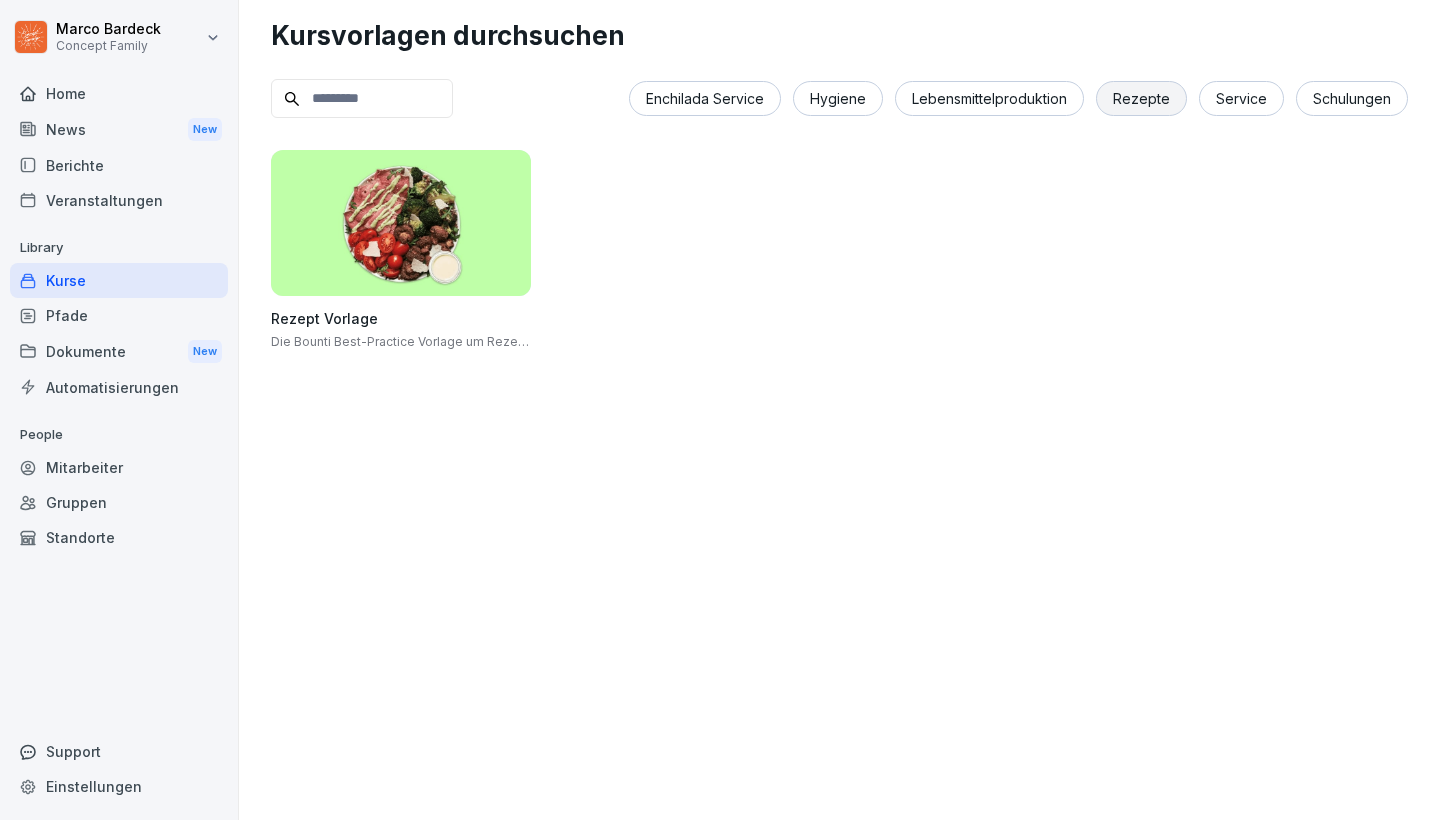 click on "Lebensmittelproduktion" at bounding box center (989, 98) 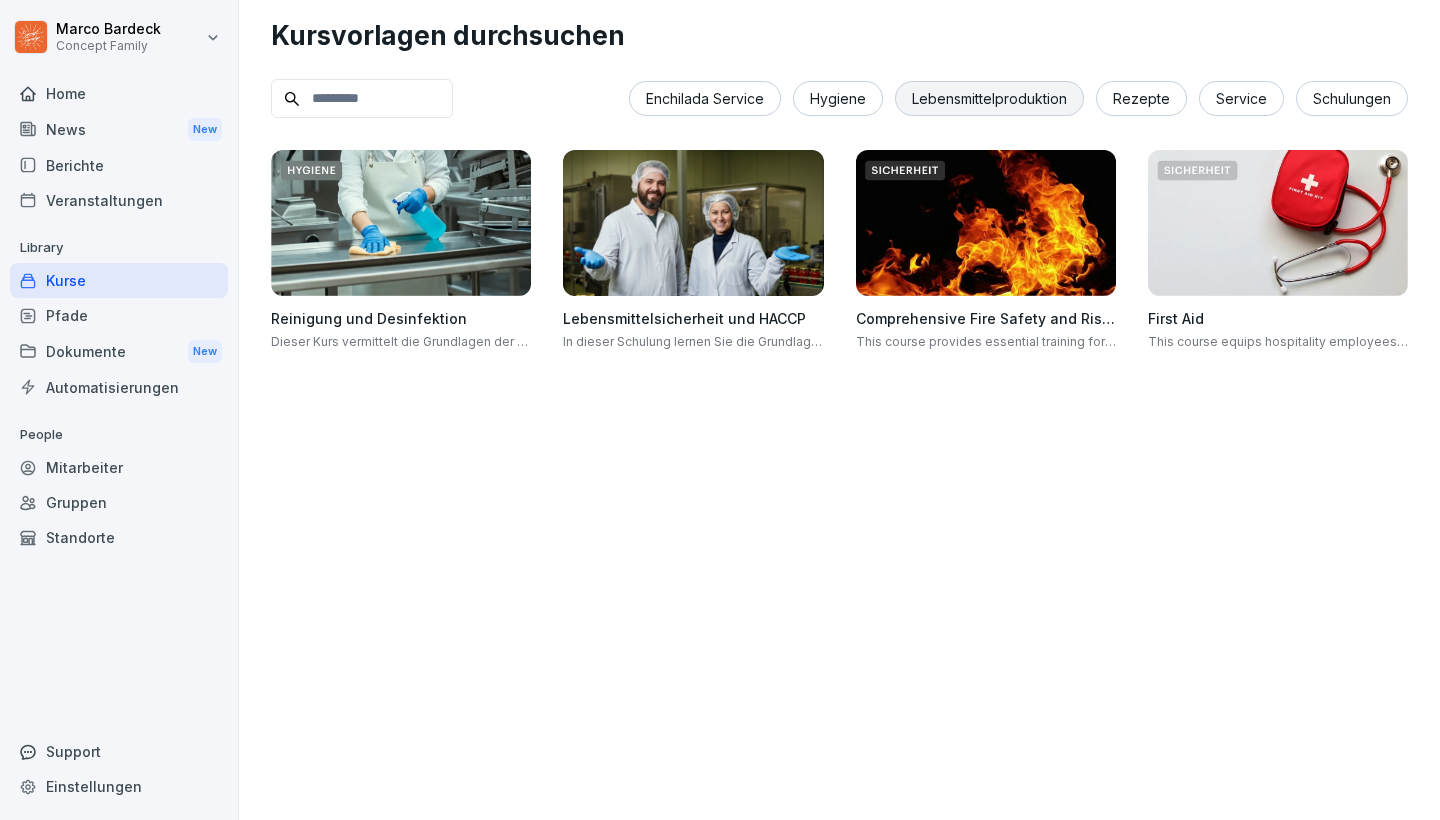 click on "Hygiene" at bounding box center (838, 98) 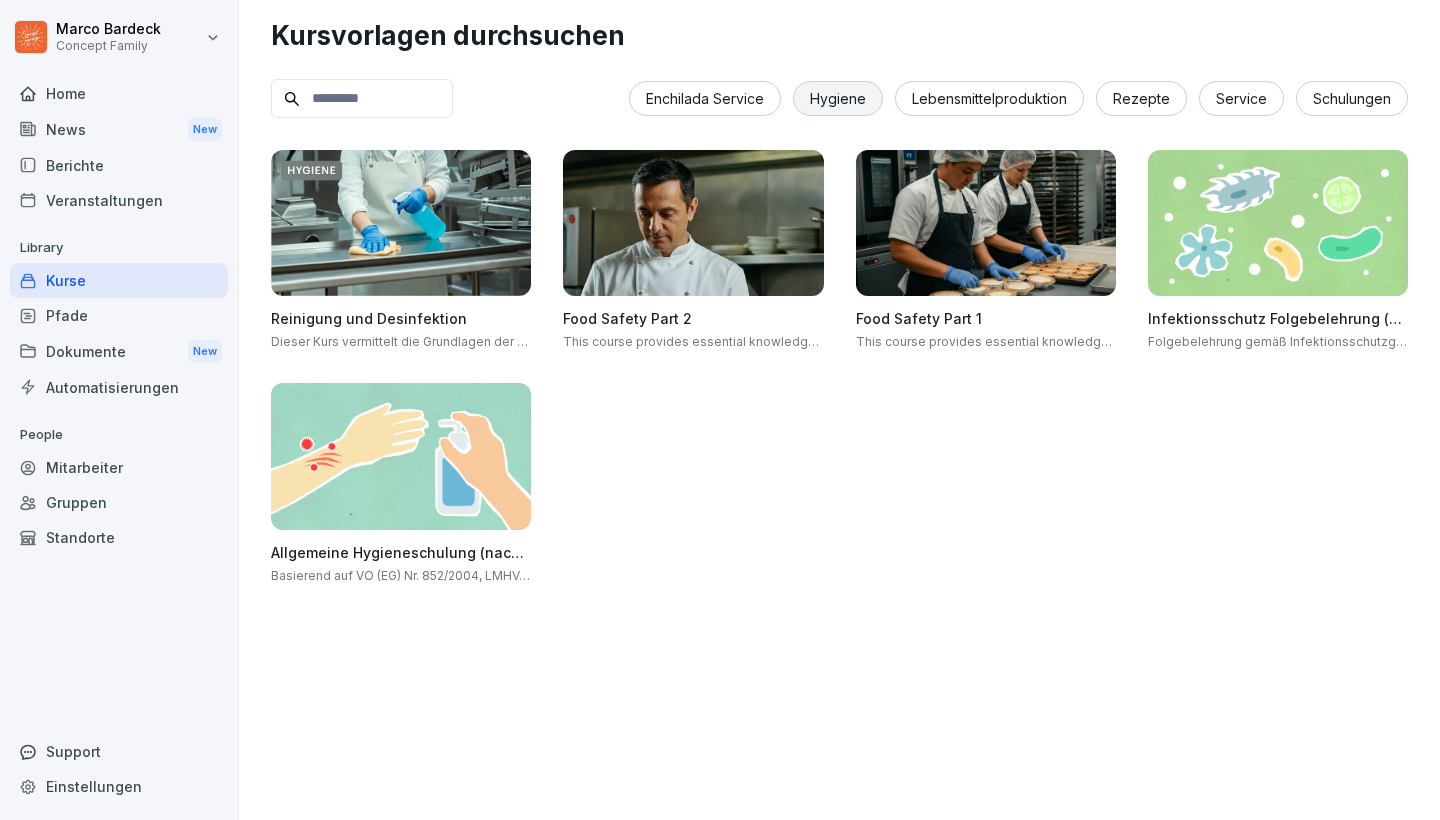 click on "Enchilada Service" at bounding box center [705, 98] 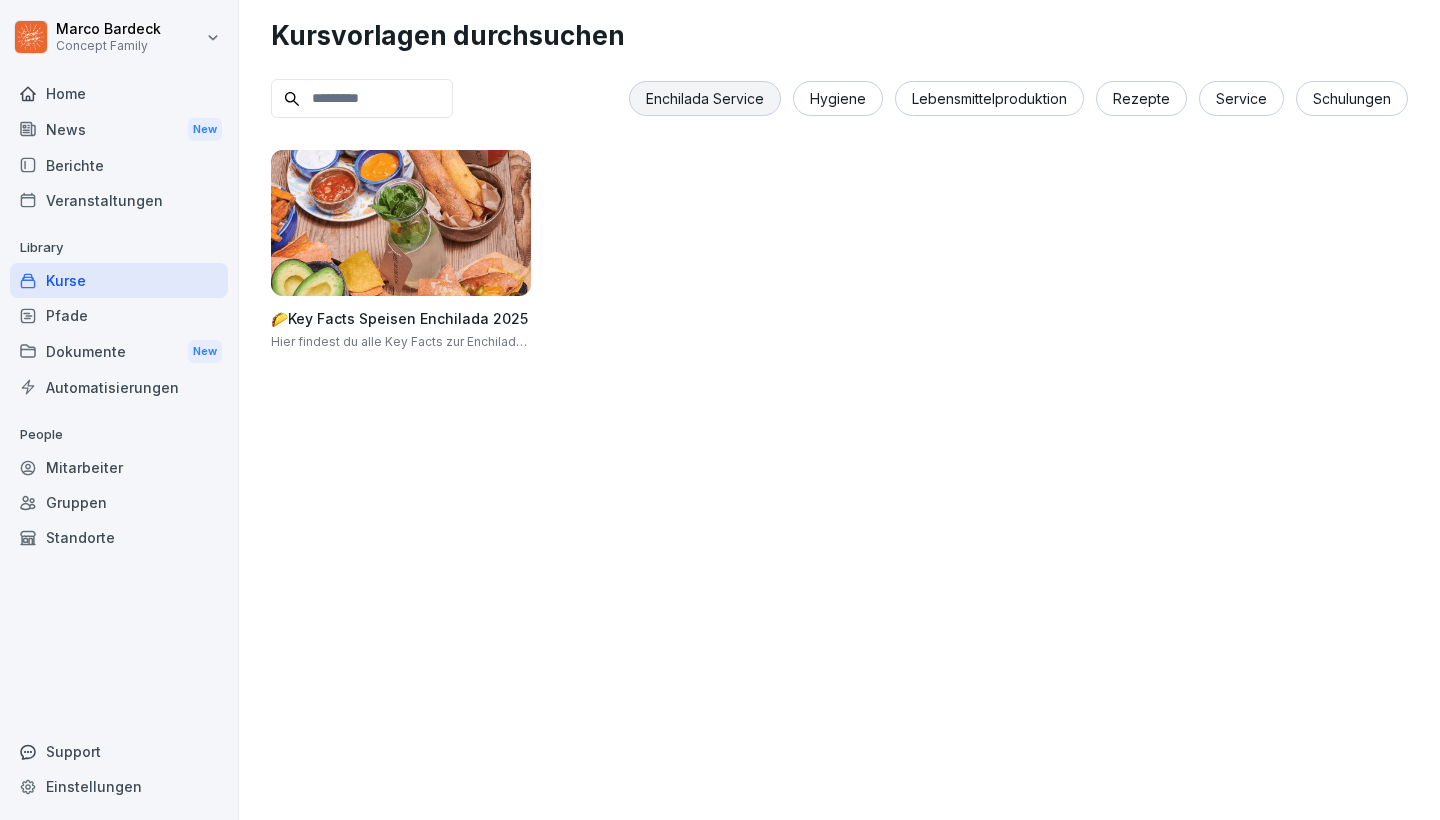 click on "Enchilada Service Hygiene Lebensmittelproduktion Rezepte Service Schulungen" at bounding box center (839, 98) 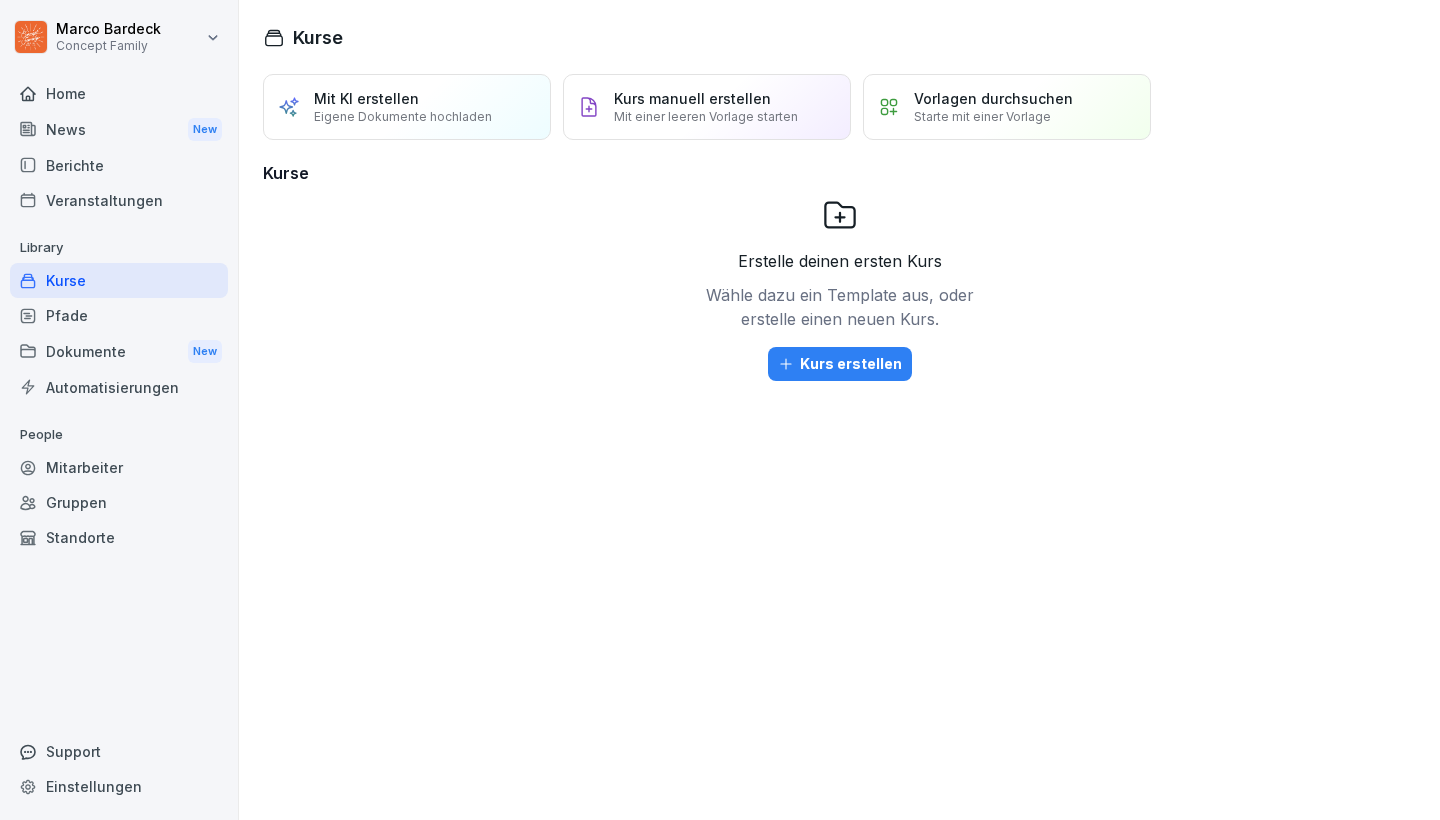 click on "Starte mit einer Vorlage" at bounding box center [982, 116] 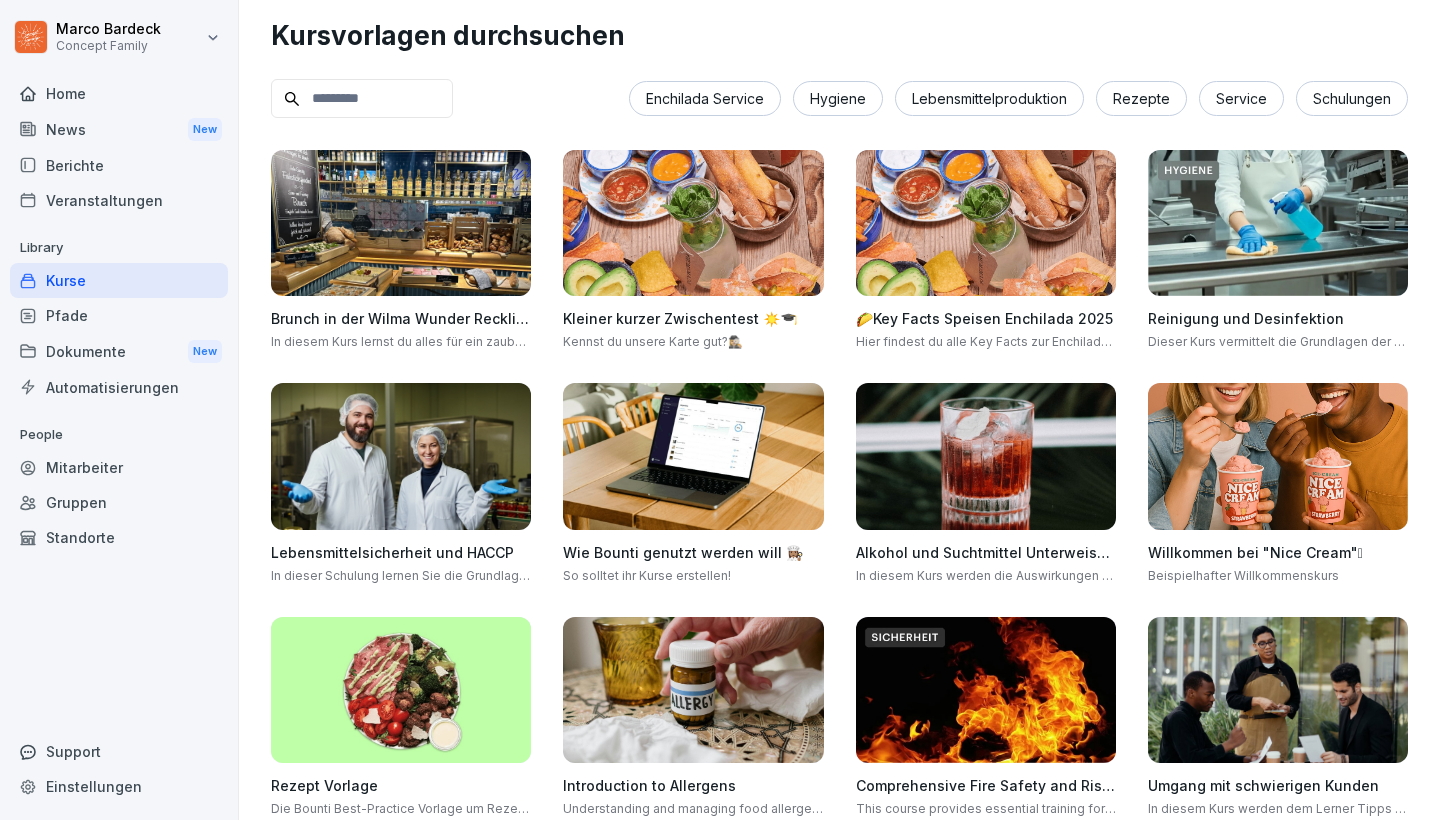 click at bounding box center [362, 98] 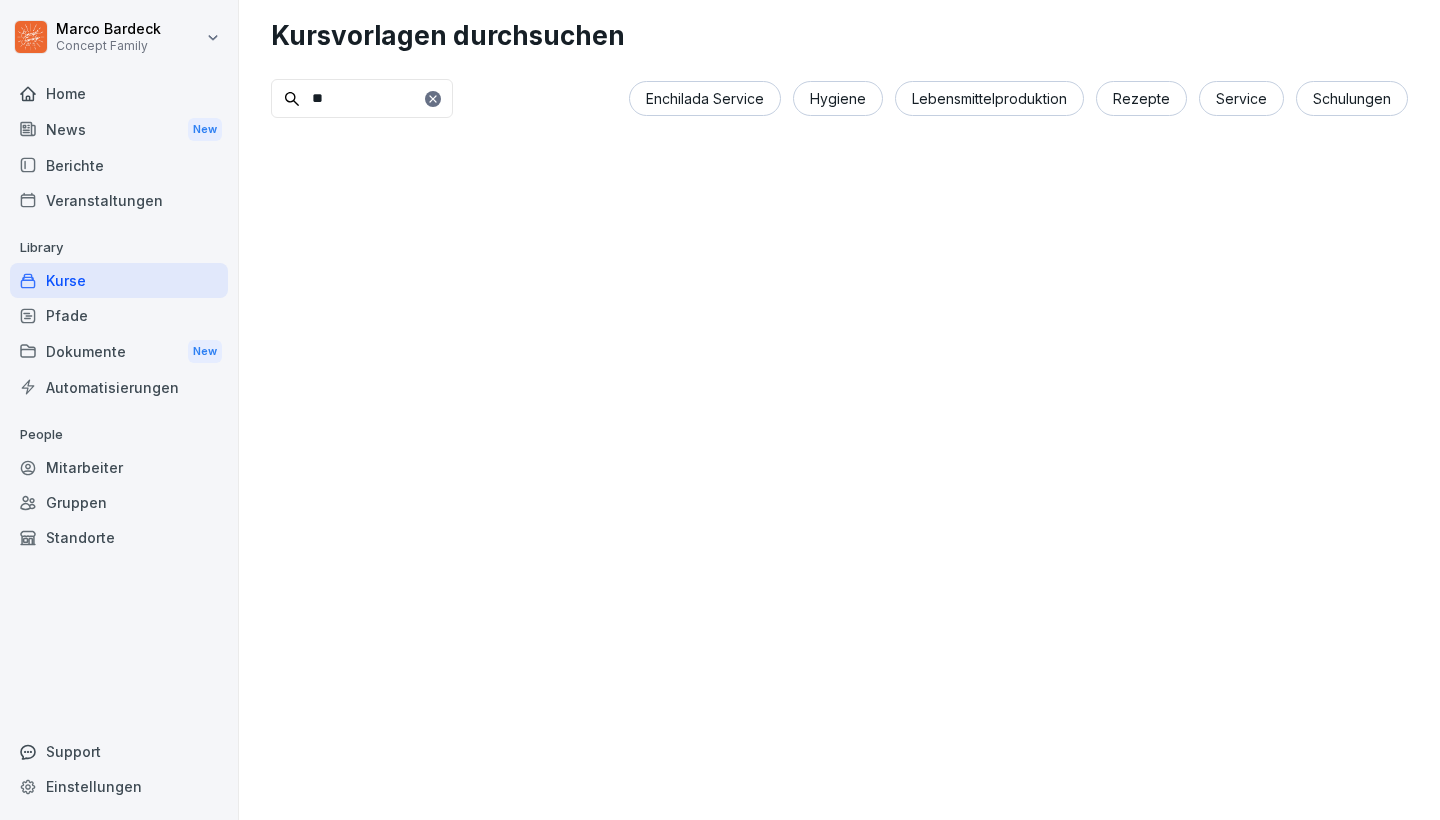 type on "*" 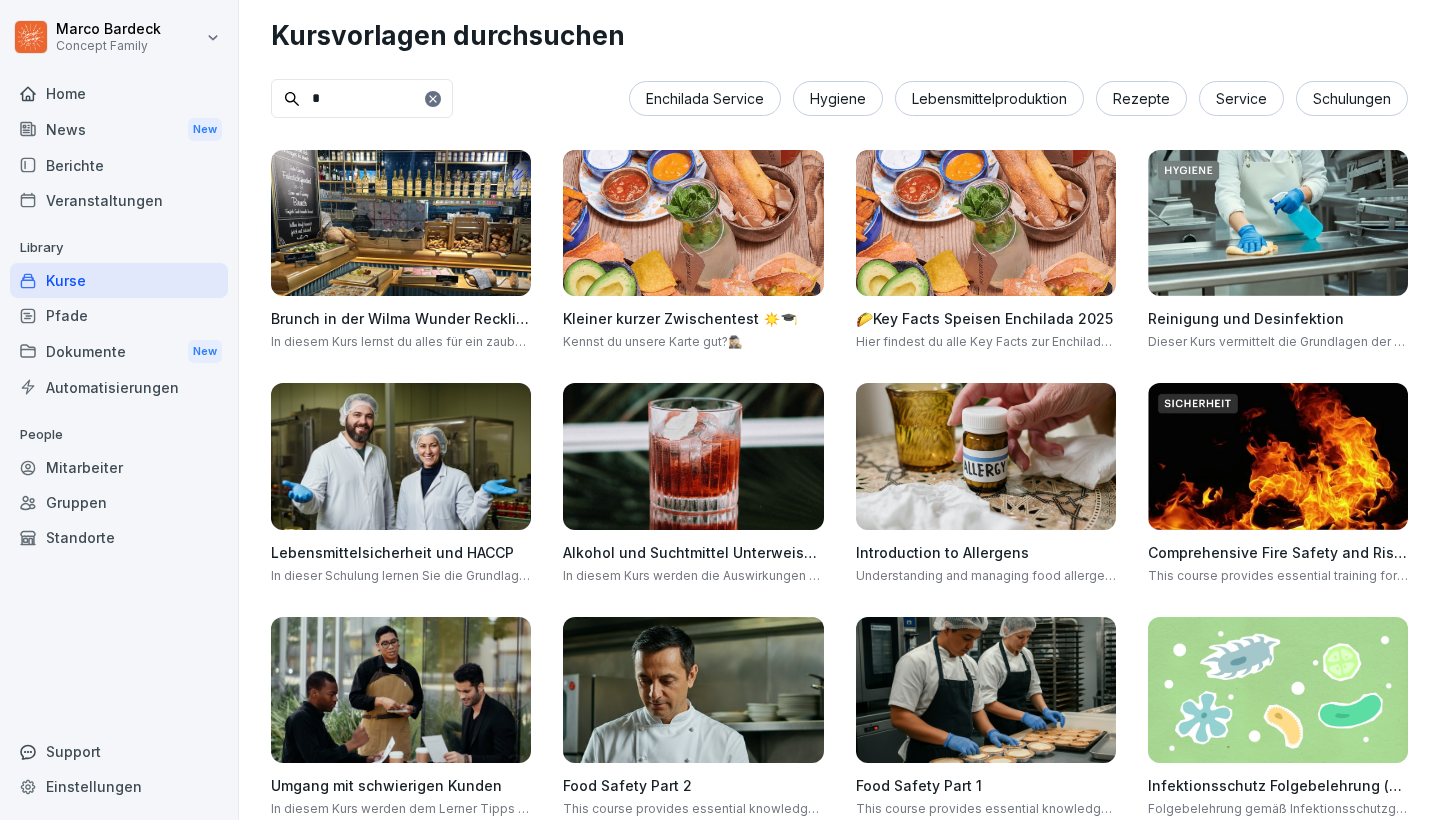 type 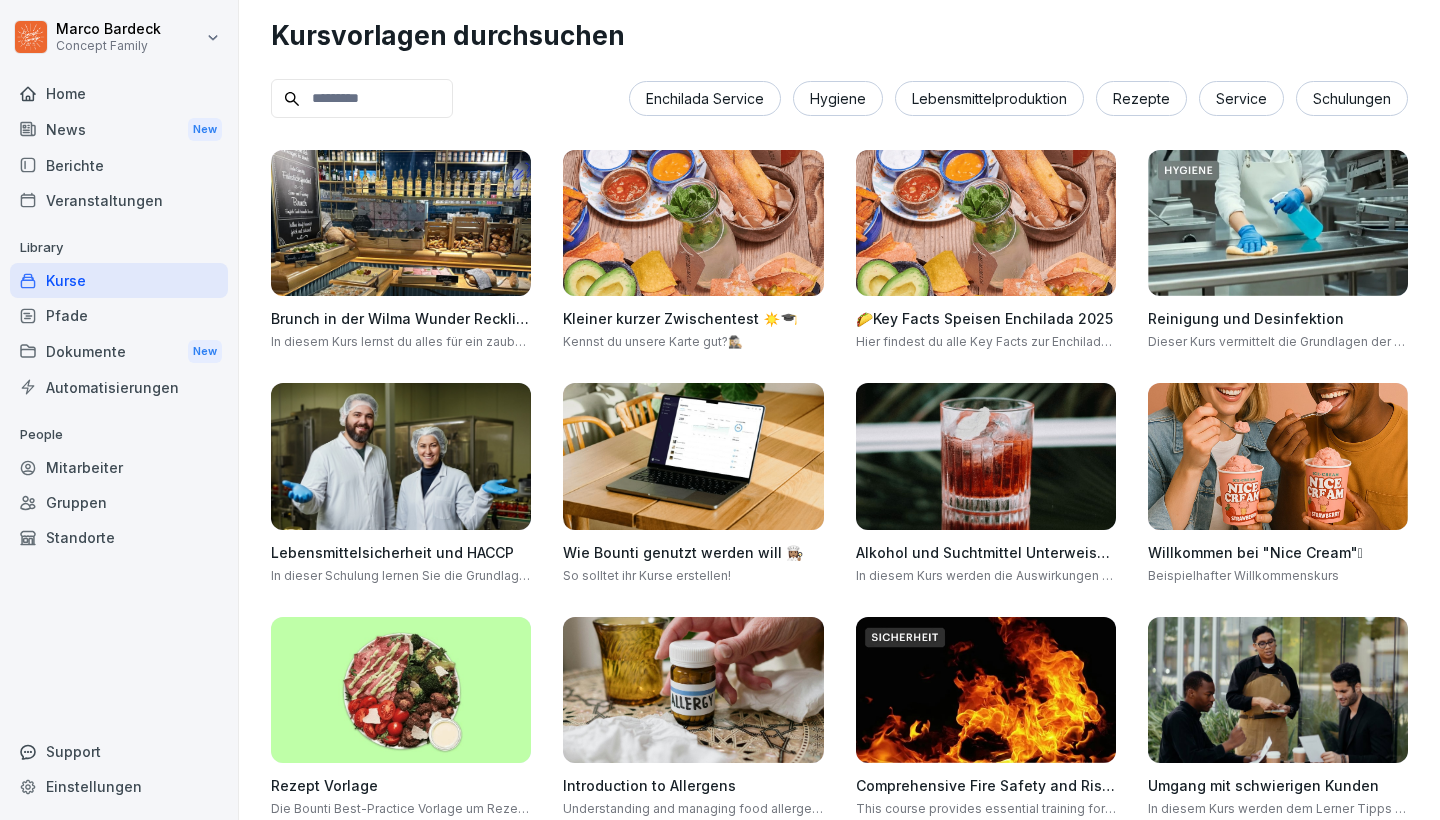 scroll, scrollTop: 0, scrollLeft: 0, axis: both 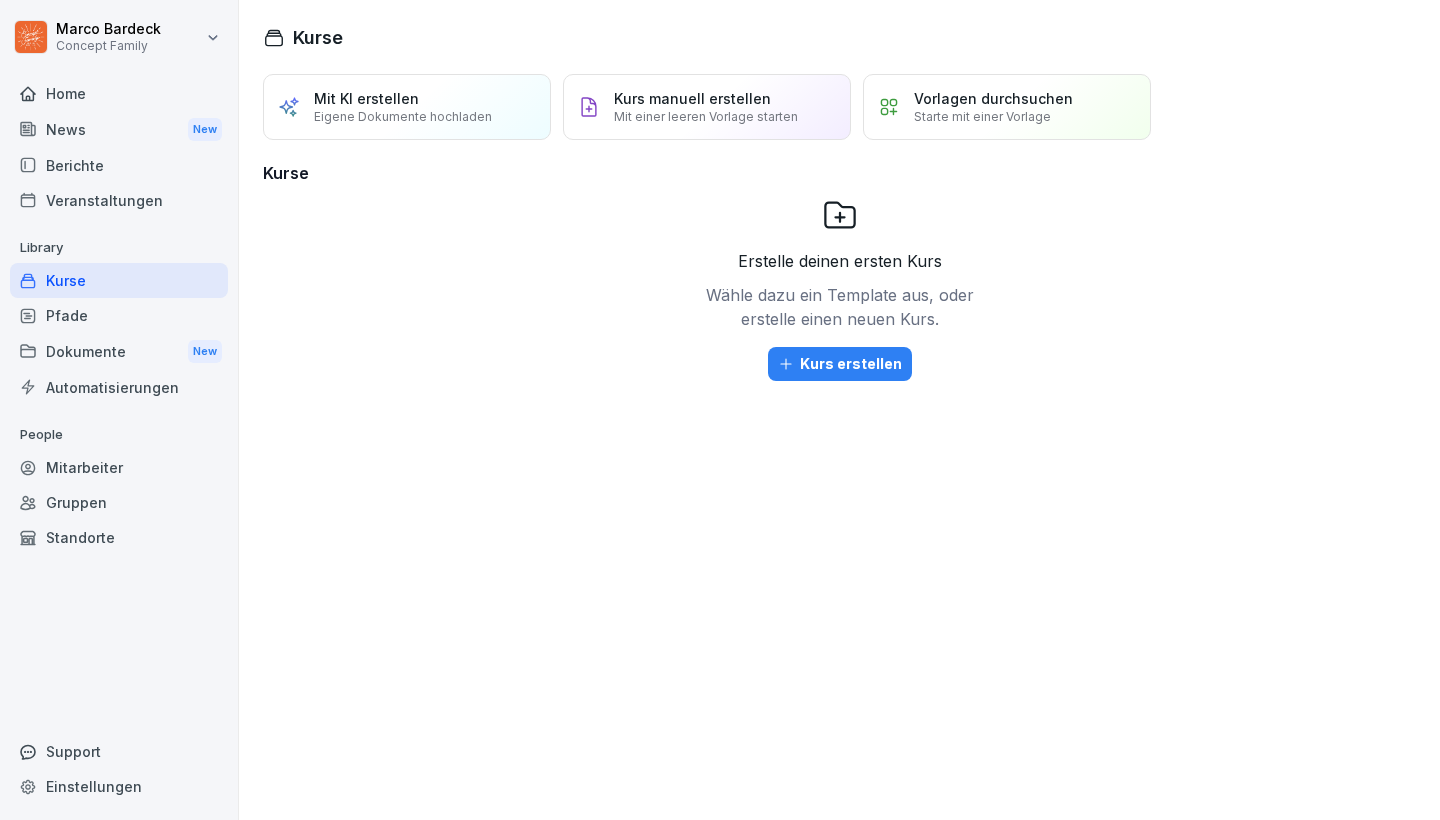 click on "Mit KI erstellen Eigene Dokumente hochladen" at bounding box center (407, 107) 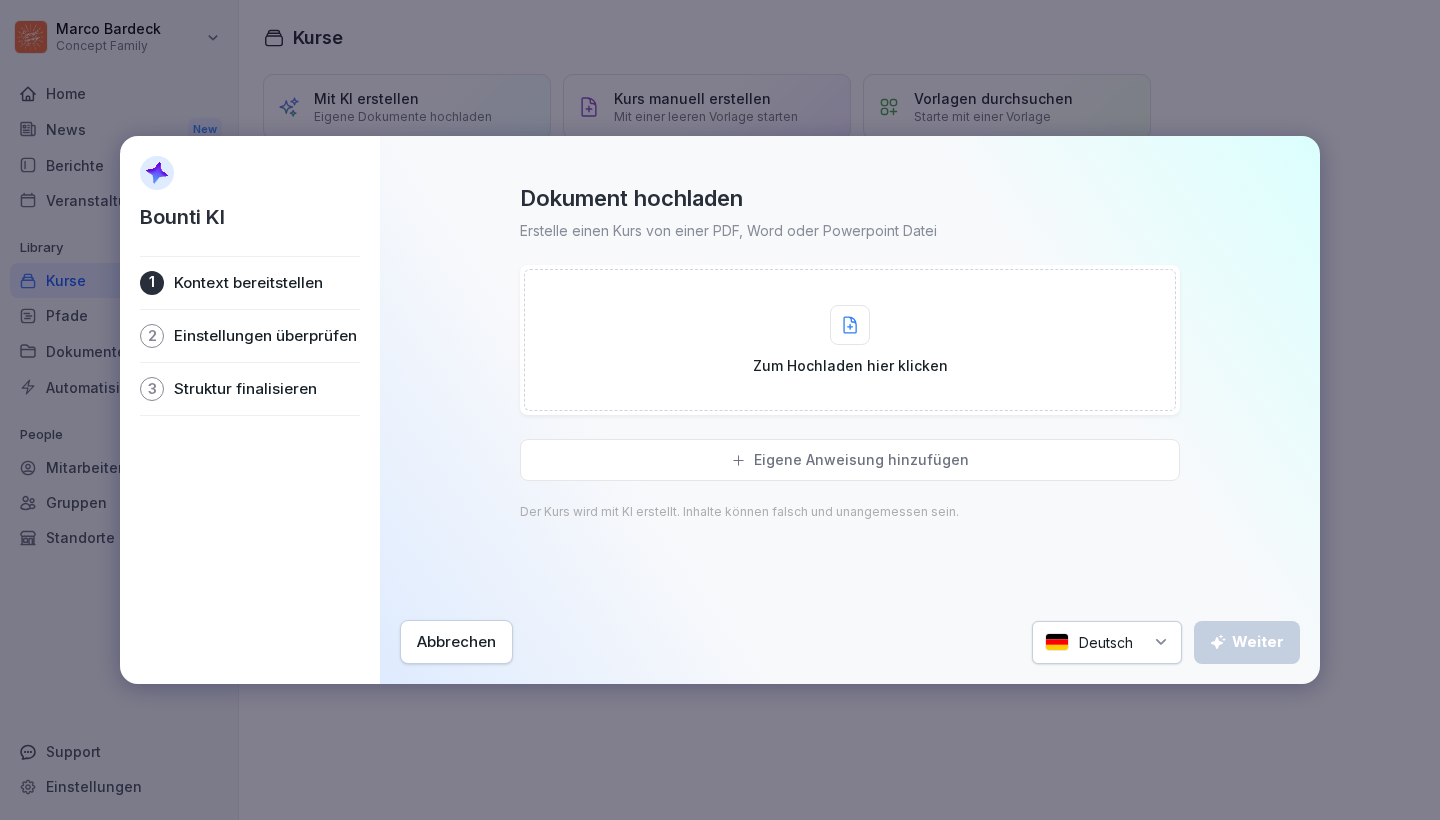 click on "Abbrechen" at bounding box center (456, 642) 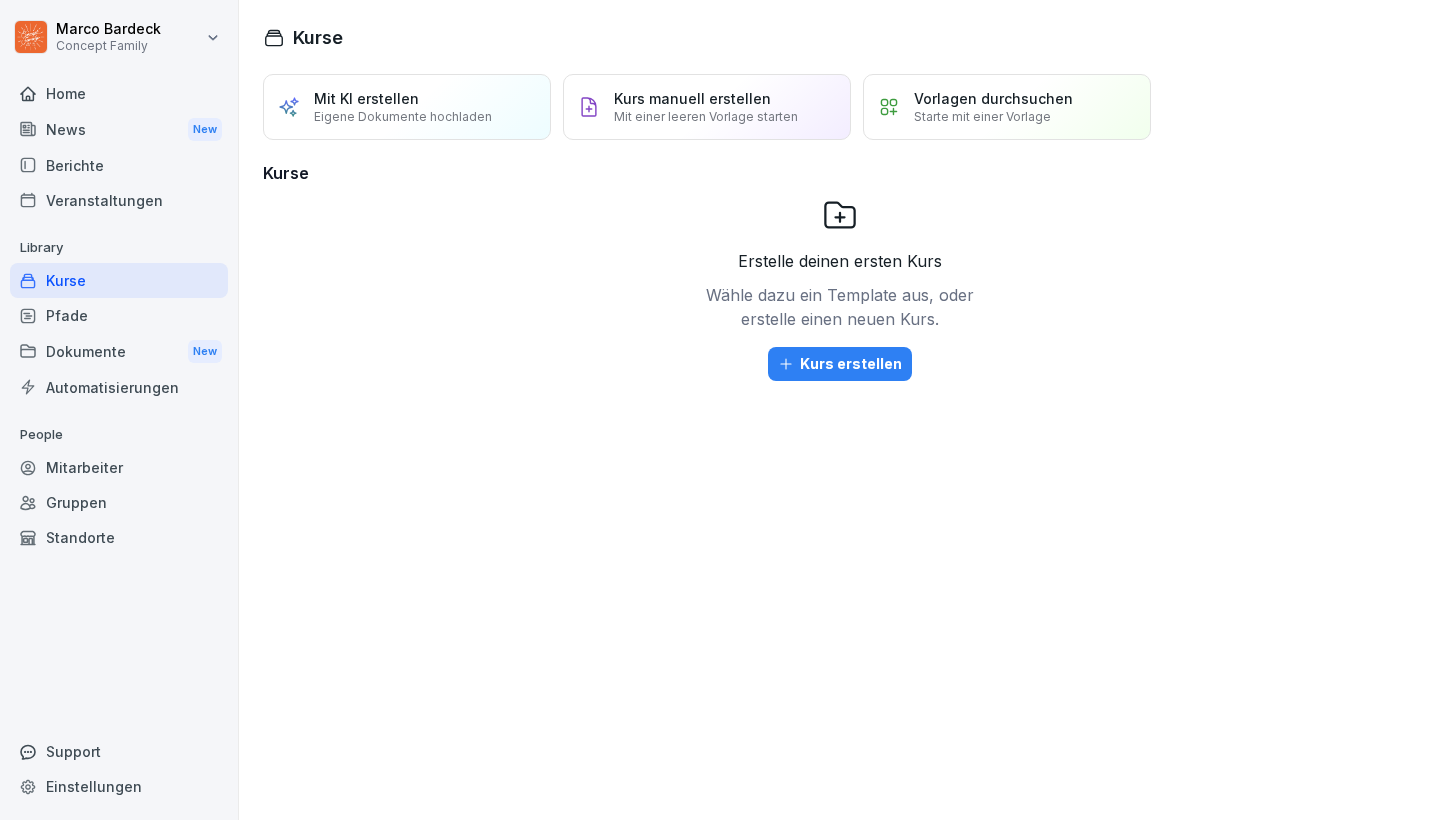 click on "Pfade" at bounding box center [119, 315] 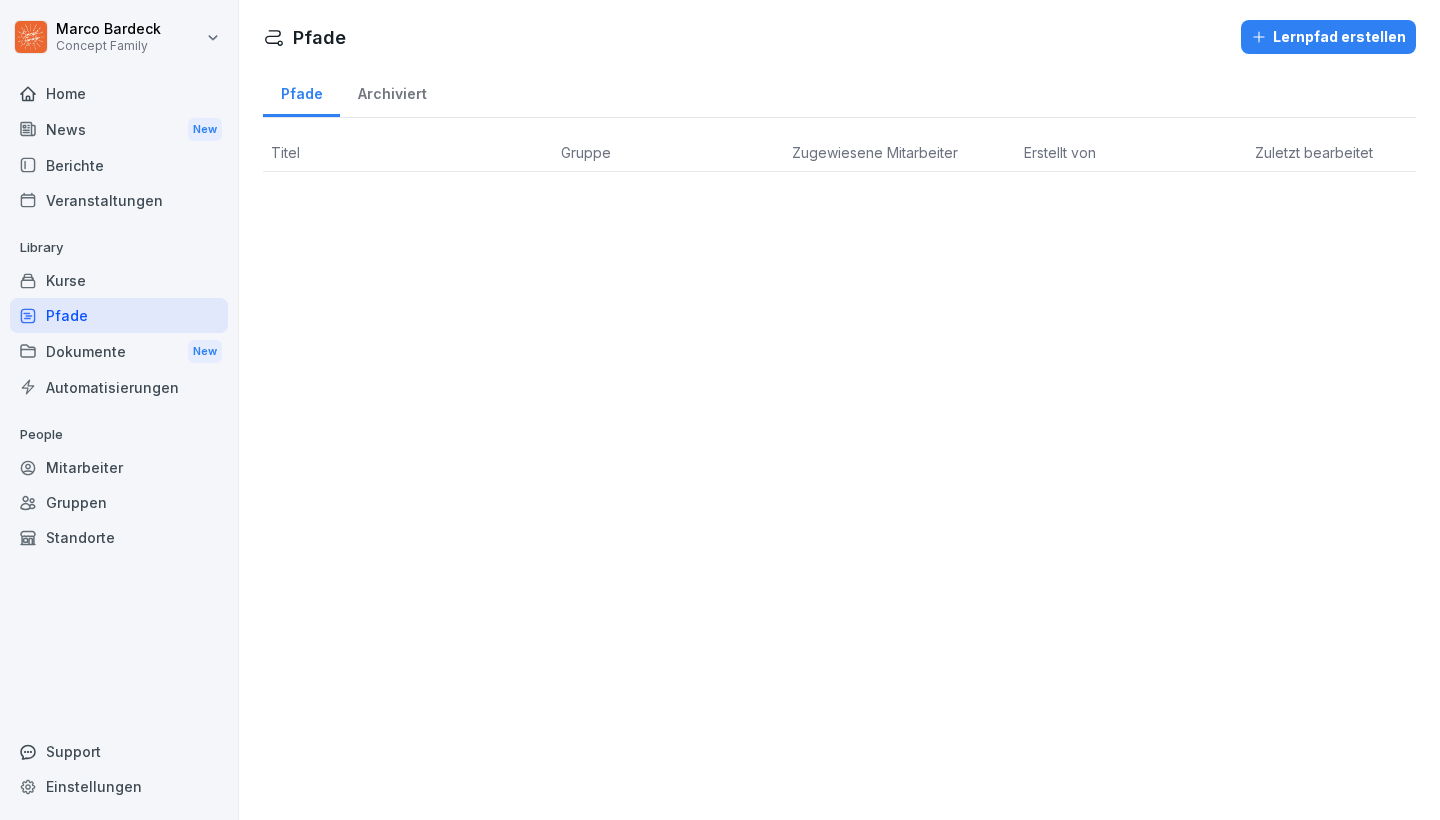 click on "Titel" at bounding box center [285, 152] 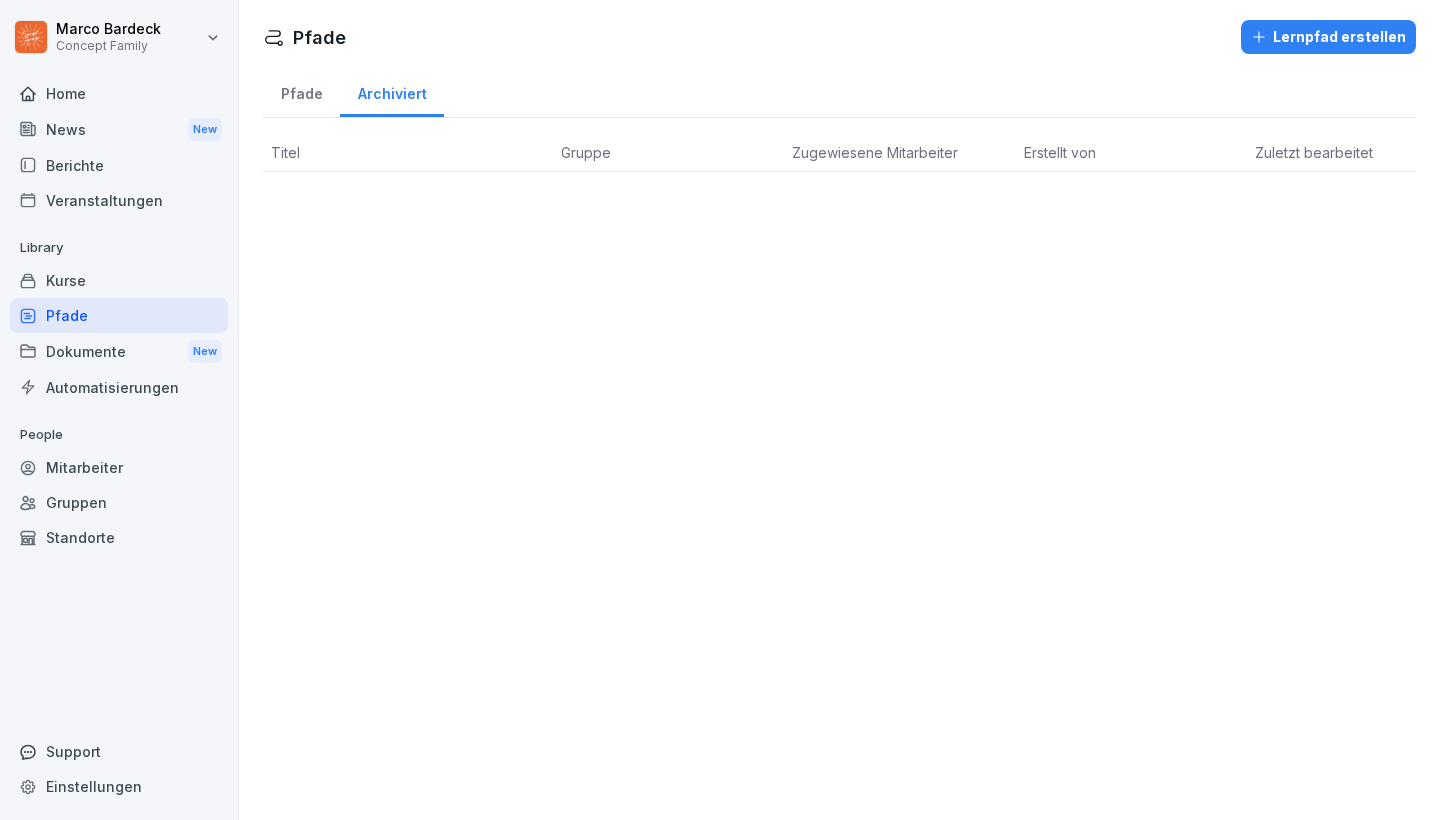 click on "Archiviert" at bounding box center [392, 91] 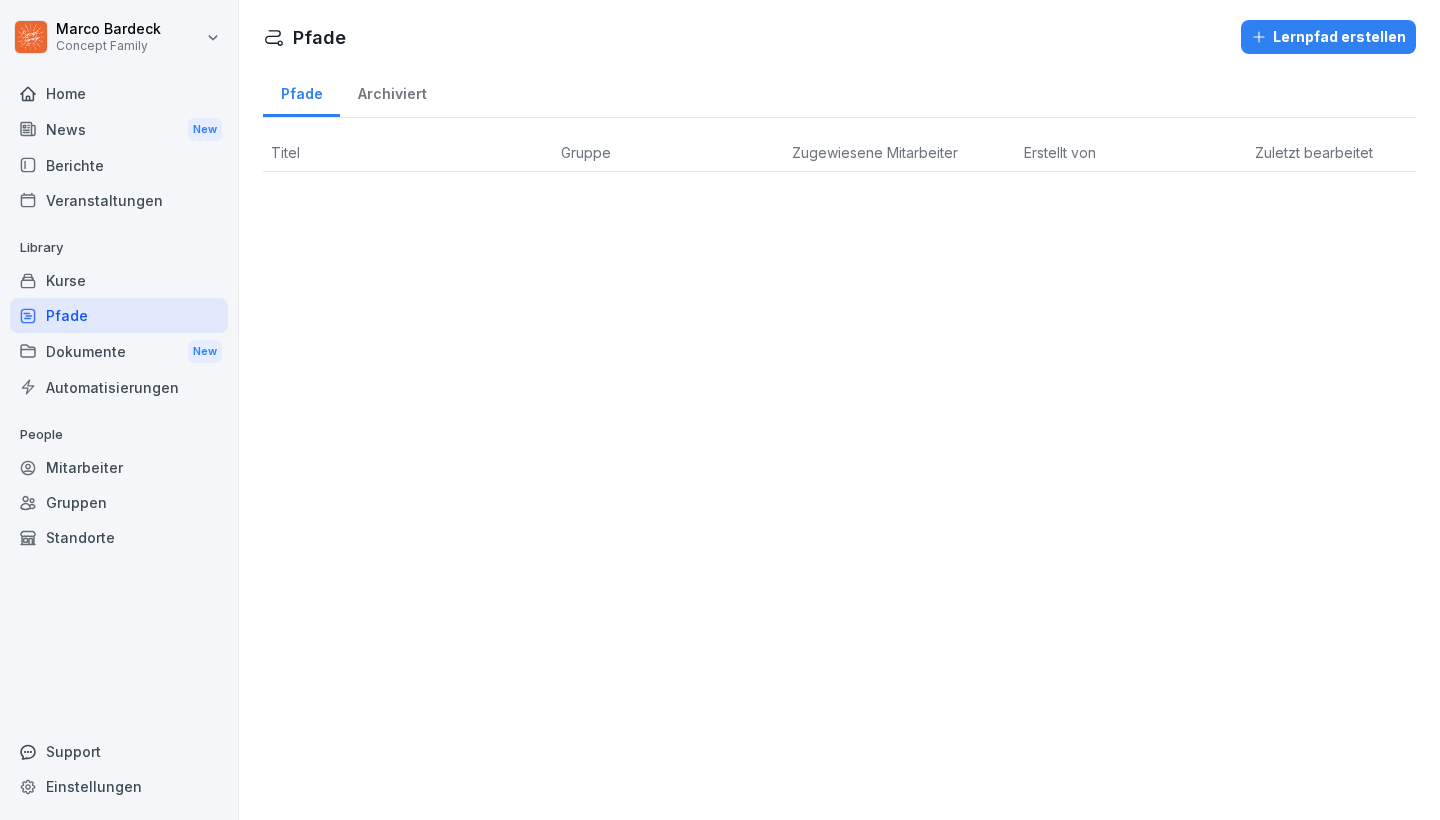 click on "Archiviert" at bounding box center [392, 91] 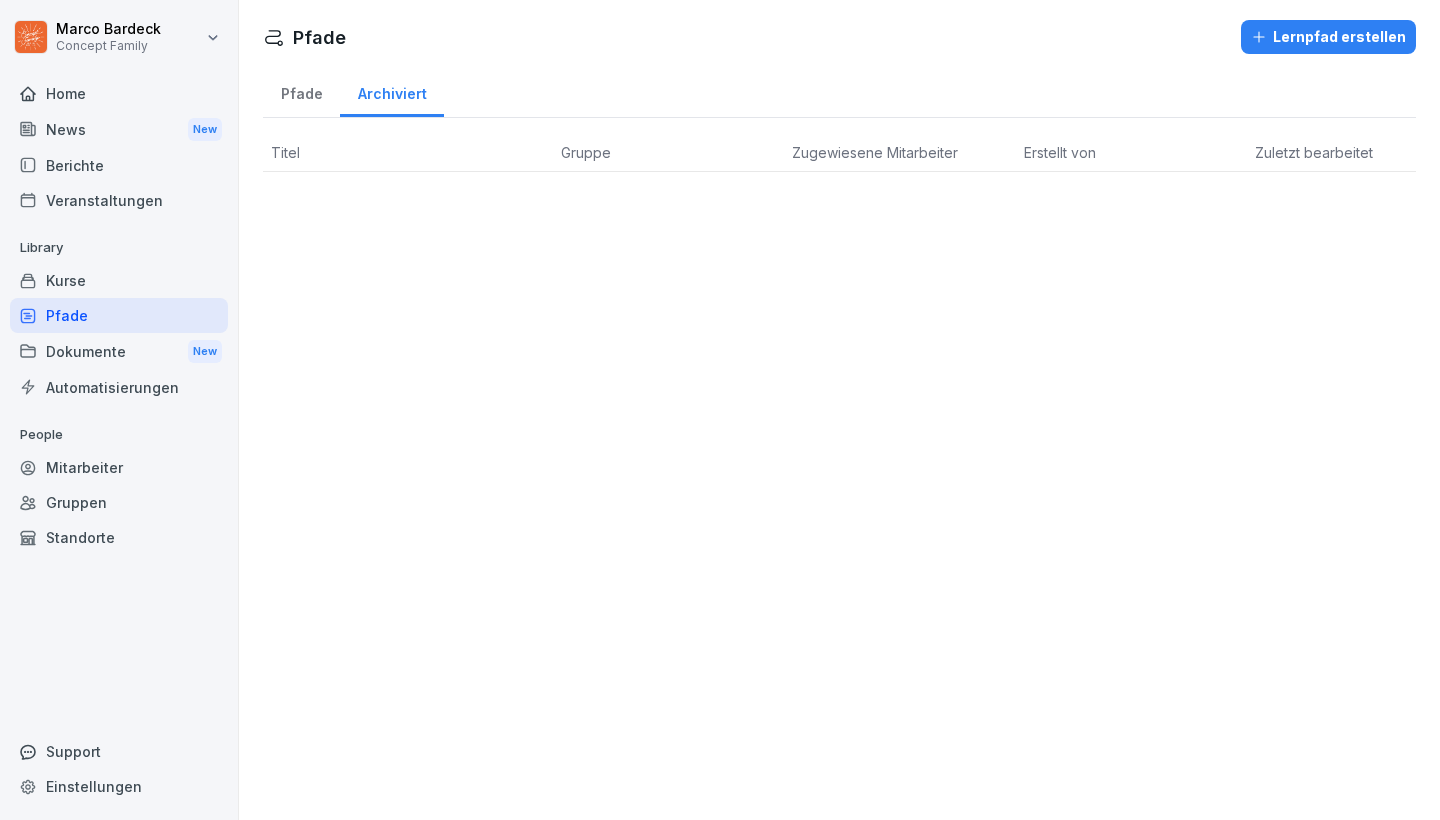 click on "Dokumente New" at bounding box center [119, 351] 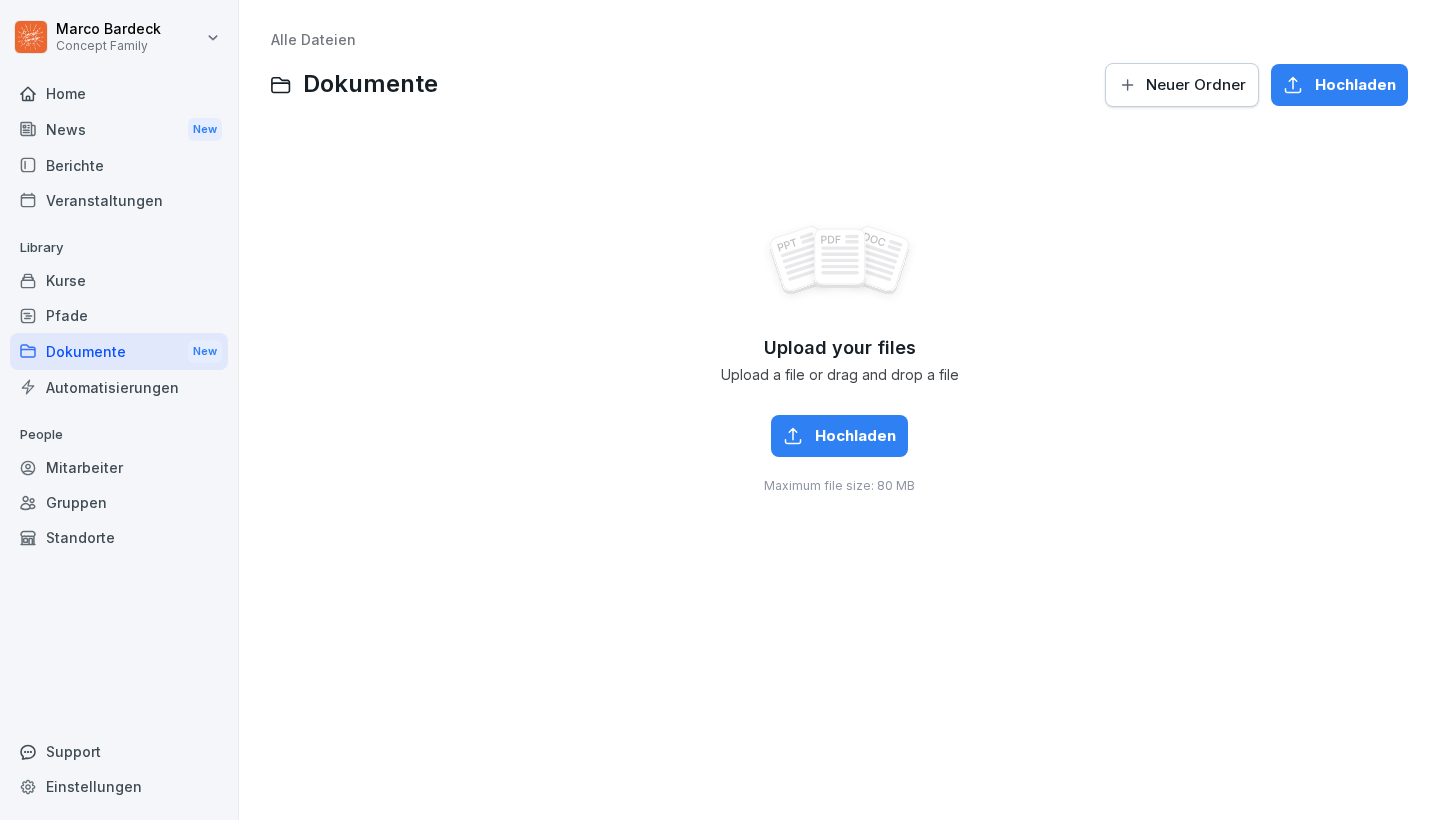 click on "Automatisierungen" at bounding box center [119, 387] 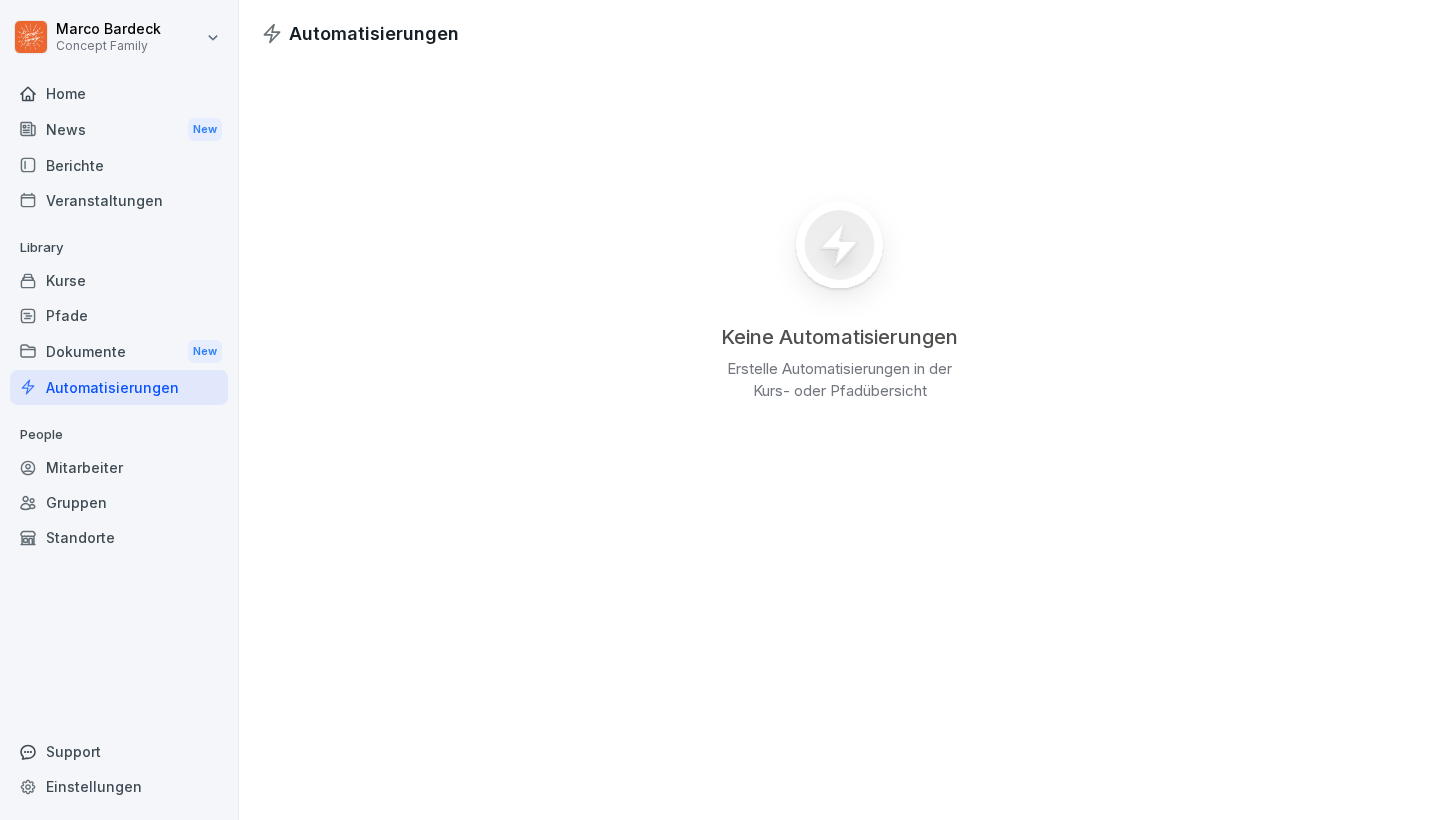click on "Support" at bounding box center (119, 751) 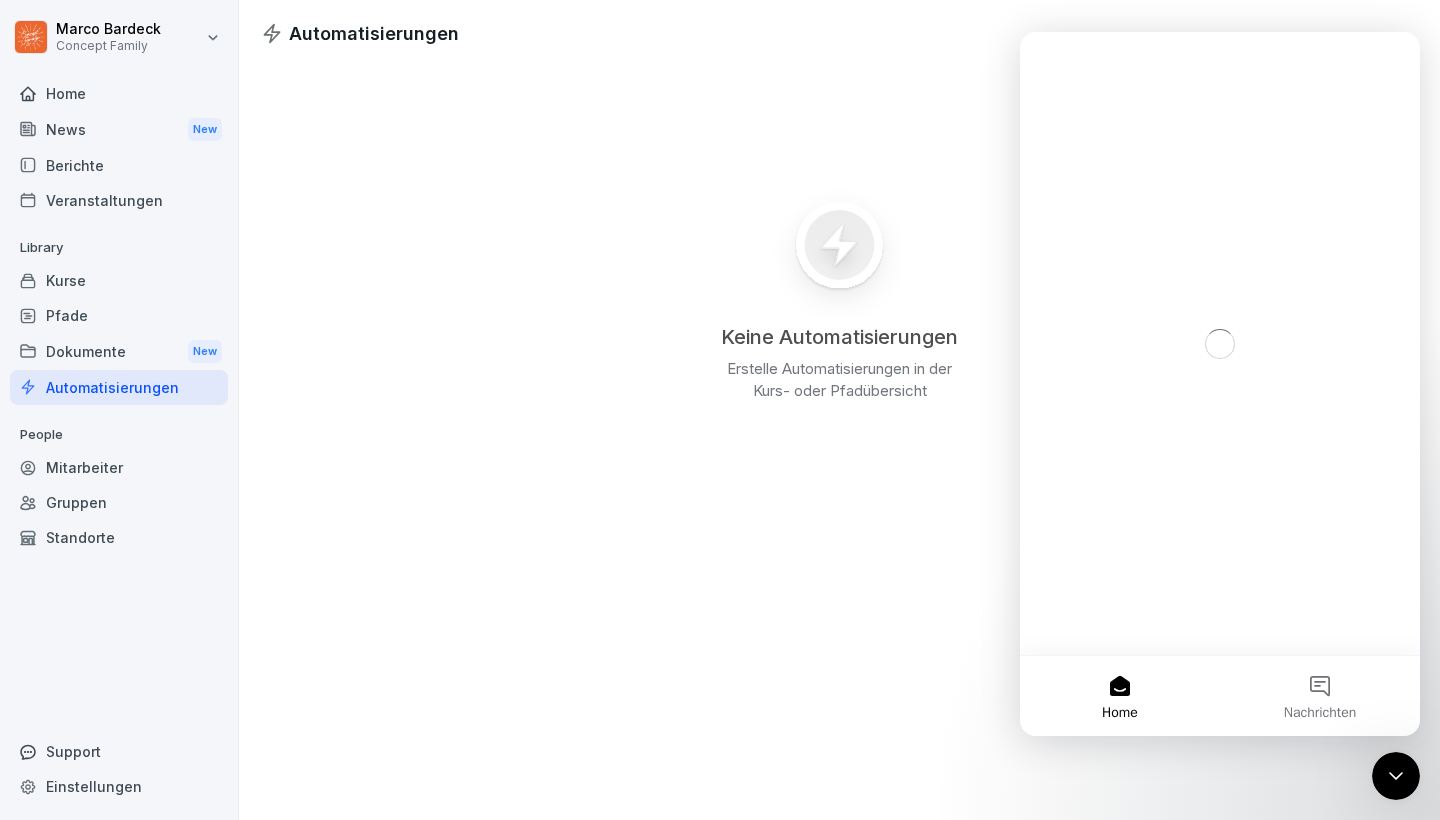 scroll, scrollTop: 0, scrollLeft: 0, axis: both 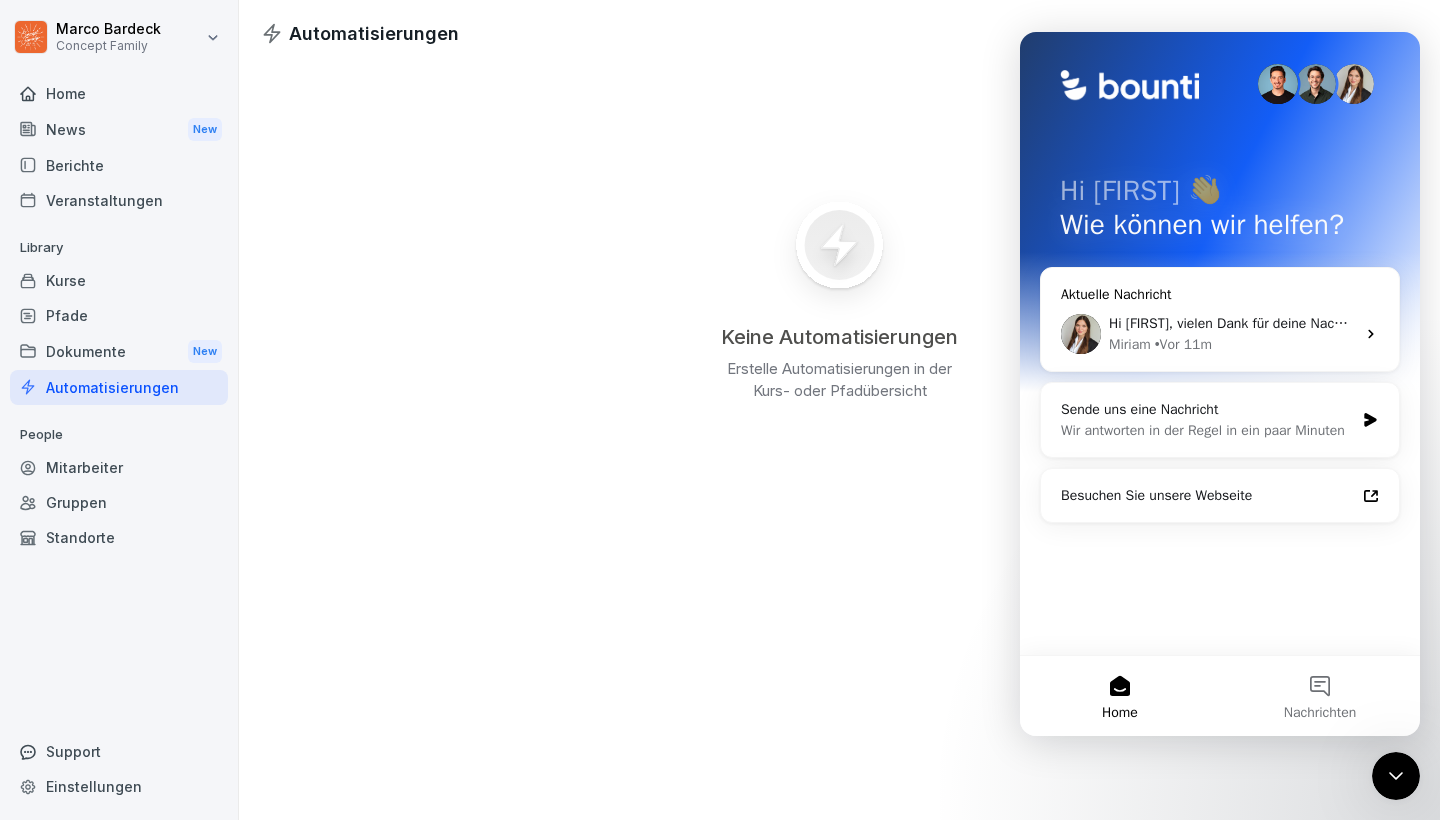 click on "[FIRST] •  Vor [TIME]" at bounding box center (1232, 344) 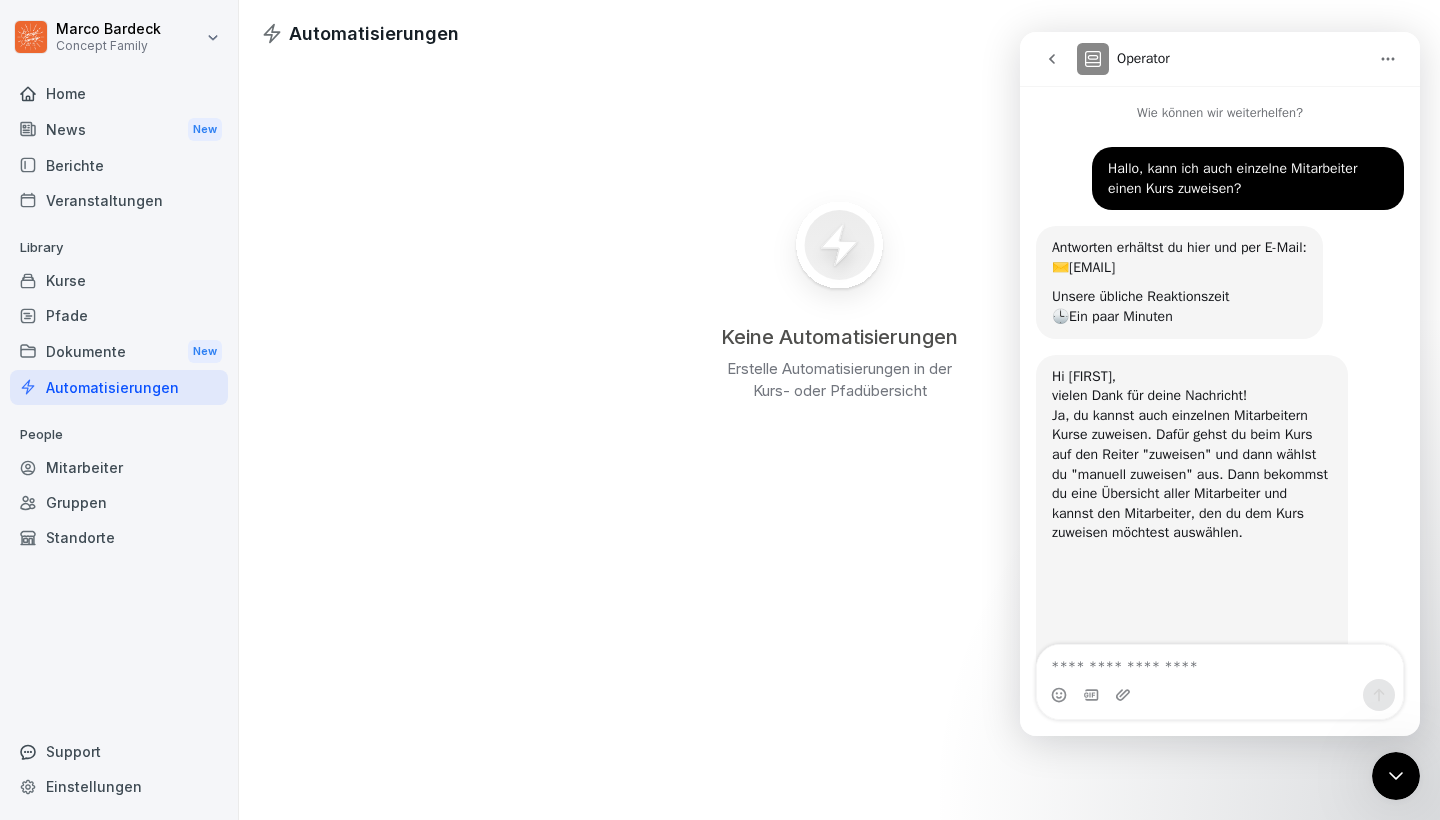 scroll, scrollTop: 230, scrollLeft: 0, axis: vertical 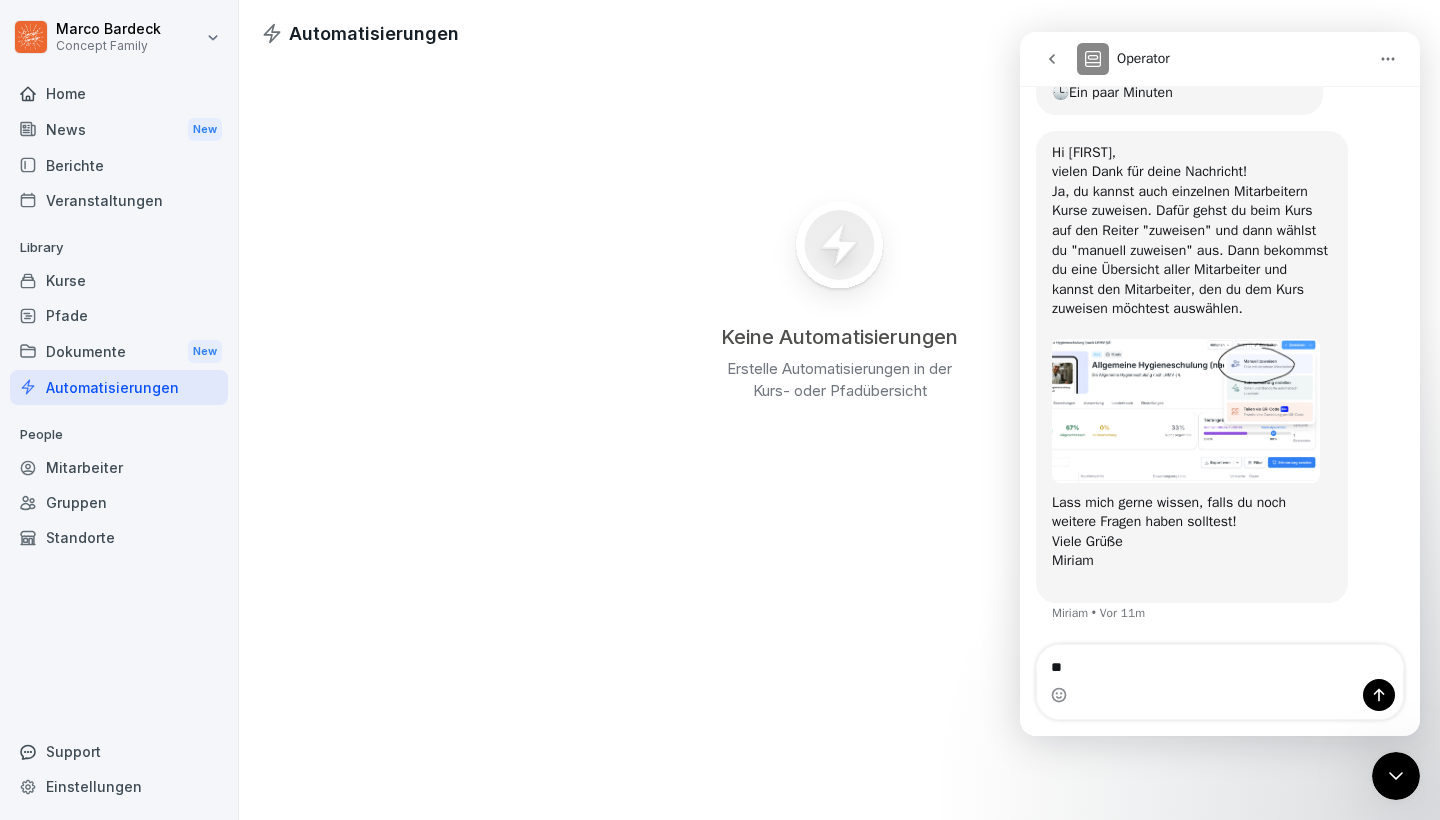 type on "*" 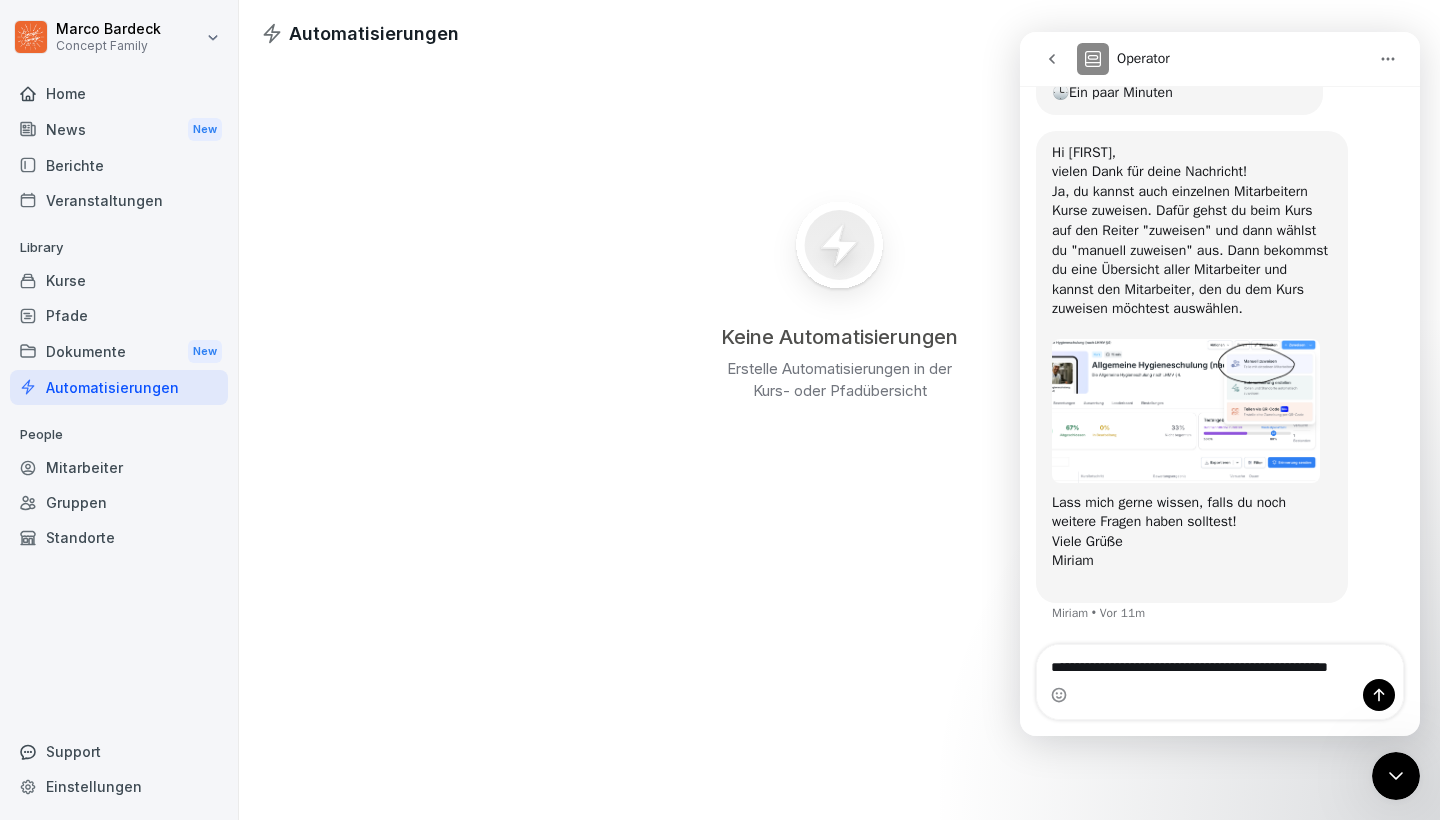 scroll, scrollTop: 250, scrollLeft: 0, axis: vertical 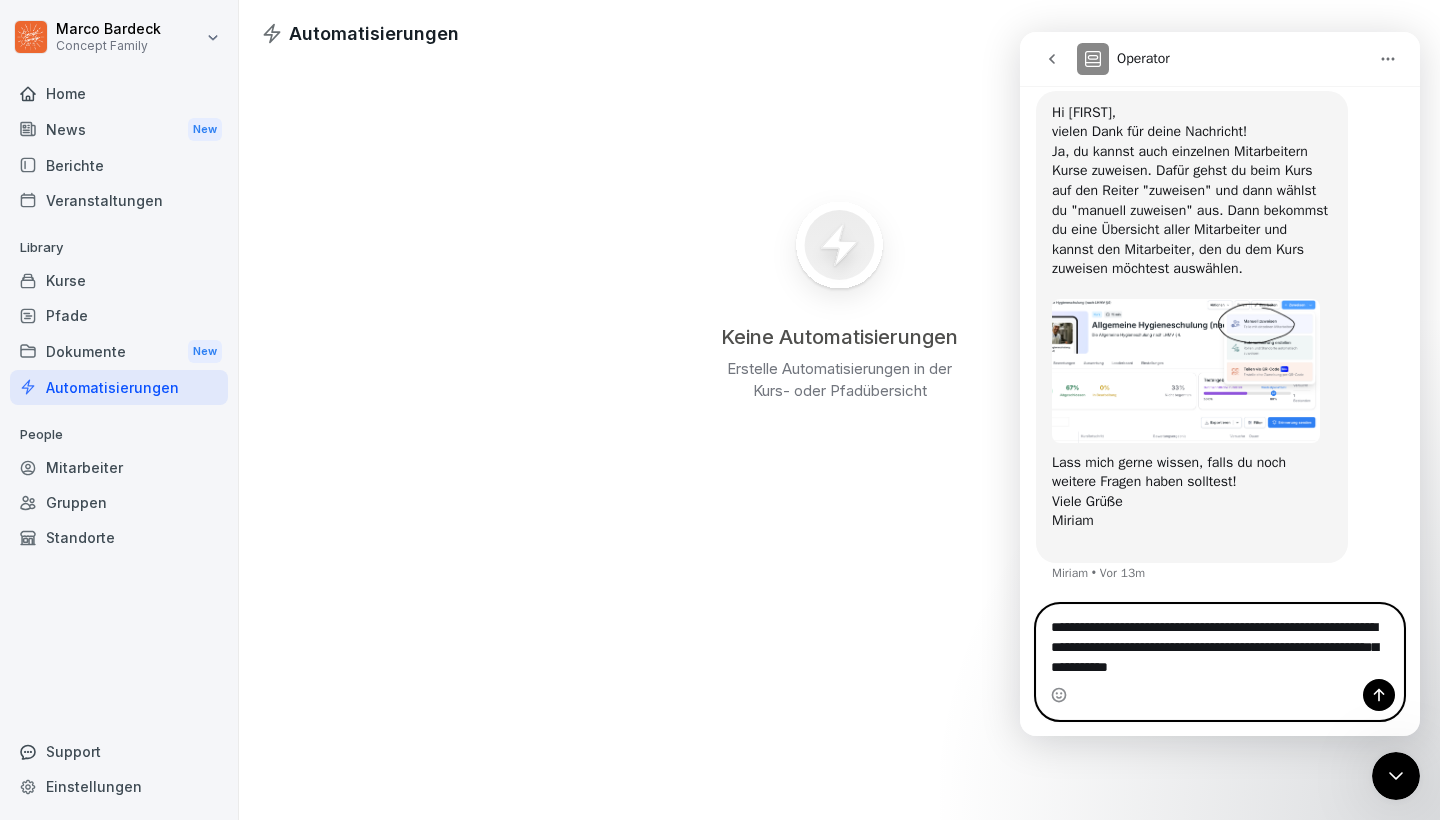 type on "**********" 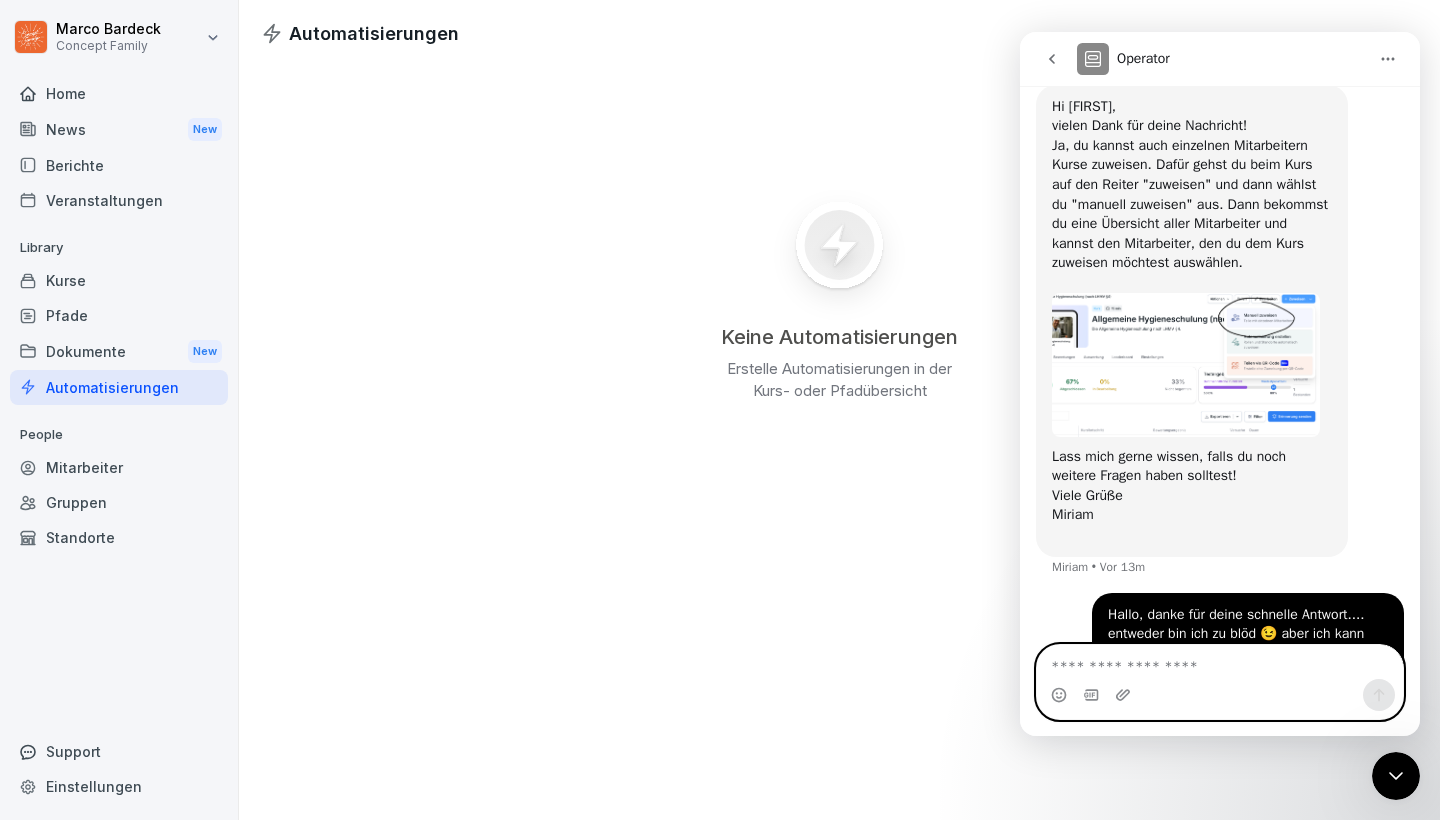 scroll, scrollTop: 346, scrollLeft: 0, axis: vertical 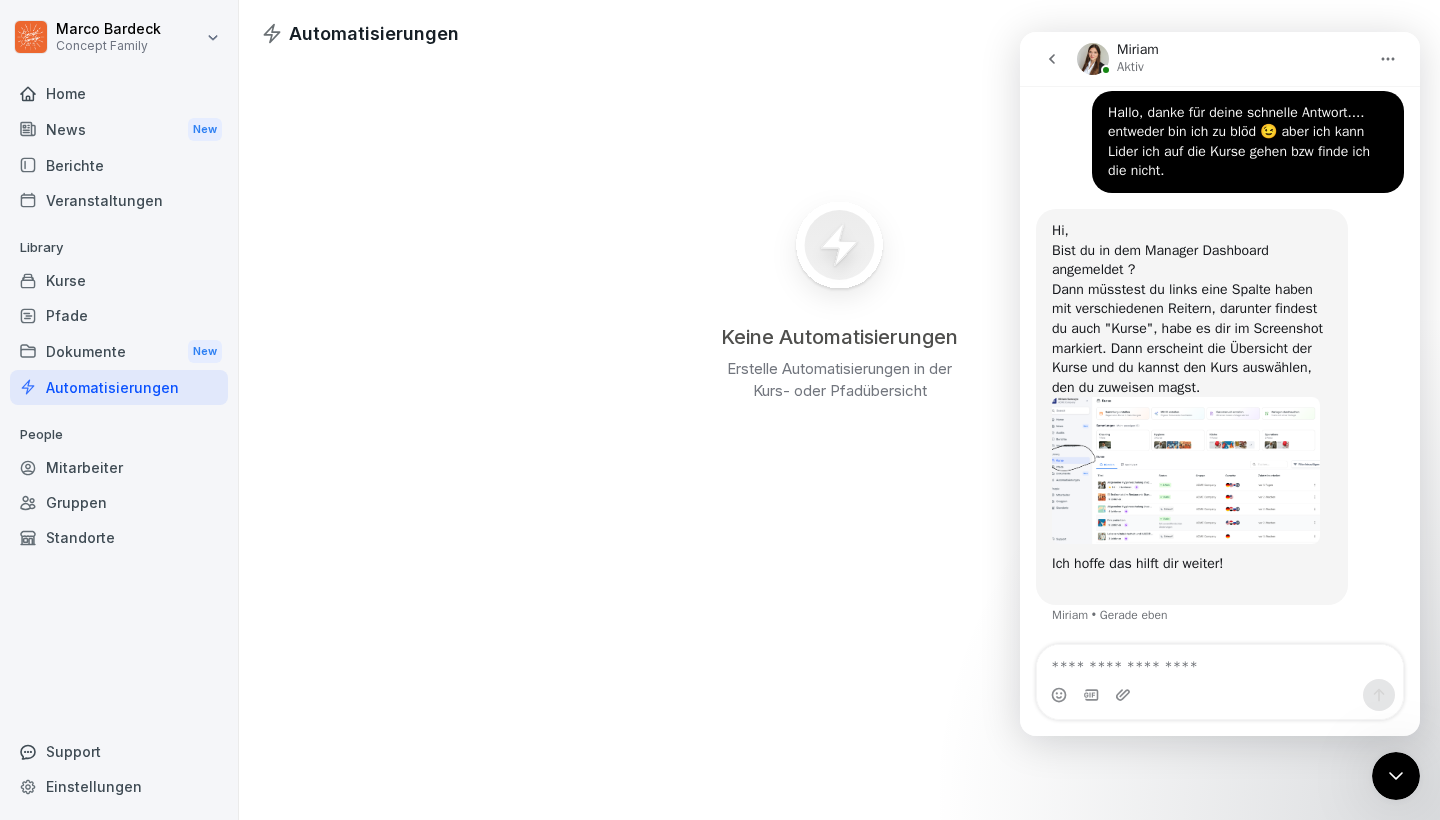 click at bounding box center (1186, 470) 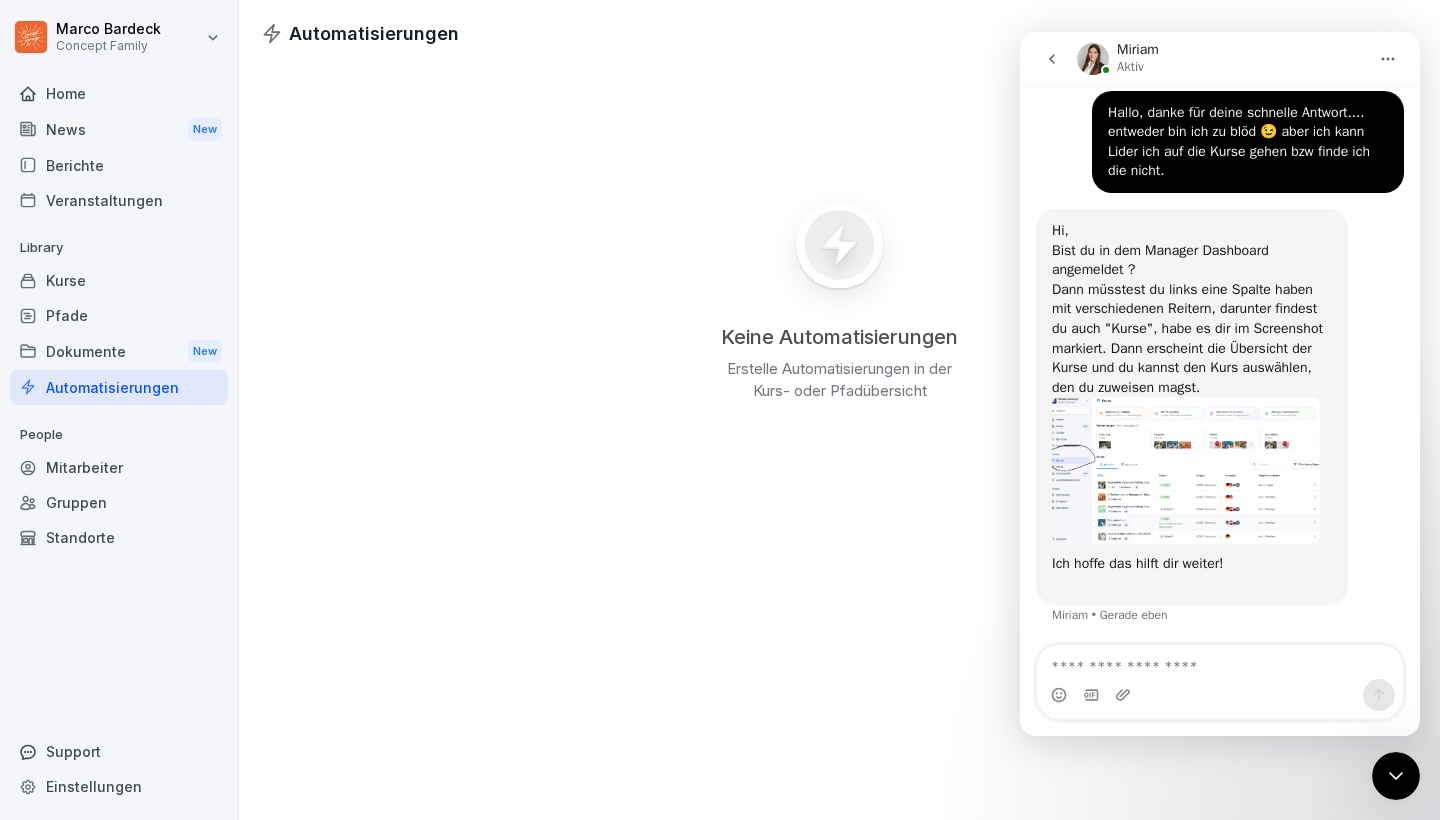 scroll, scrollTop: 0, scrollLeft: 0, axis: both 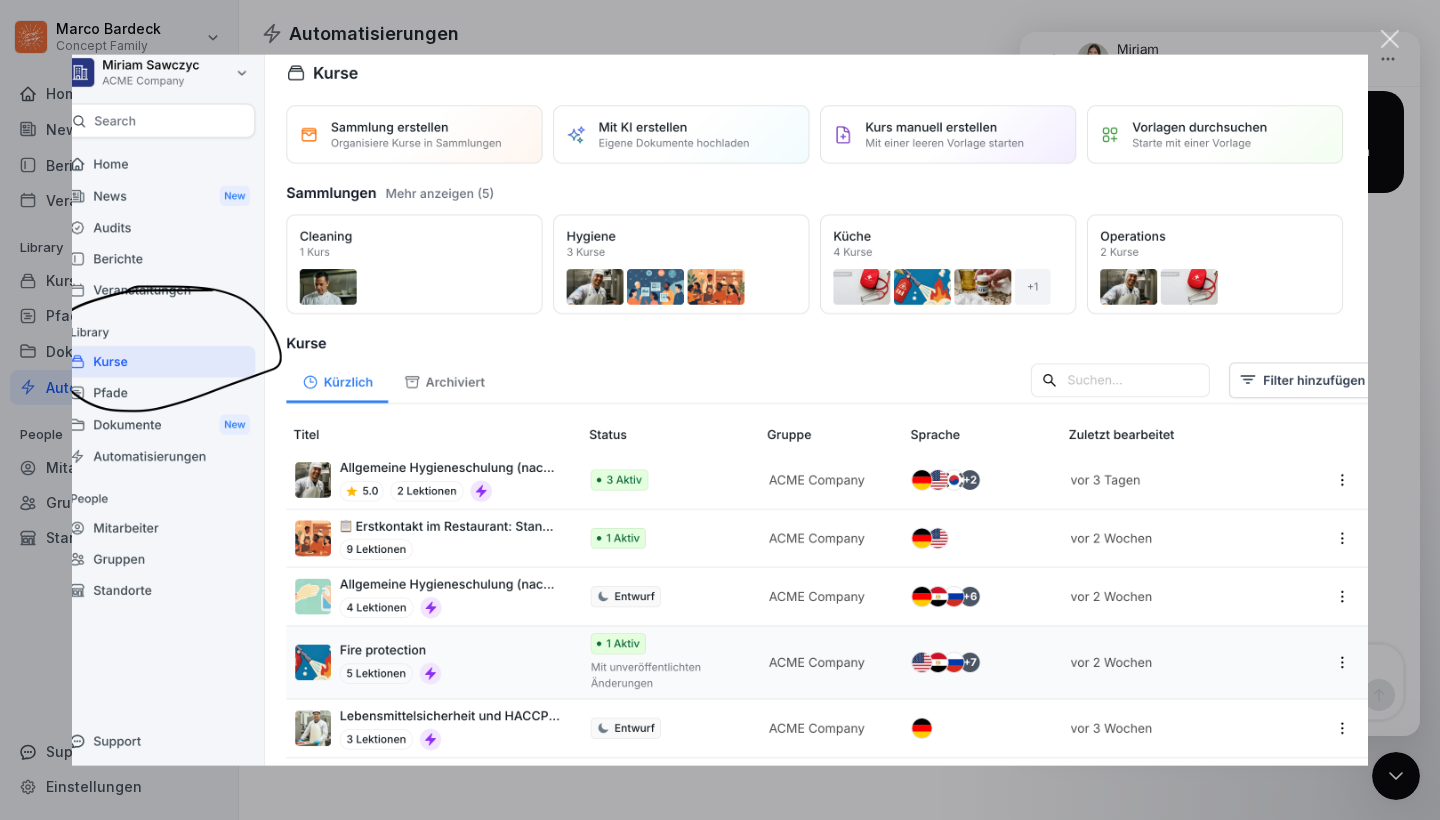 click at bounding box center [1390, 39] 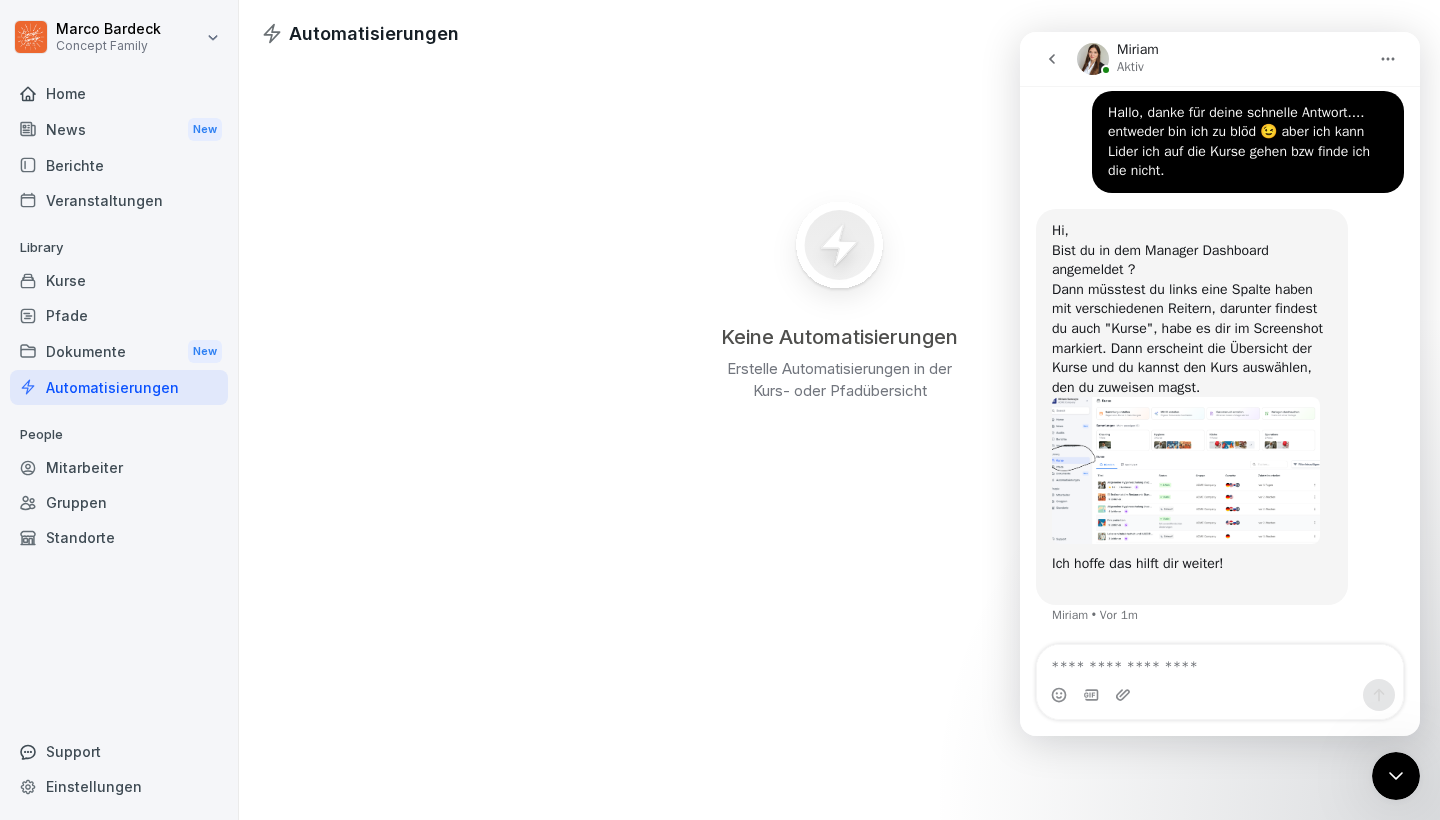 click on "Kurse" at bounding box center (119, 280) 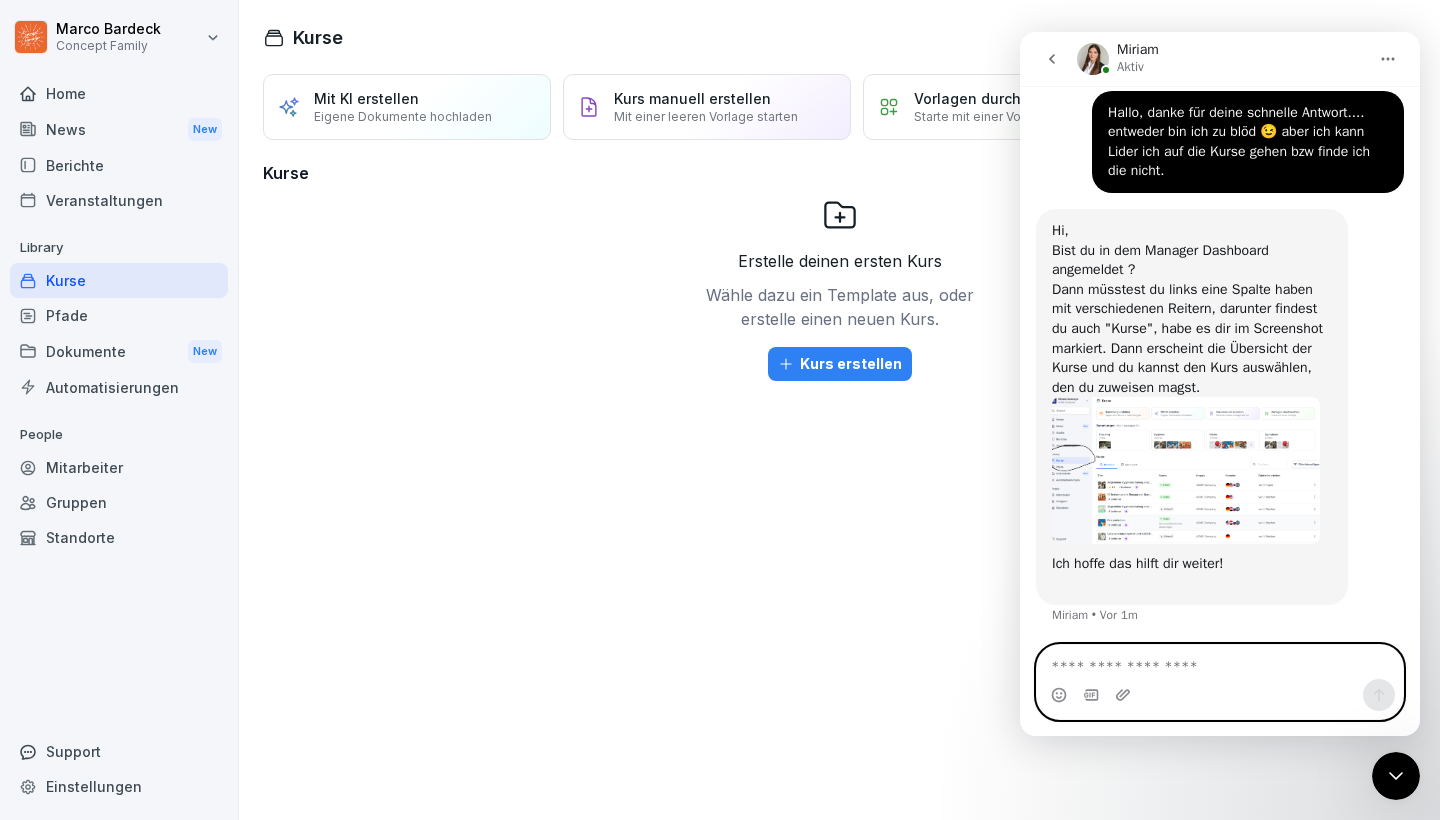 click at bounding box center (1220, 662) 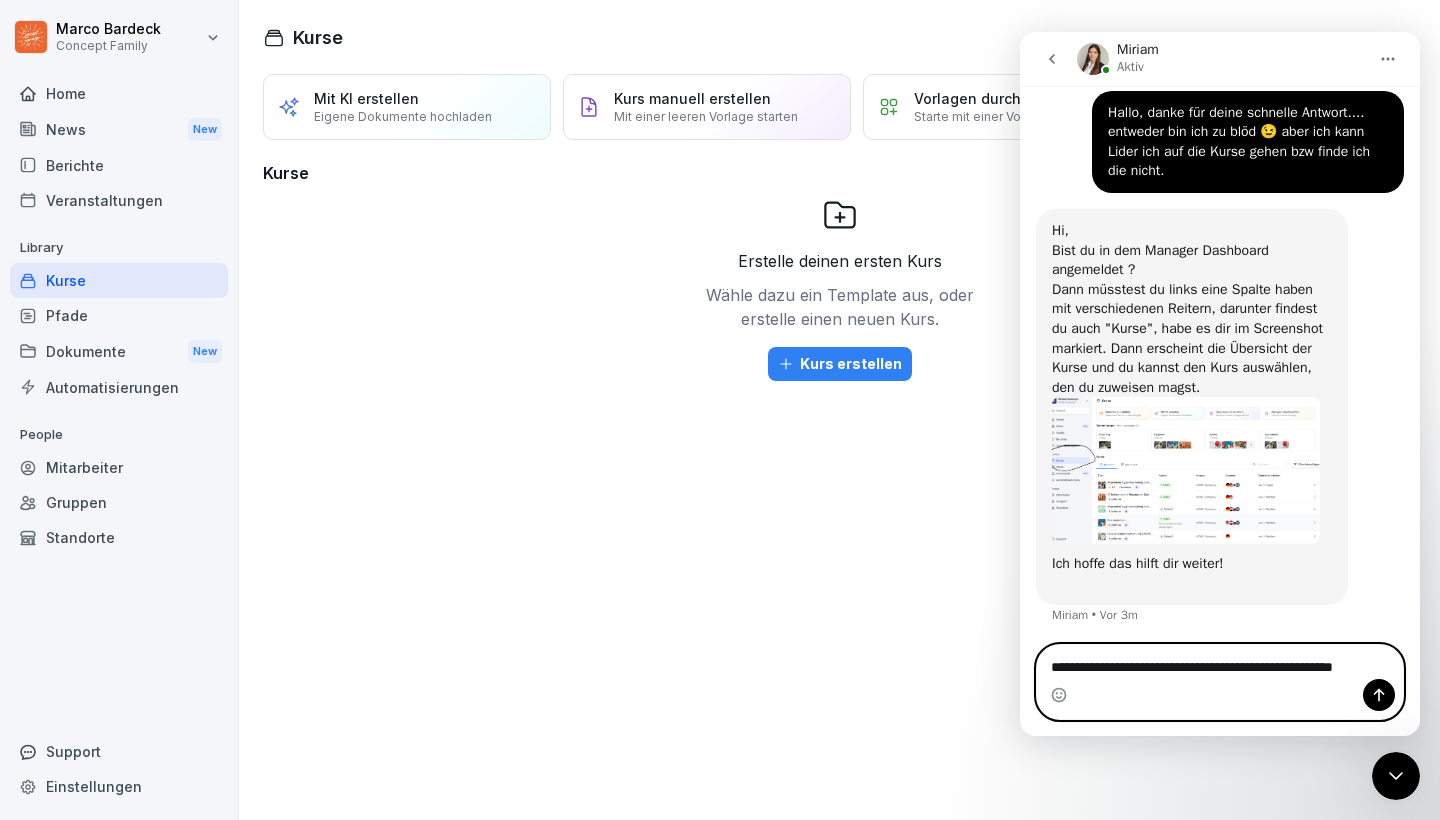 scroll, scrollTop: 772, scrollLeft: 0, axis: vertical 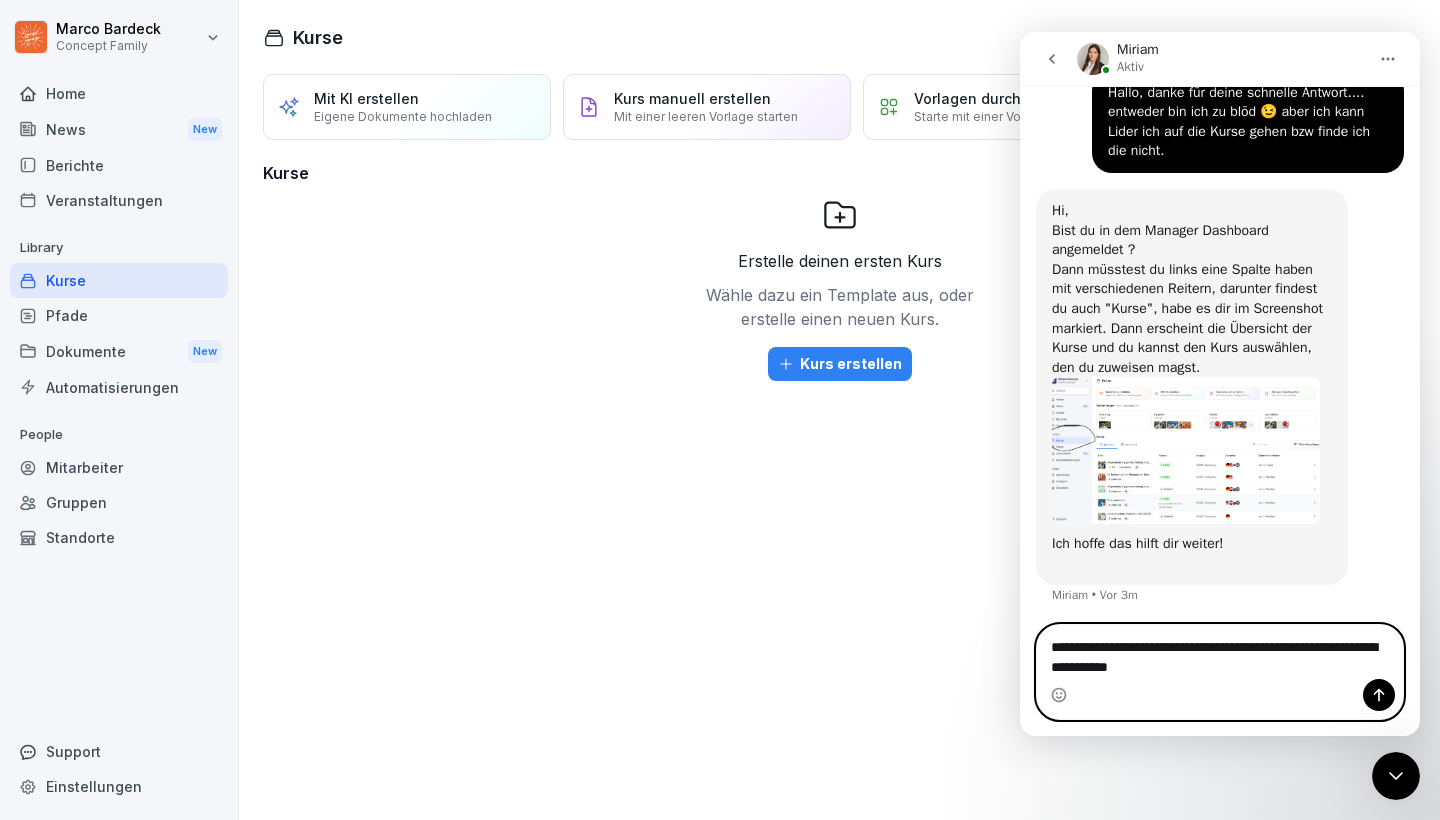 type on "**********" 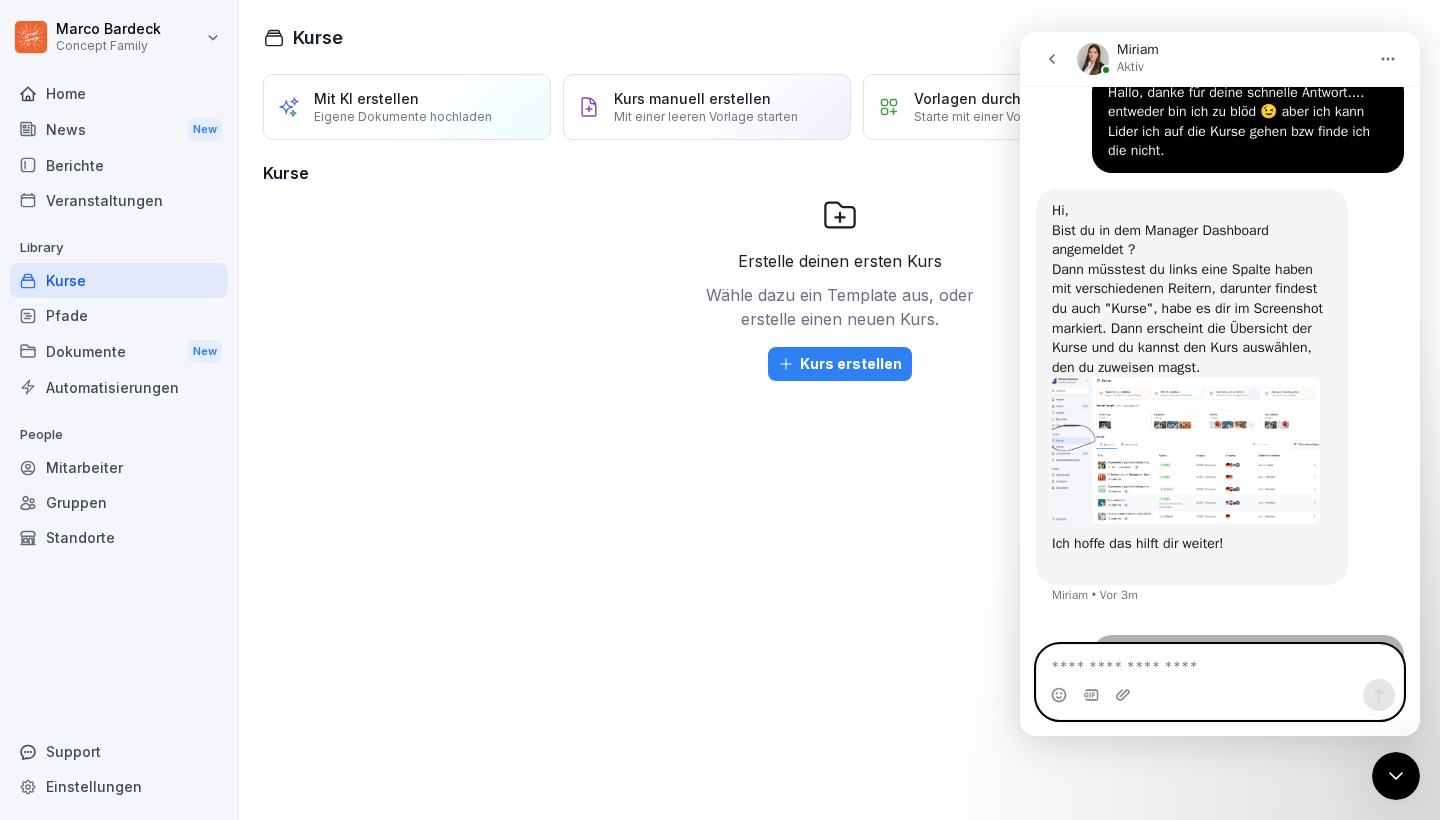 scroll, scrollTop: 830, scrollLeft: 0, axis: vertical 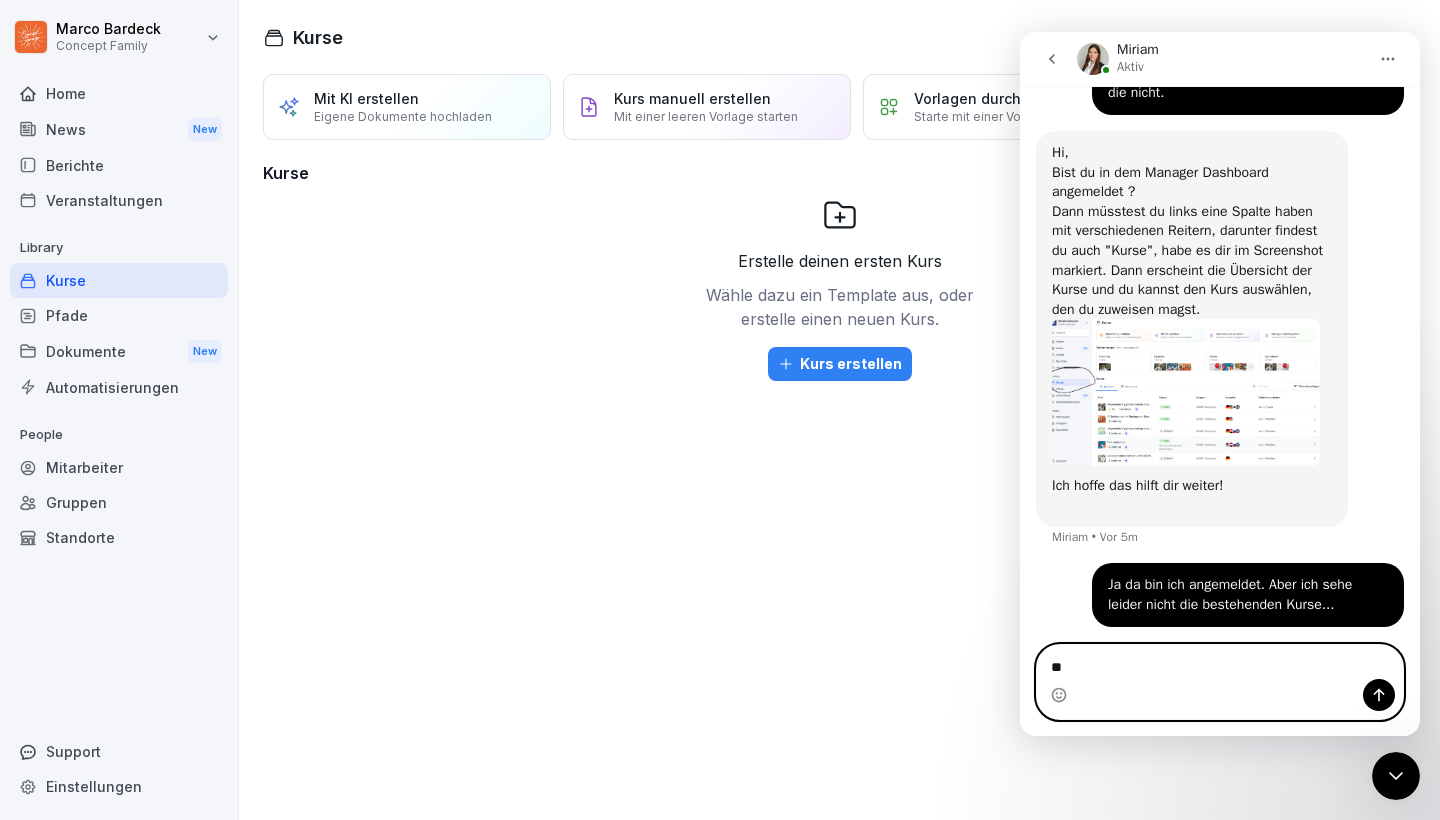 type on "*" 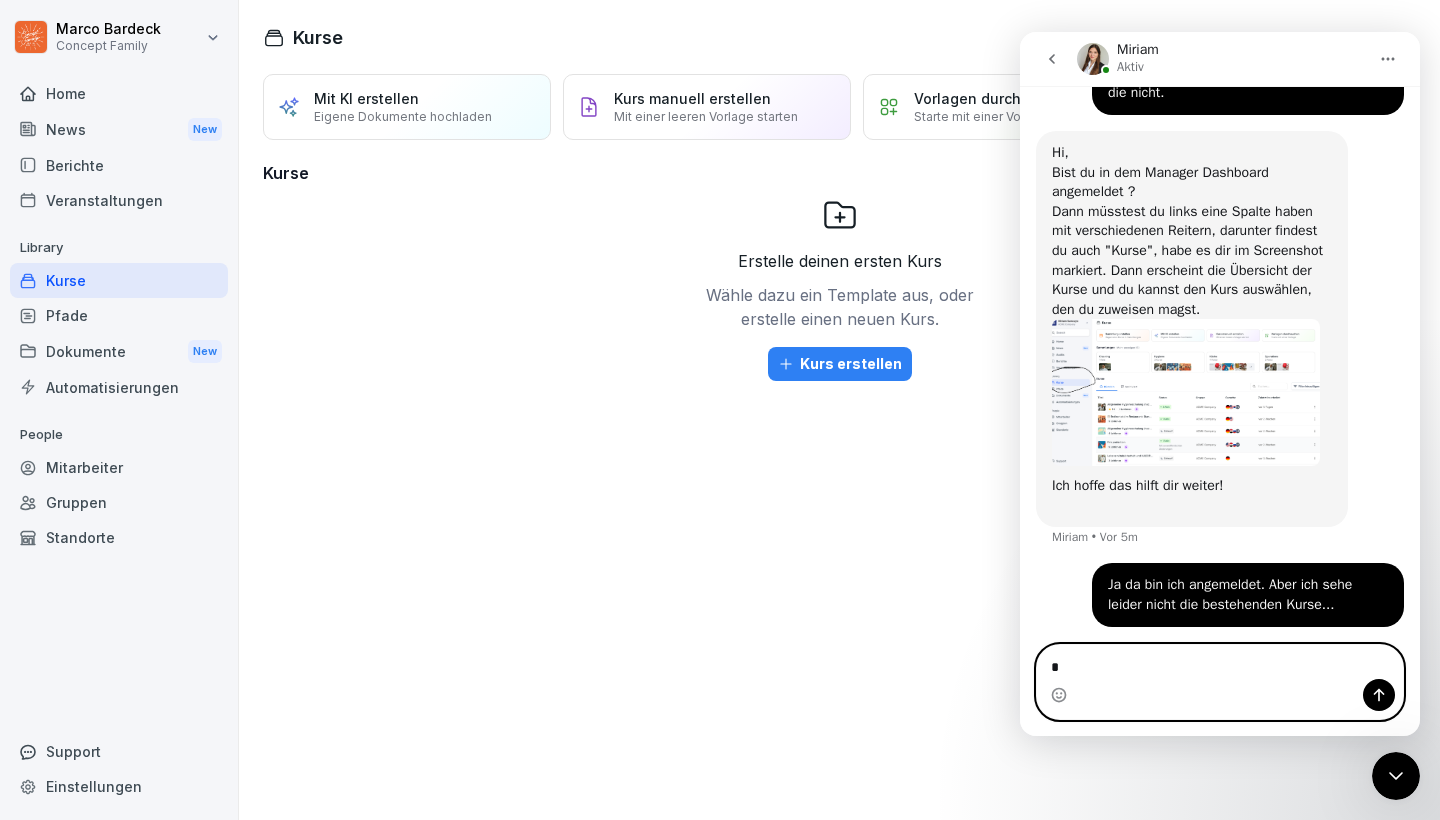 type 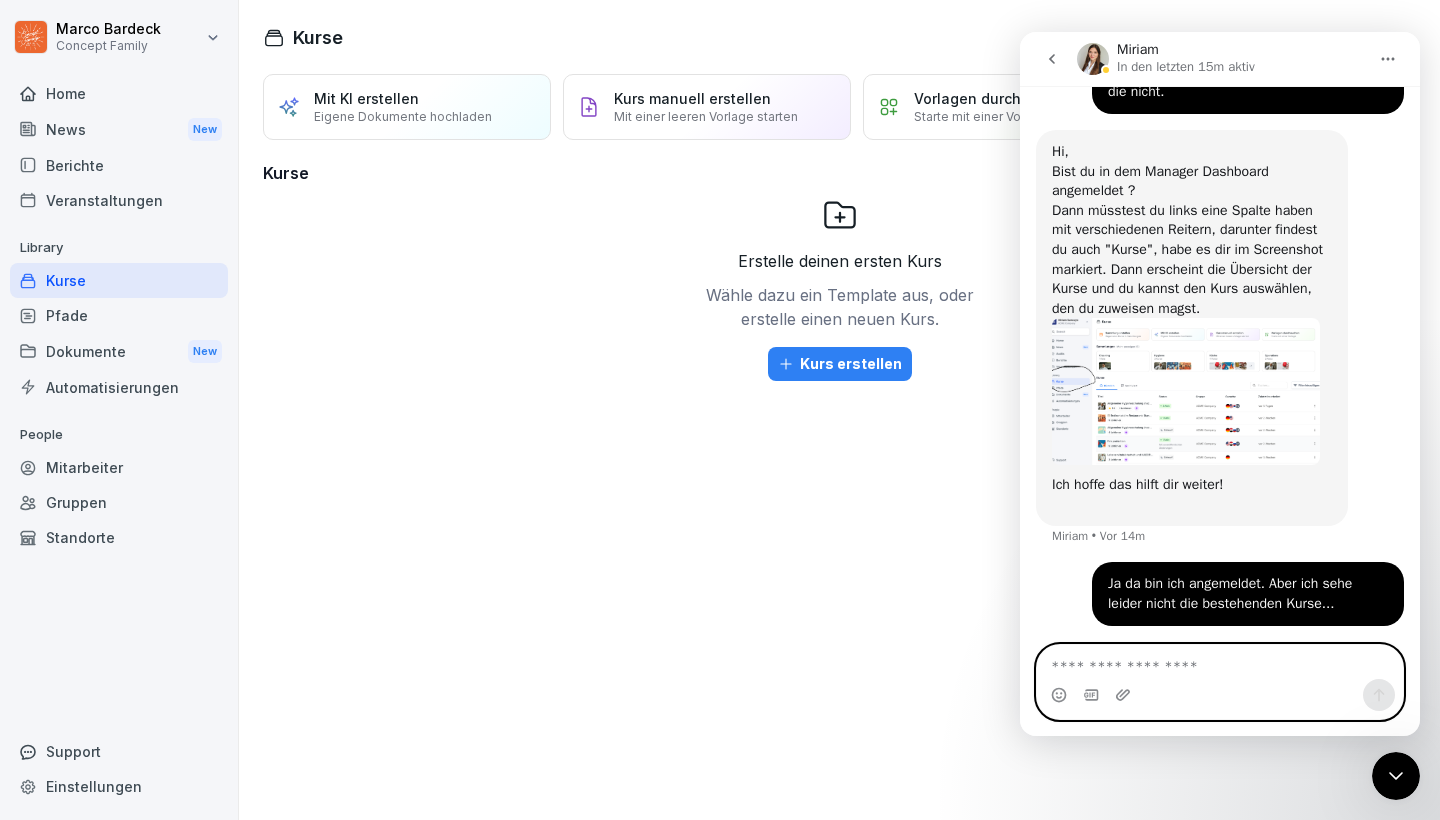 scroll, scrollTop: 830, scrollLeft: 0, axis: vertical 